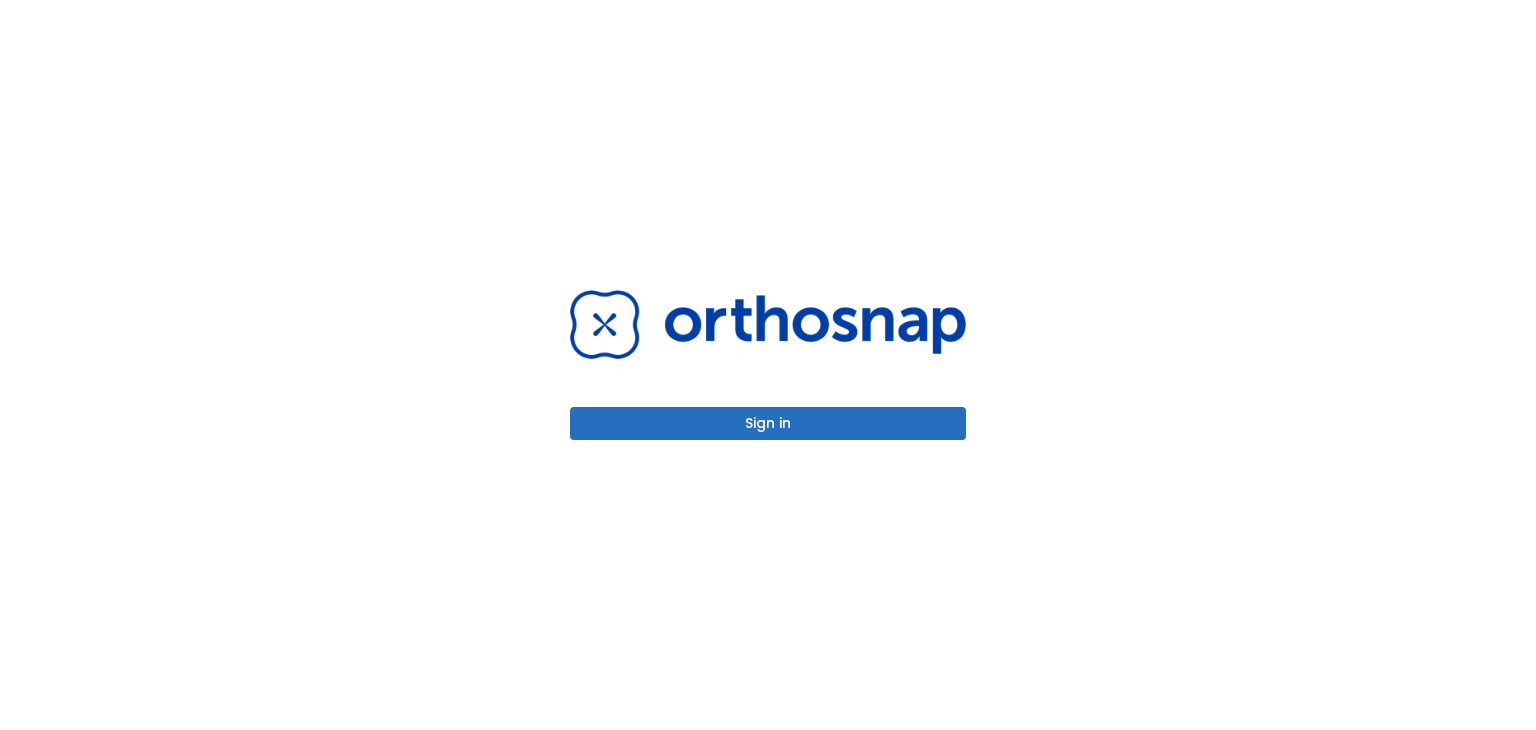 scroll, scrollTop: 0, scrollLeft: 0, axis: both 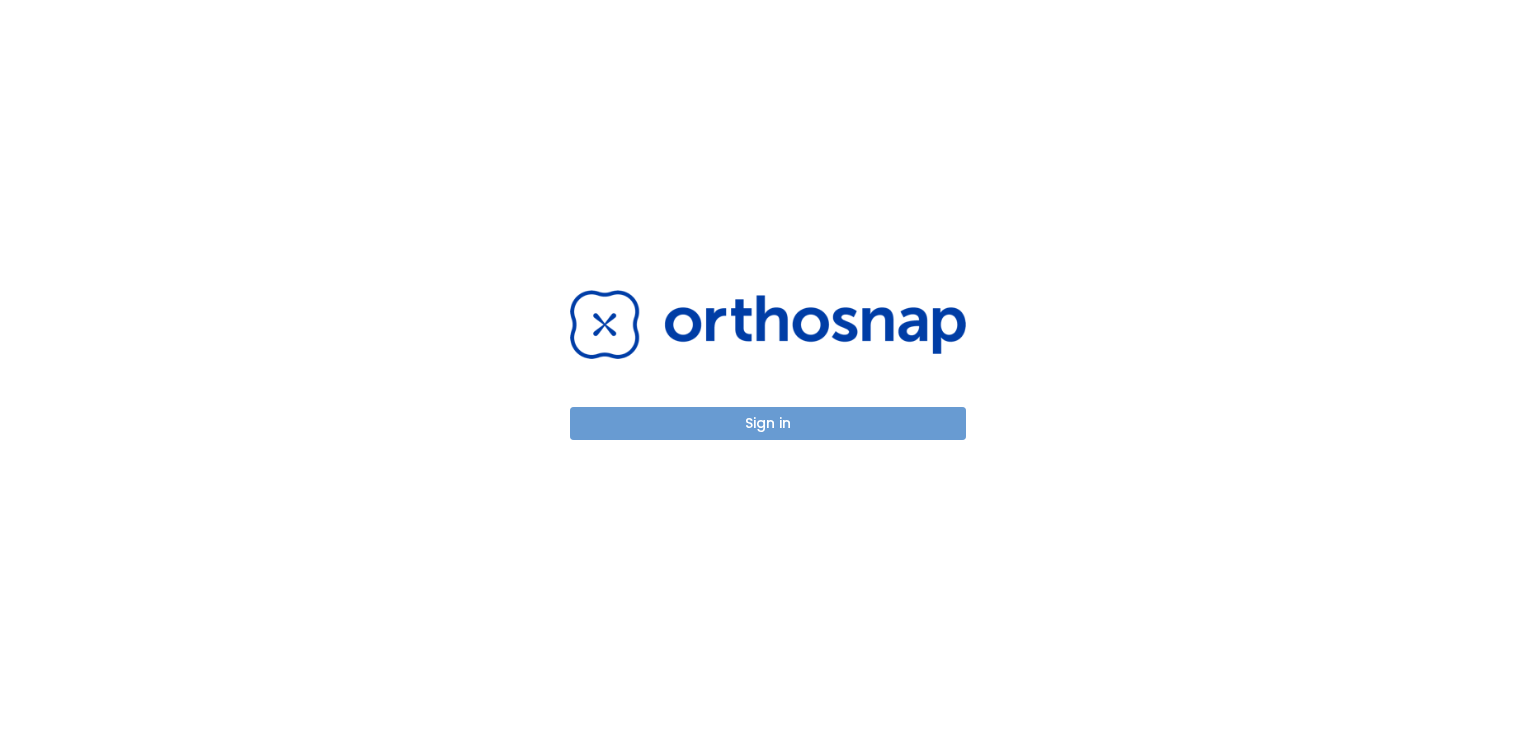 click on "Sign in" at bounding box center [768, 423] 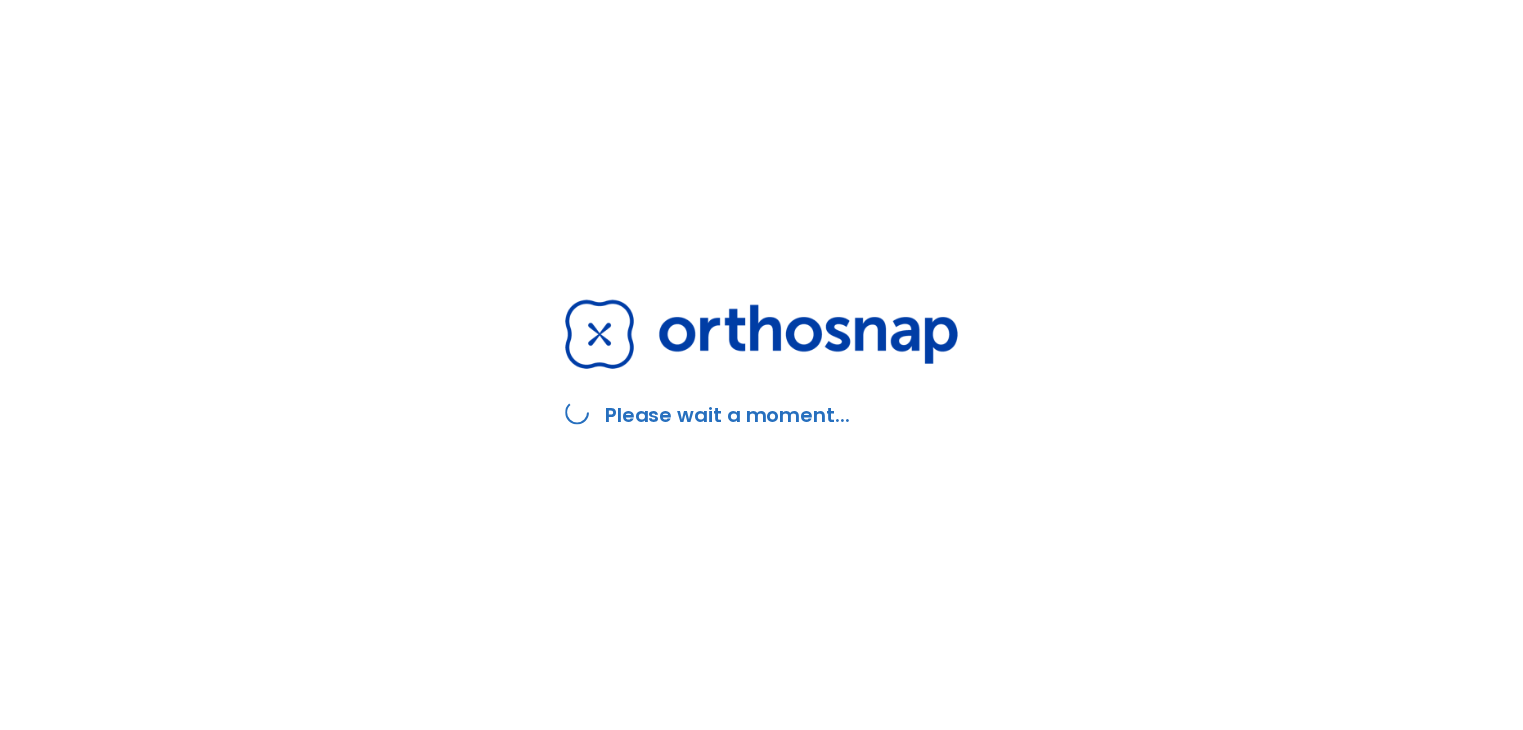 scroll, scrollTop: 0, scrollLeft: 0, axis: both 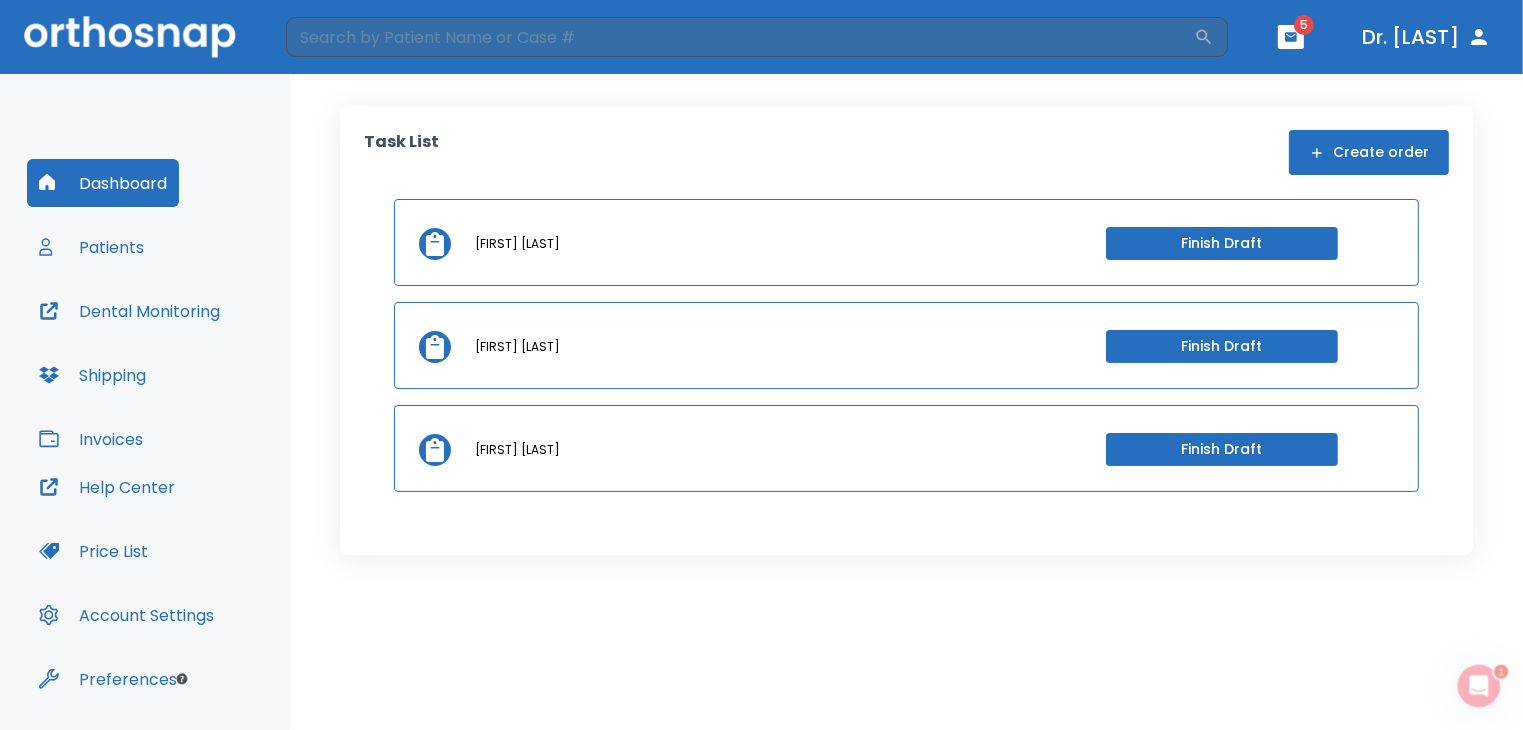 click on "Patients" at bounding box center [91, 247] 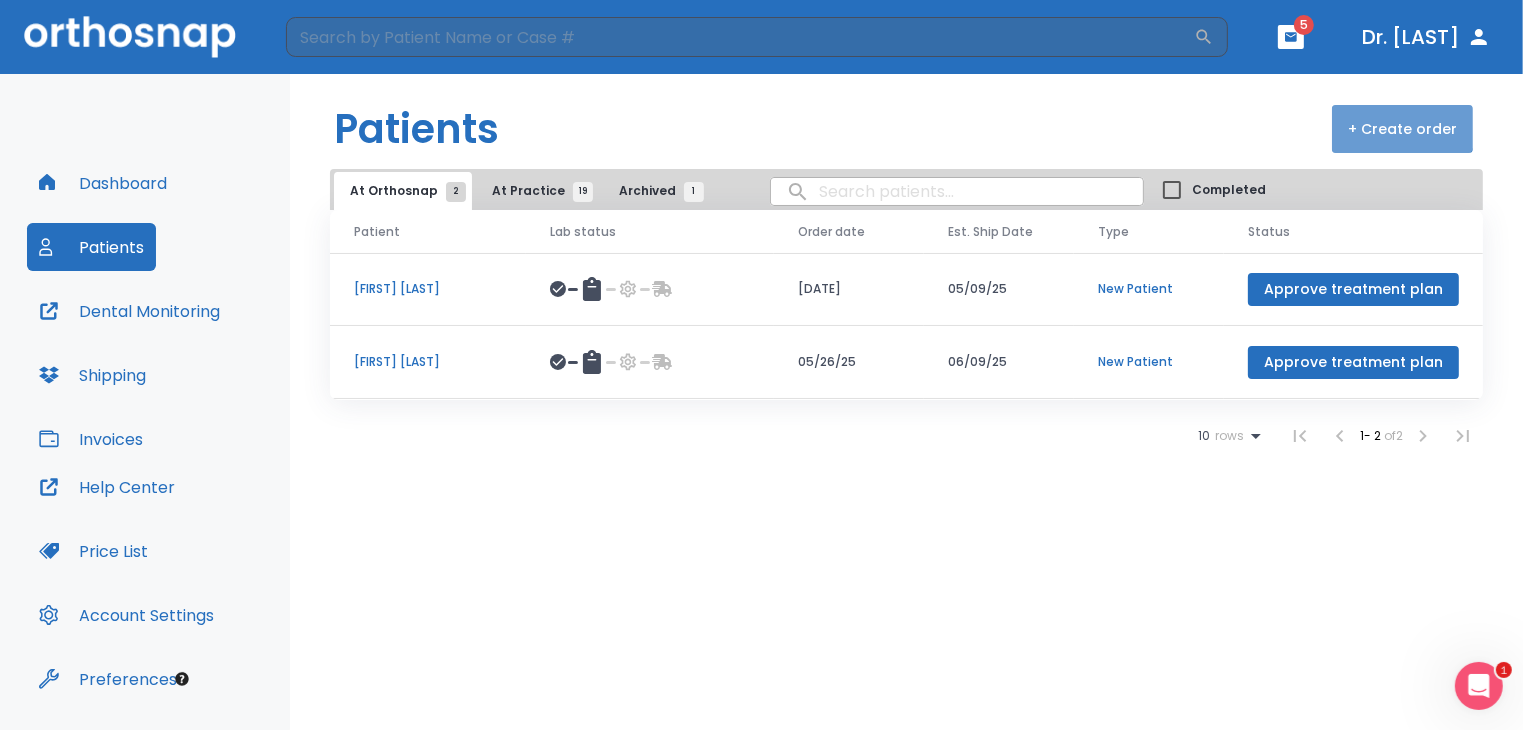 click on "+ Create order" at bounding box center (1402, 129) 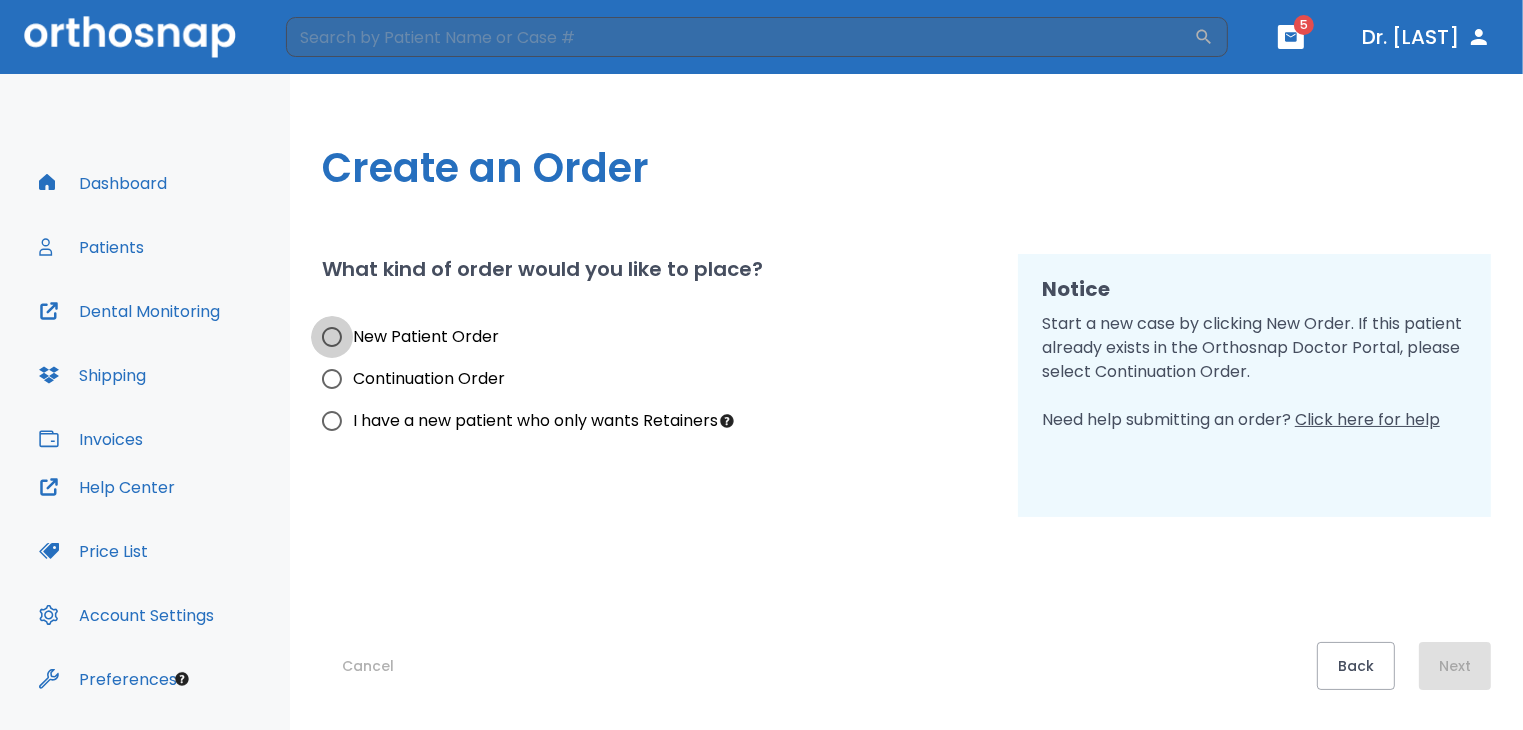 click on "New Patient Order" at bounding box center [332, 337] 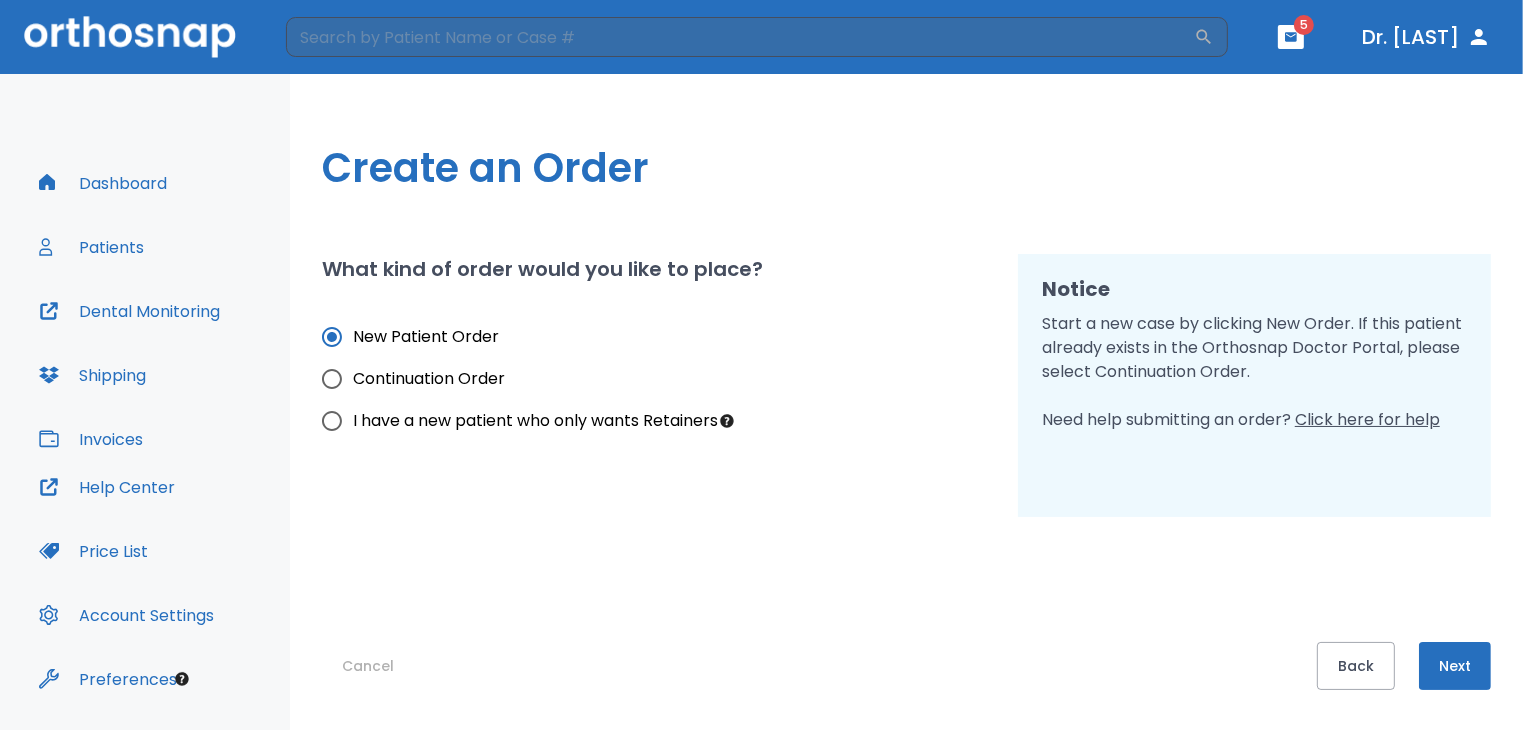 click on "Next" at bounding box center (1455, 666) 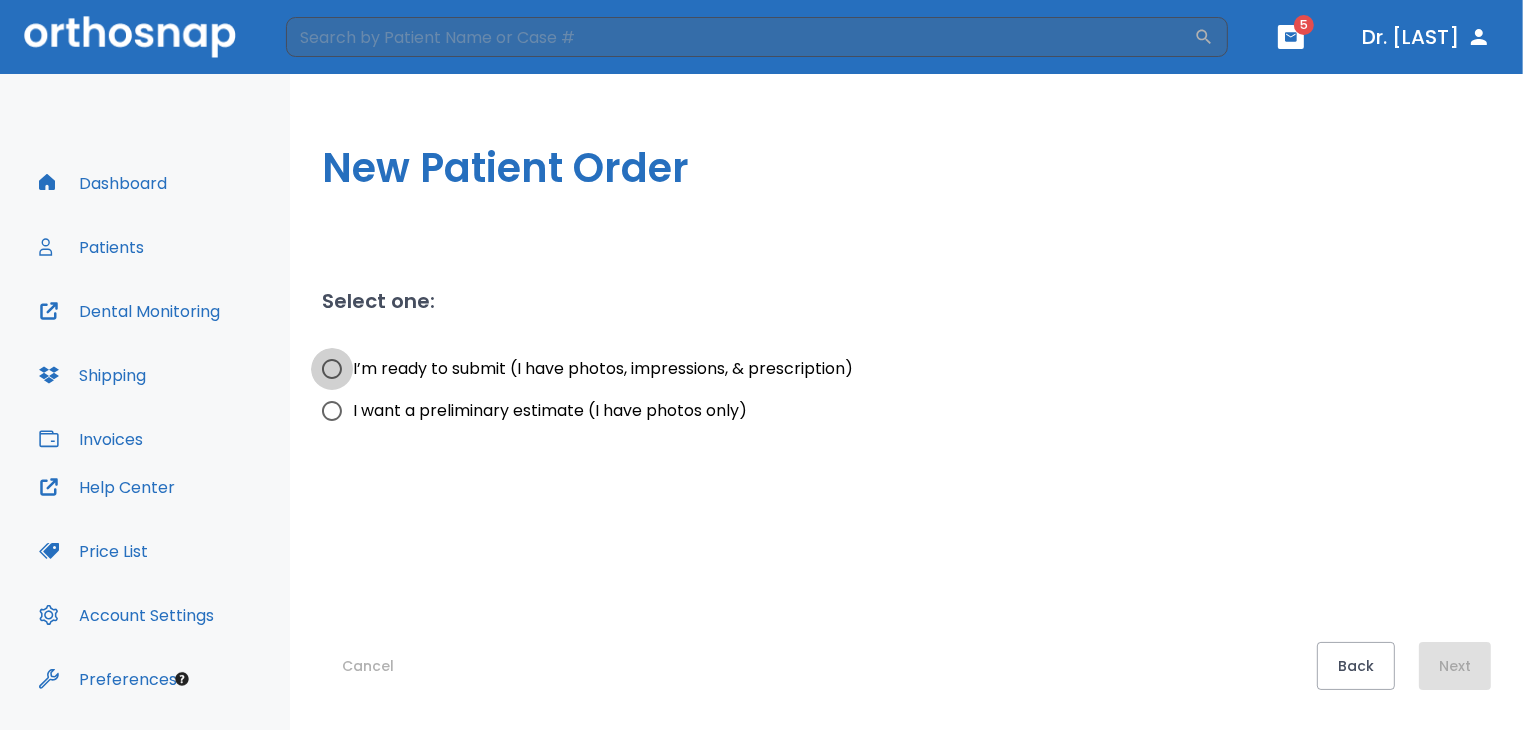 click on "I’m ready to submit (I have photos, impressions, & prescription)" at bounding box center [332, 369] 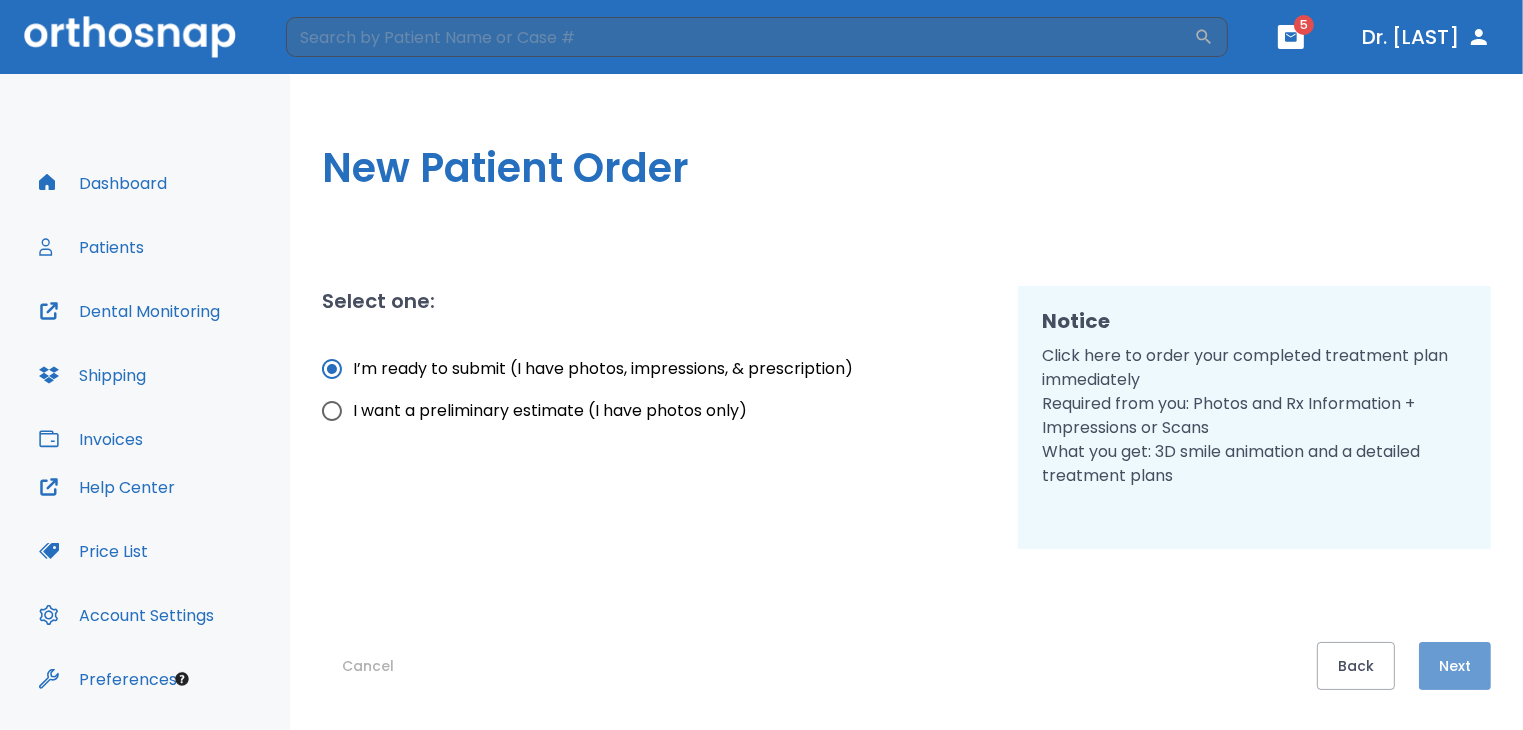 click on "Next" at bounding box center (1455, 666) 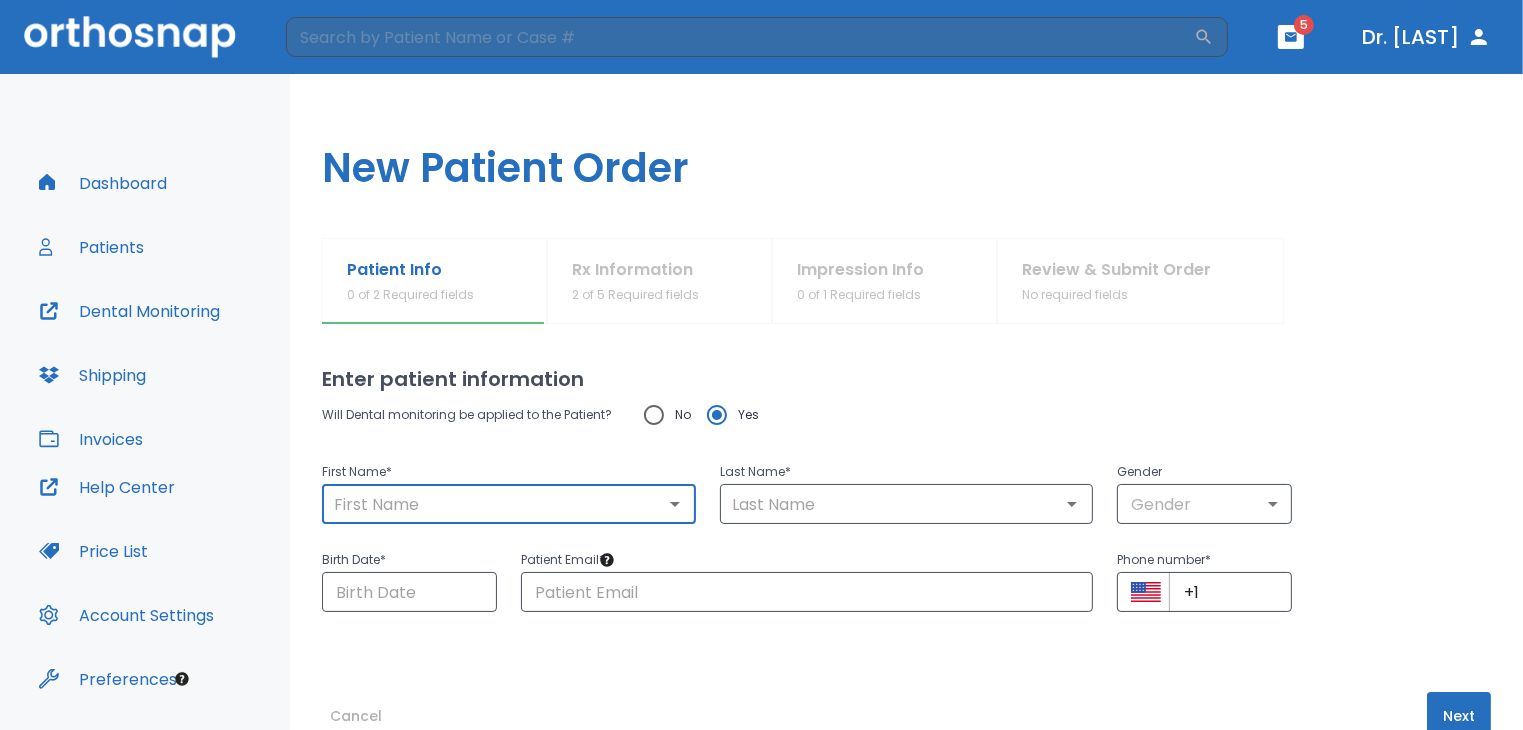 click at bounding box center (509, 504) 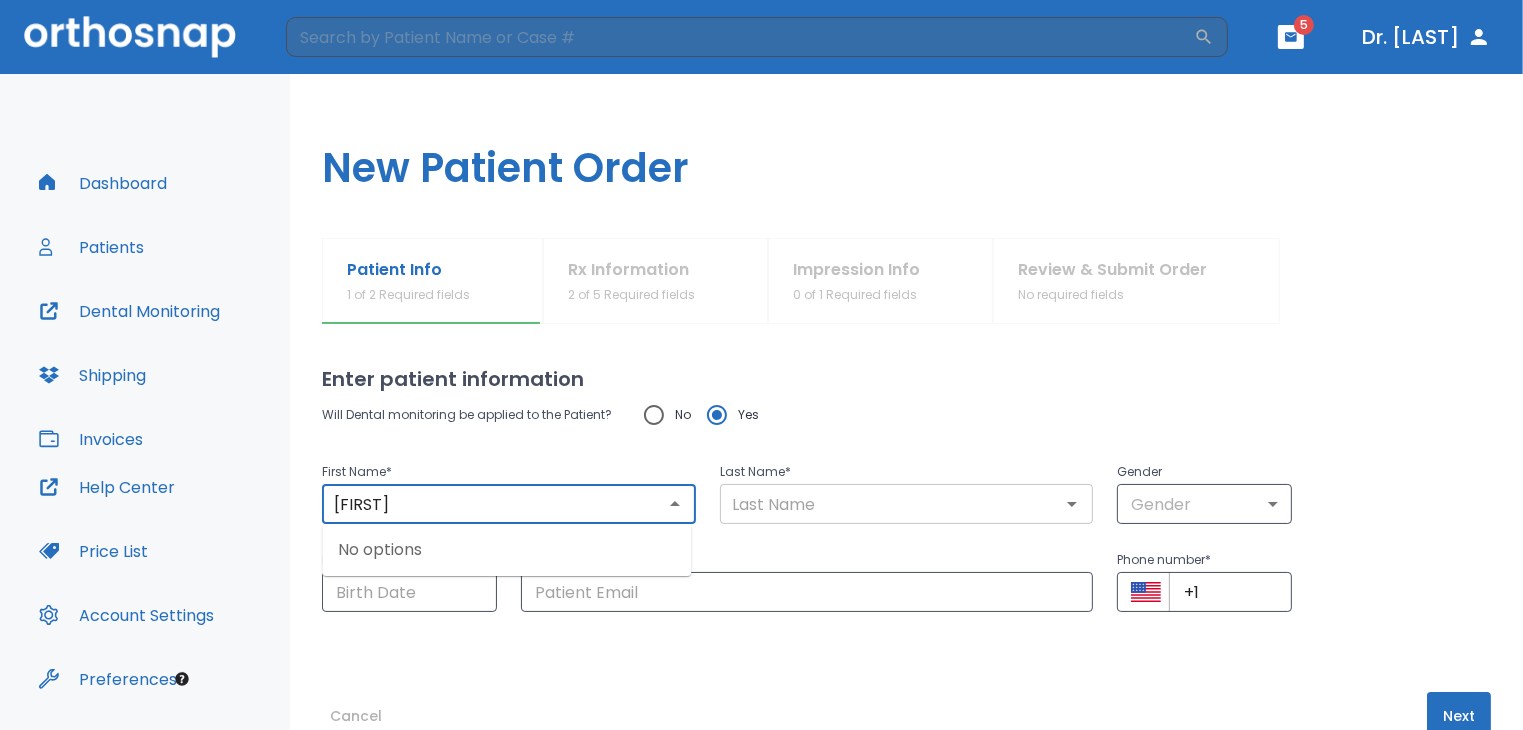 type on "[FIRST]" 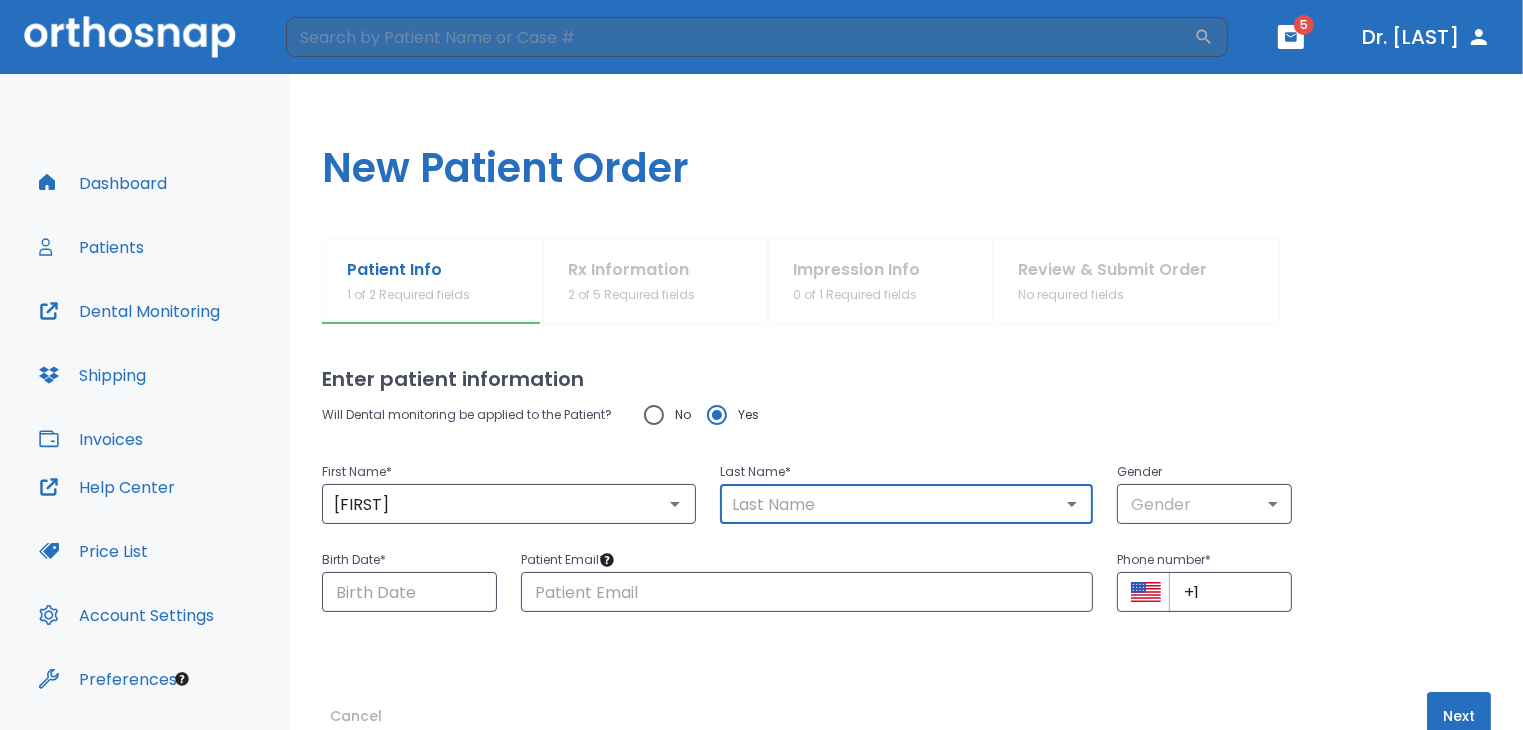 click at bounding box center (907, 504) 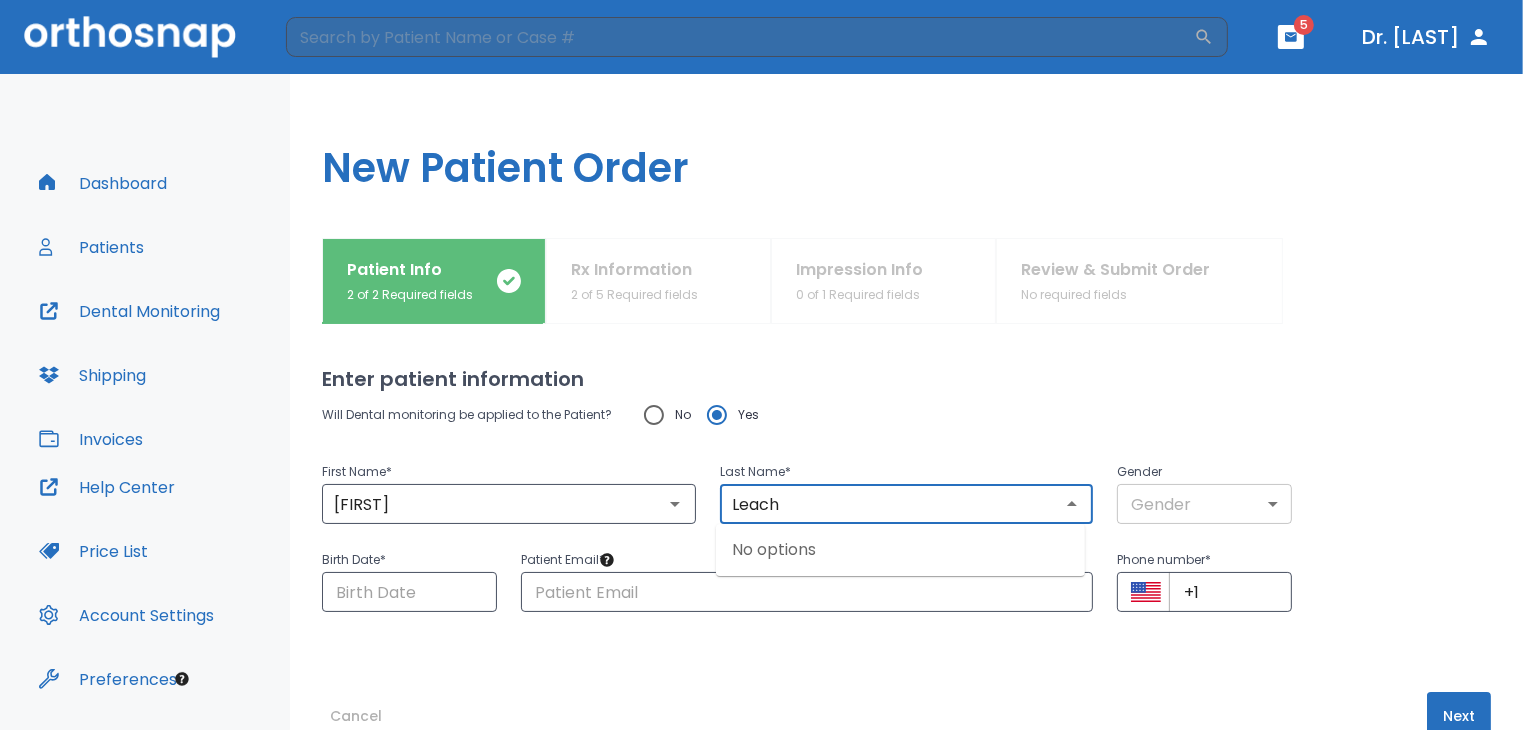 type on "Leach" 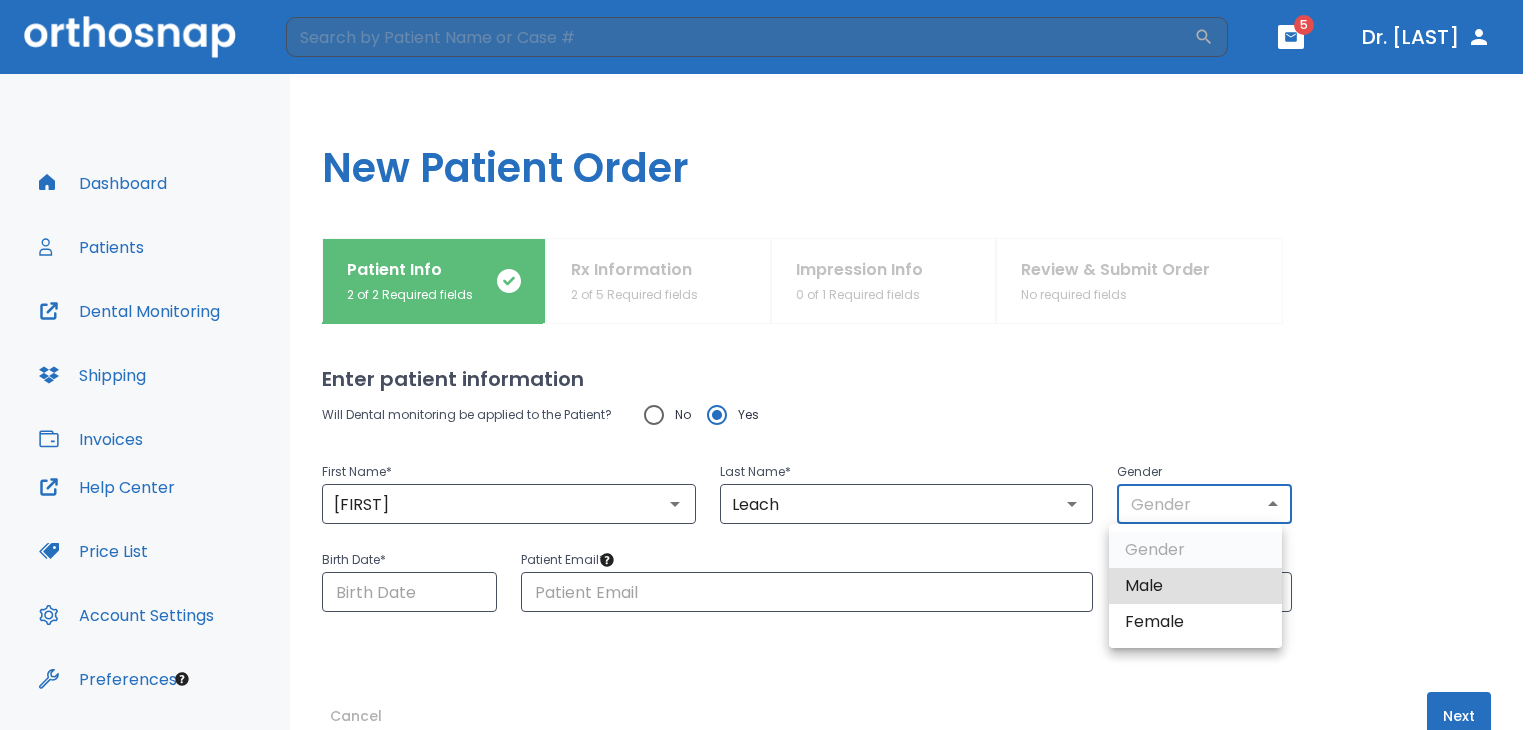 click on "​ 5 Dr. [LAST] Dashboard Patients Dental Monitoring Shipping Invoices Help Center Price List Account Settings Preferences Logout Uploading files and placing your order. One moment, please. New Patient Order Patient Info 2 of 2 Required fields Rx Information 2 of 5 Required fields Impression Info 0 of 1 Required fields Review & Submit Order No required fields Enter patient information Will Dental monitoring be applied to the Patient? No Yes First Name * [FIRST] ​ Last Name * [LAST] ​ Gender Gender ​ Birth Date * ​ Patient Email * ​ Phone number * ​ +1 ​ Cancel Next Gender Male Female" at bounding box center (768, 365) 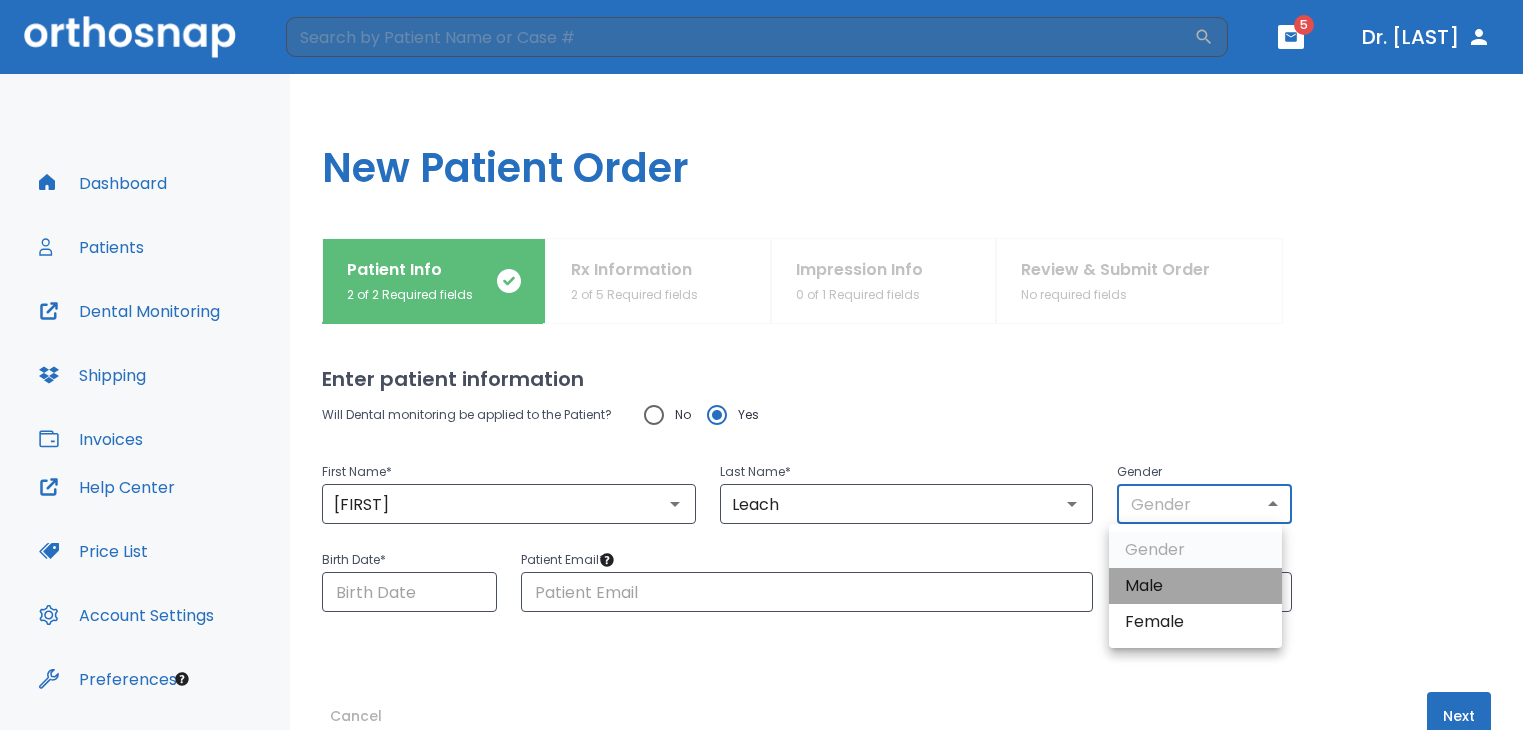 click on "Male" at bounding box center [1195, 586] 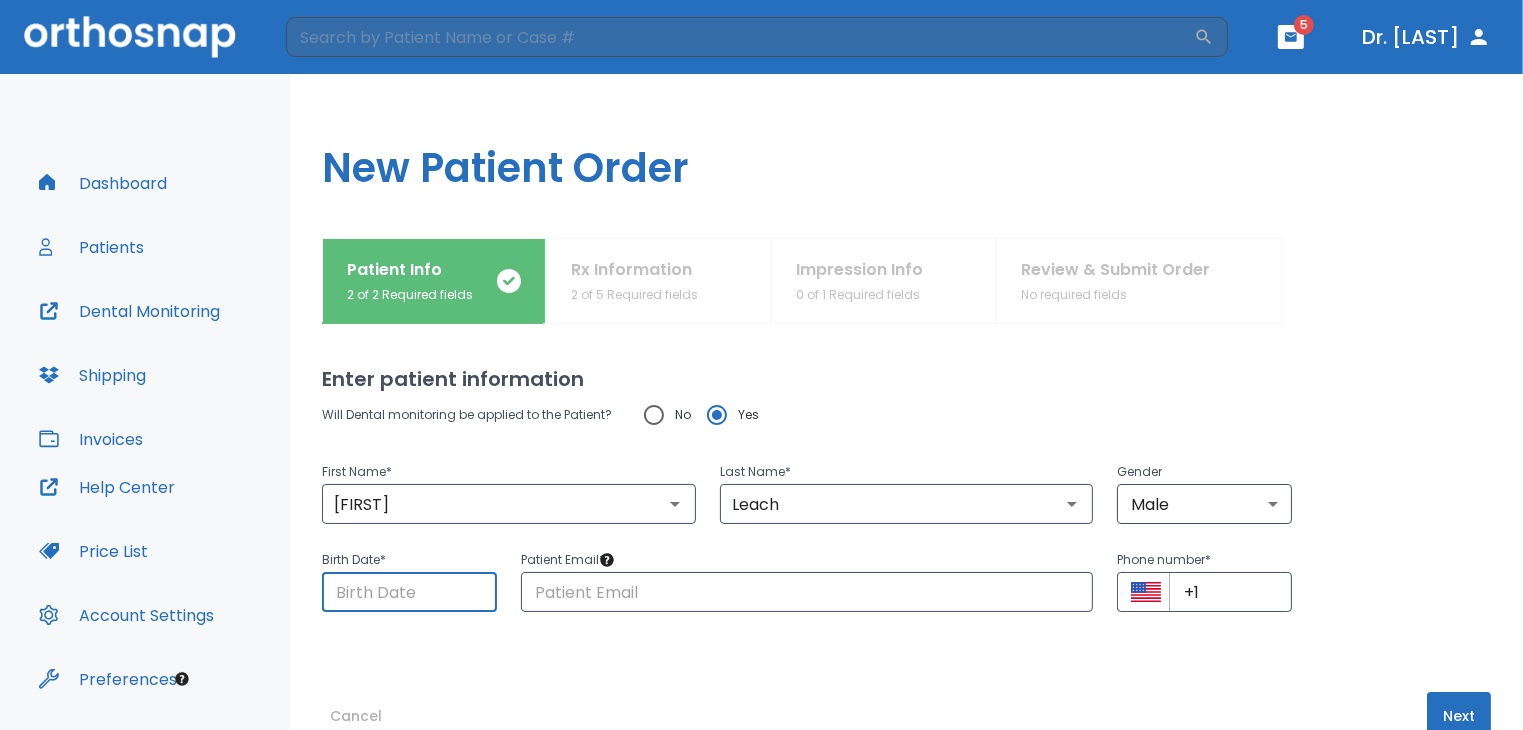 click at bounding box center (409, 592) 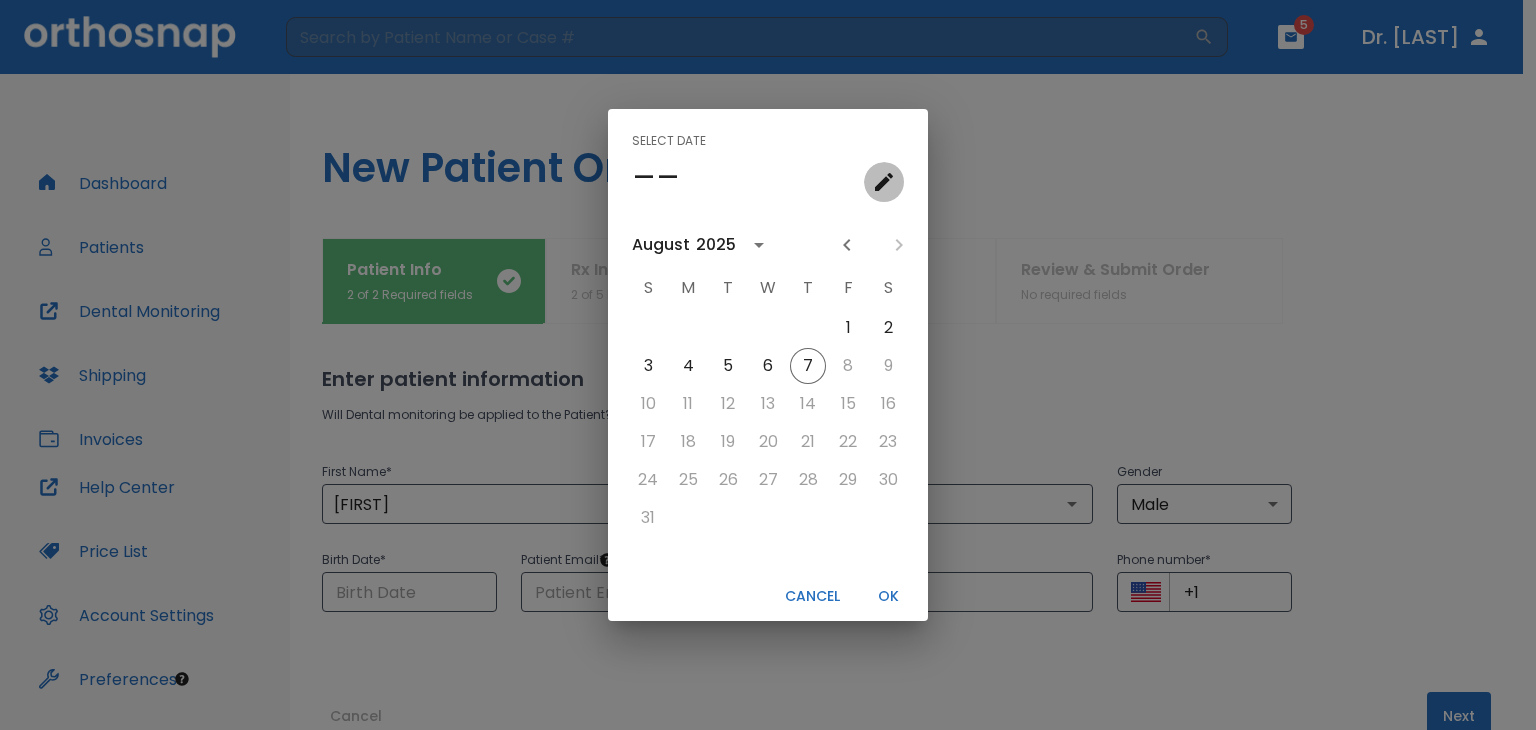 click 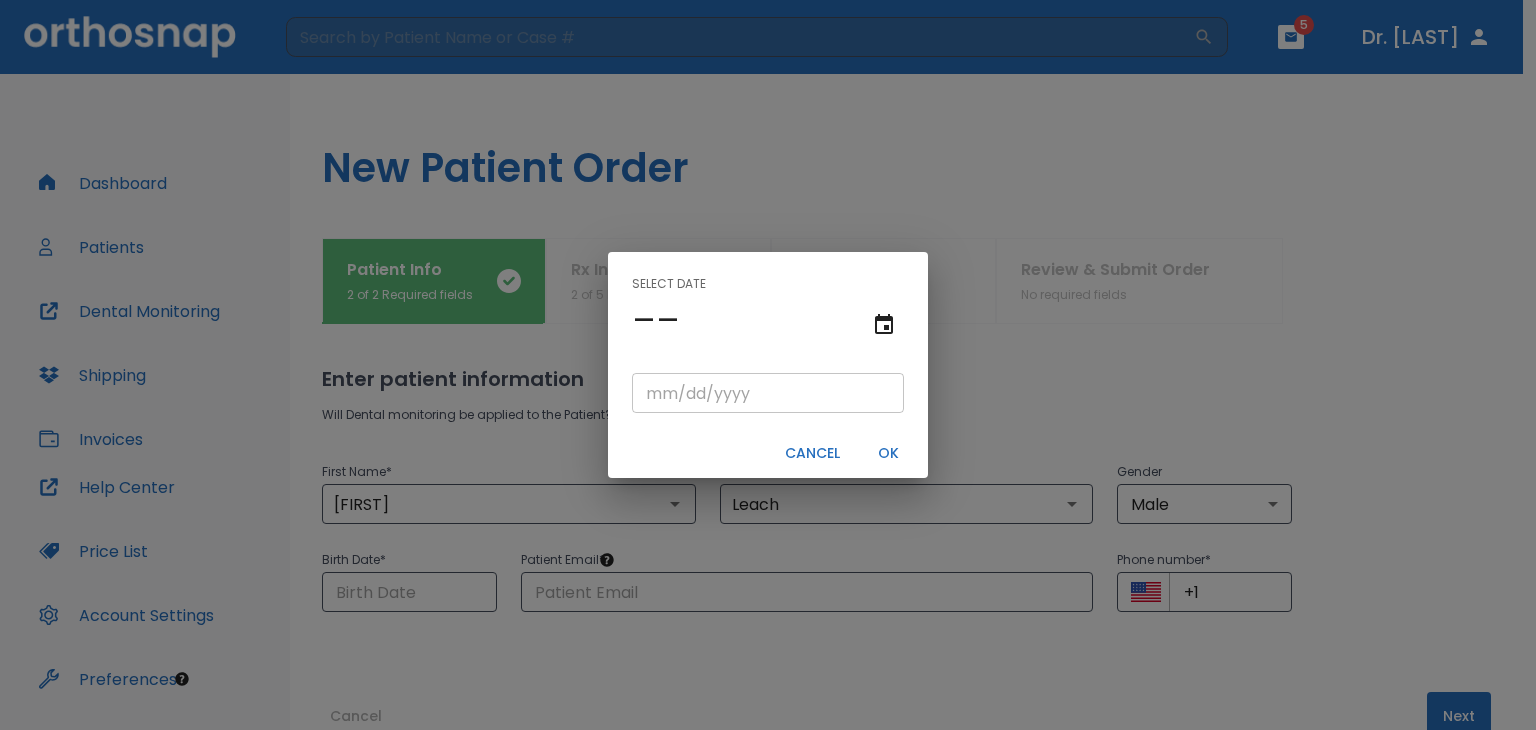 click at bounding box center [768, 393] 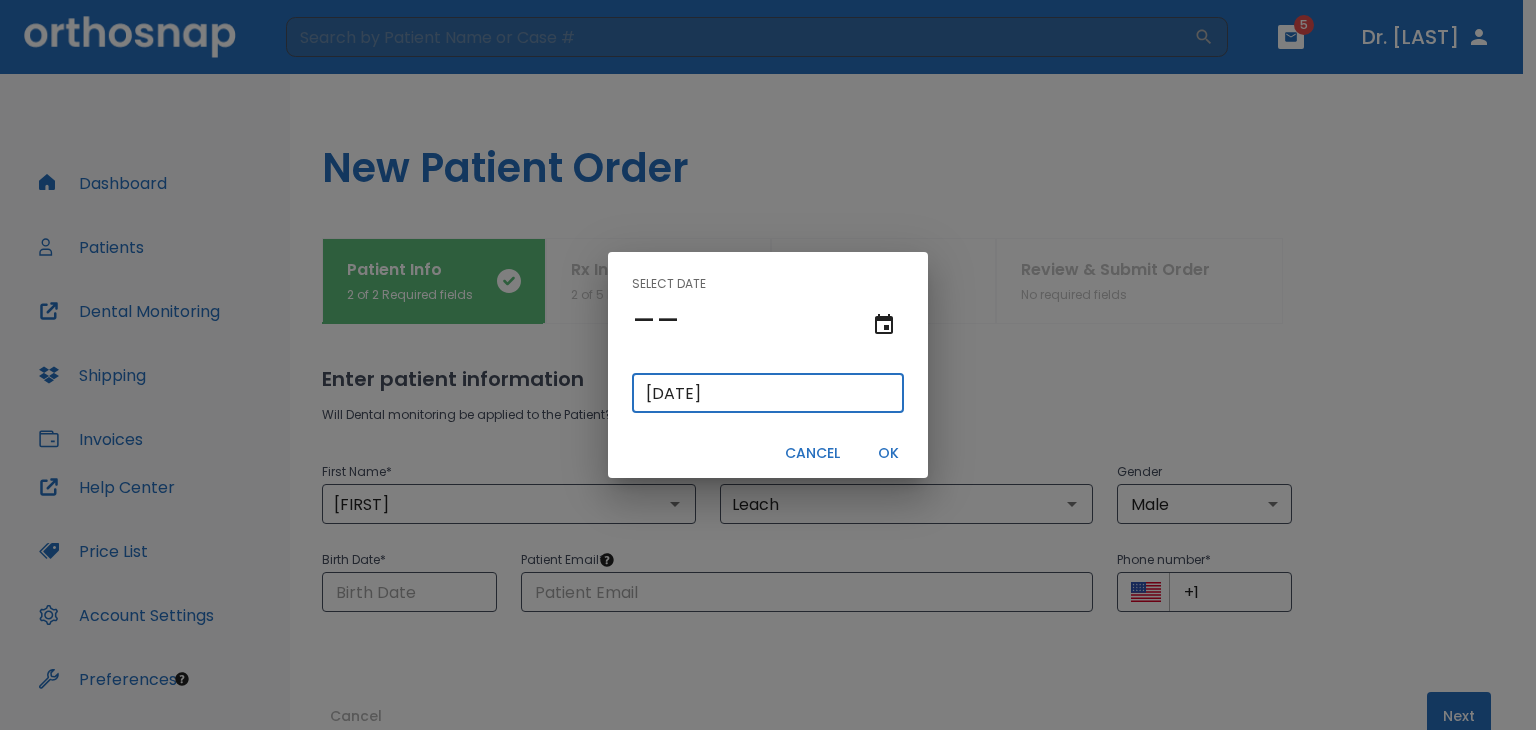 type on "[DATE]" 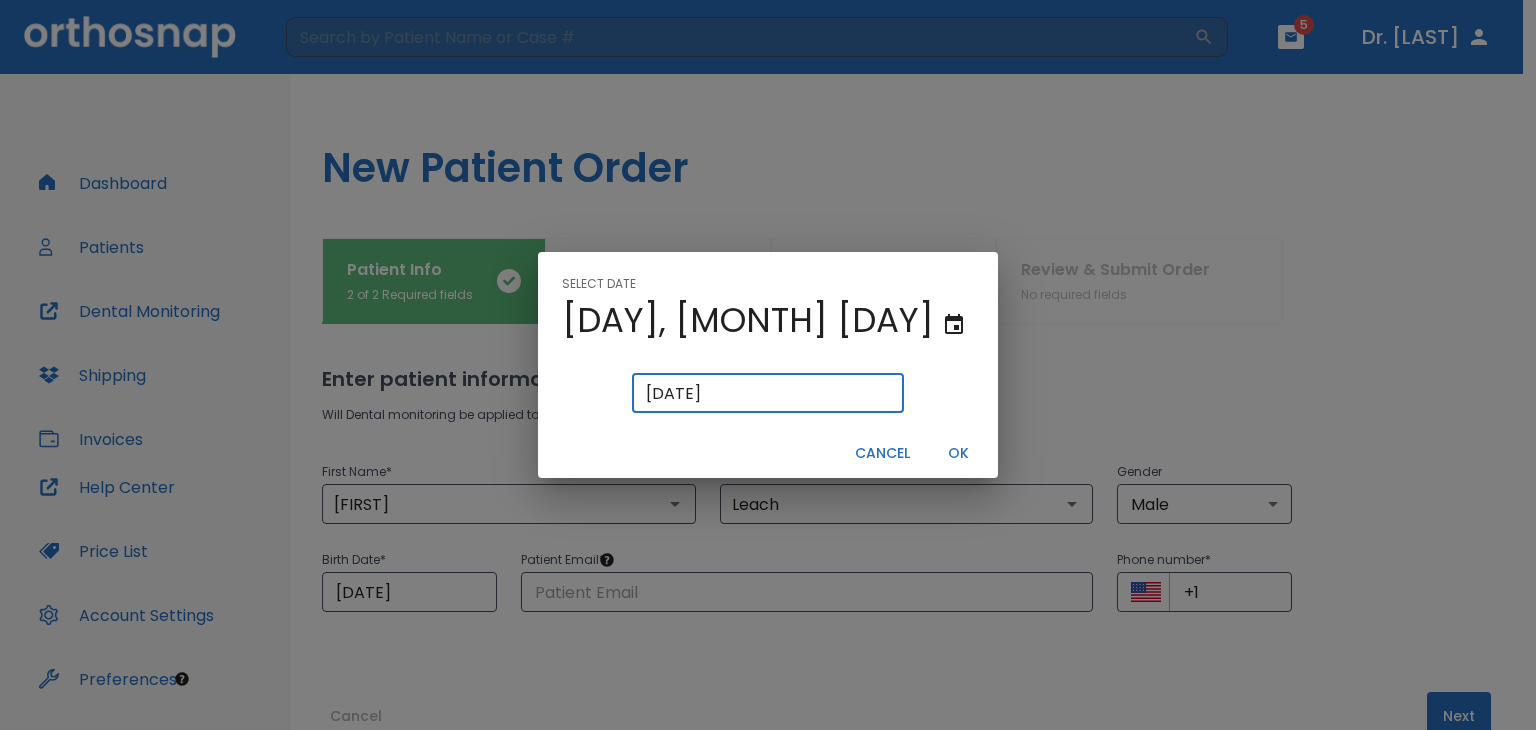 type on "[DATE]" 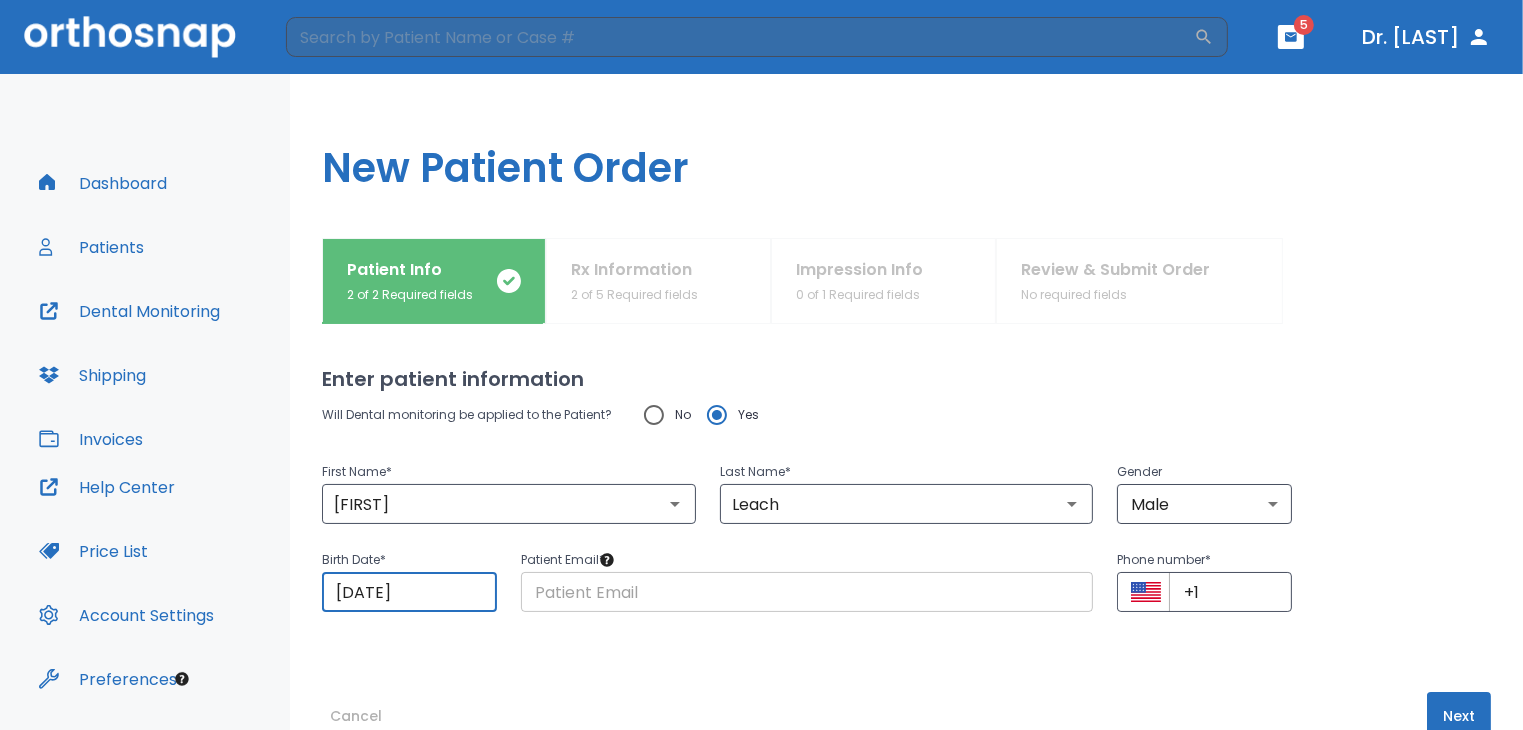 click at bounding box center (807, 592) 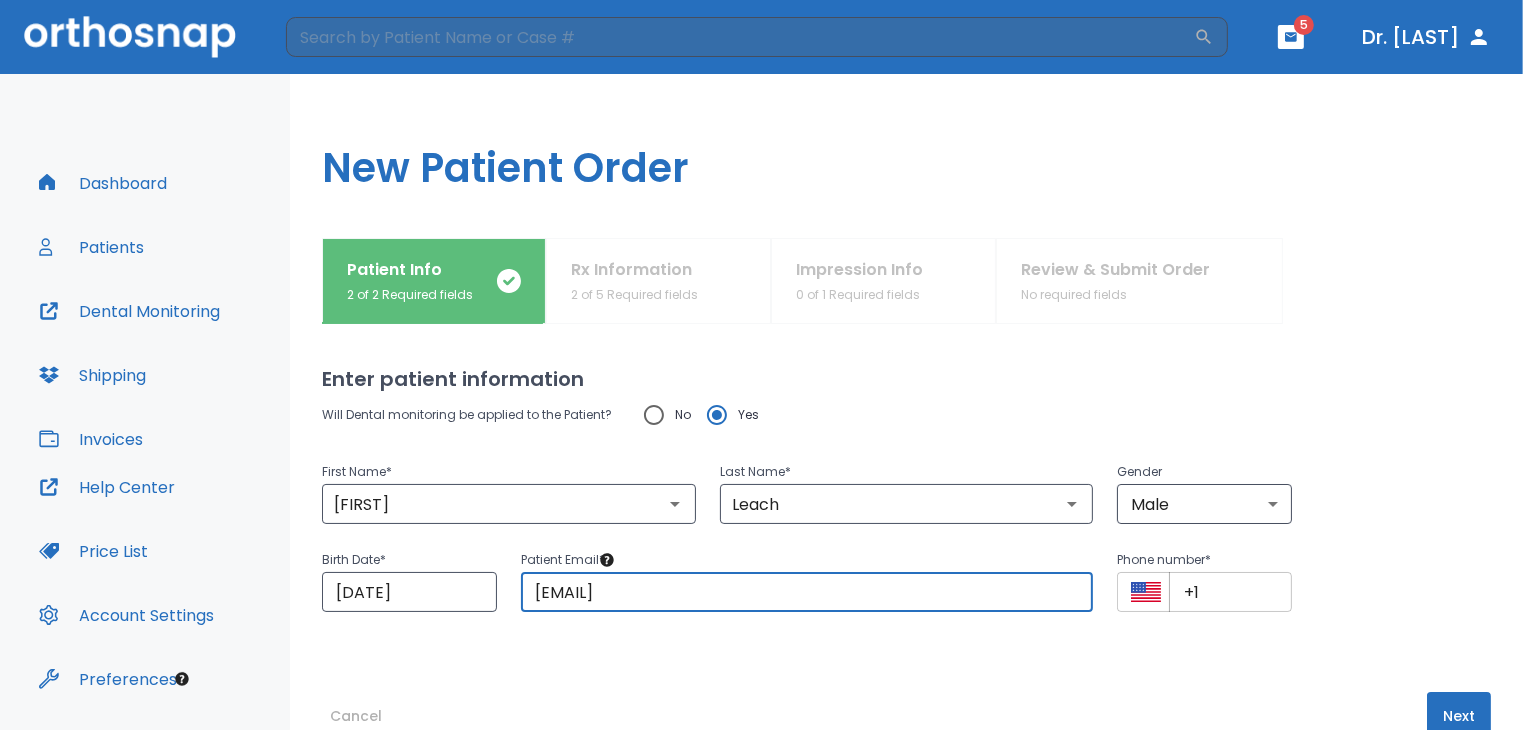 type on "[EMAIL]" 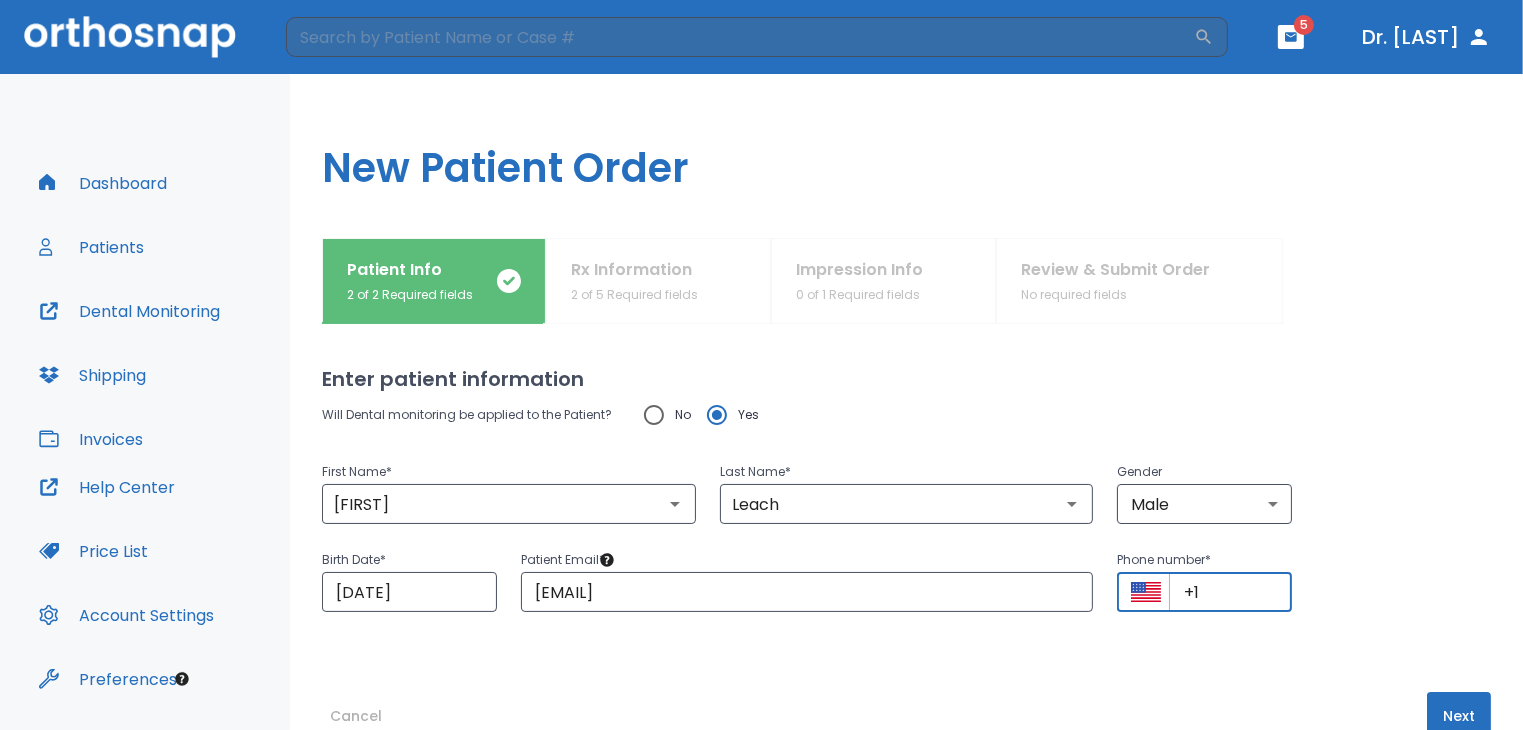 click on "+1" at bounding box center [1230, 592] 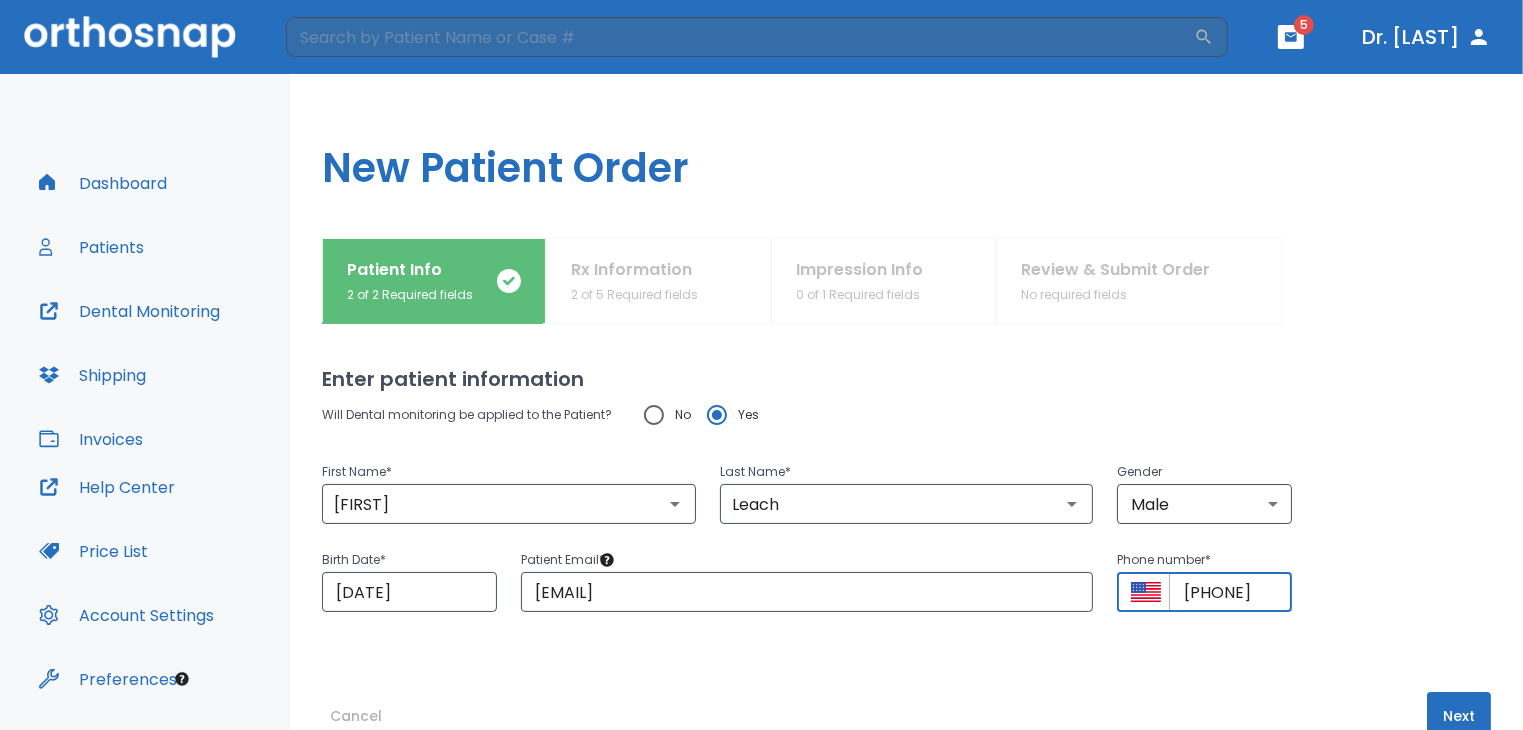 scroll, scrollTop: 0, scrollLeft: 49, axis: horizontal 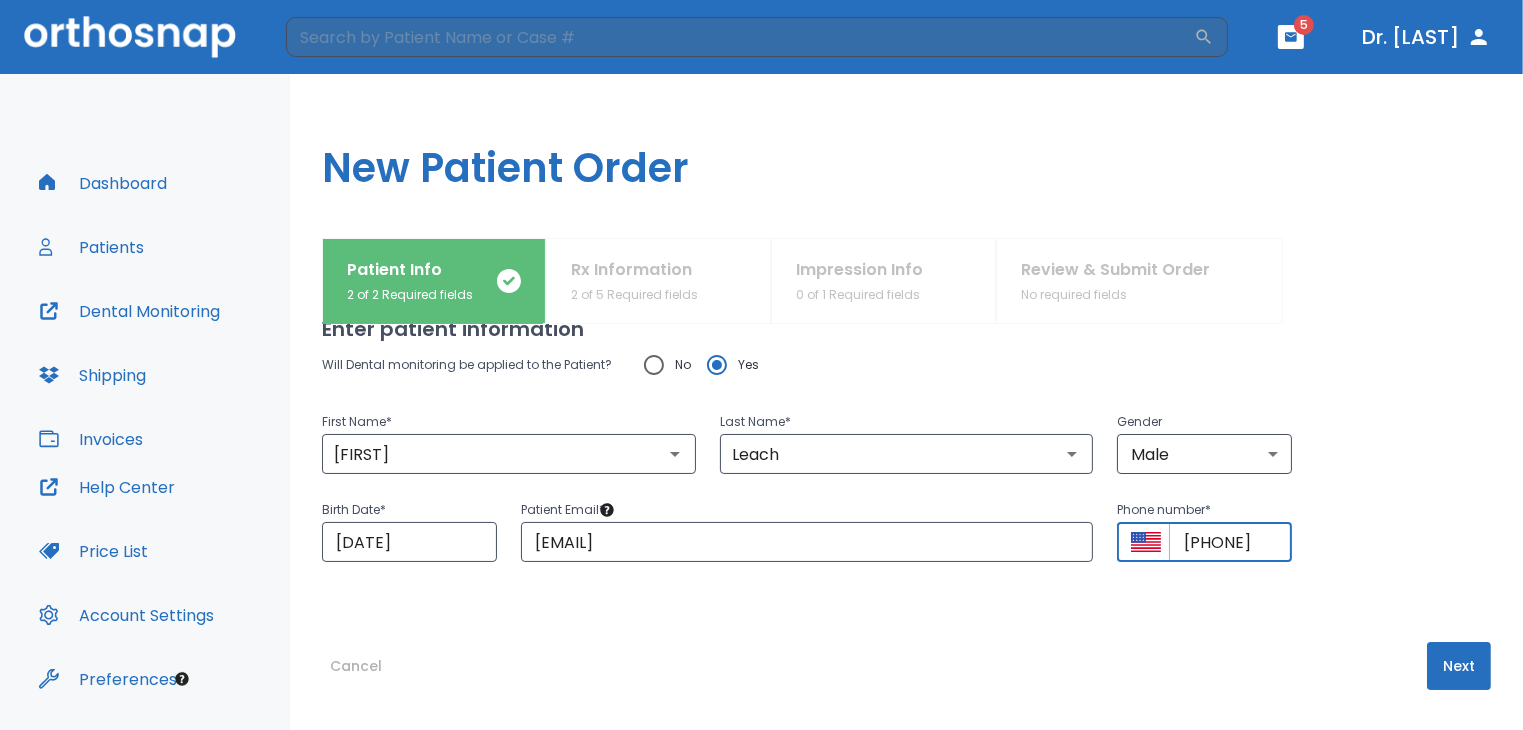 type on "[PHONE]" 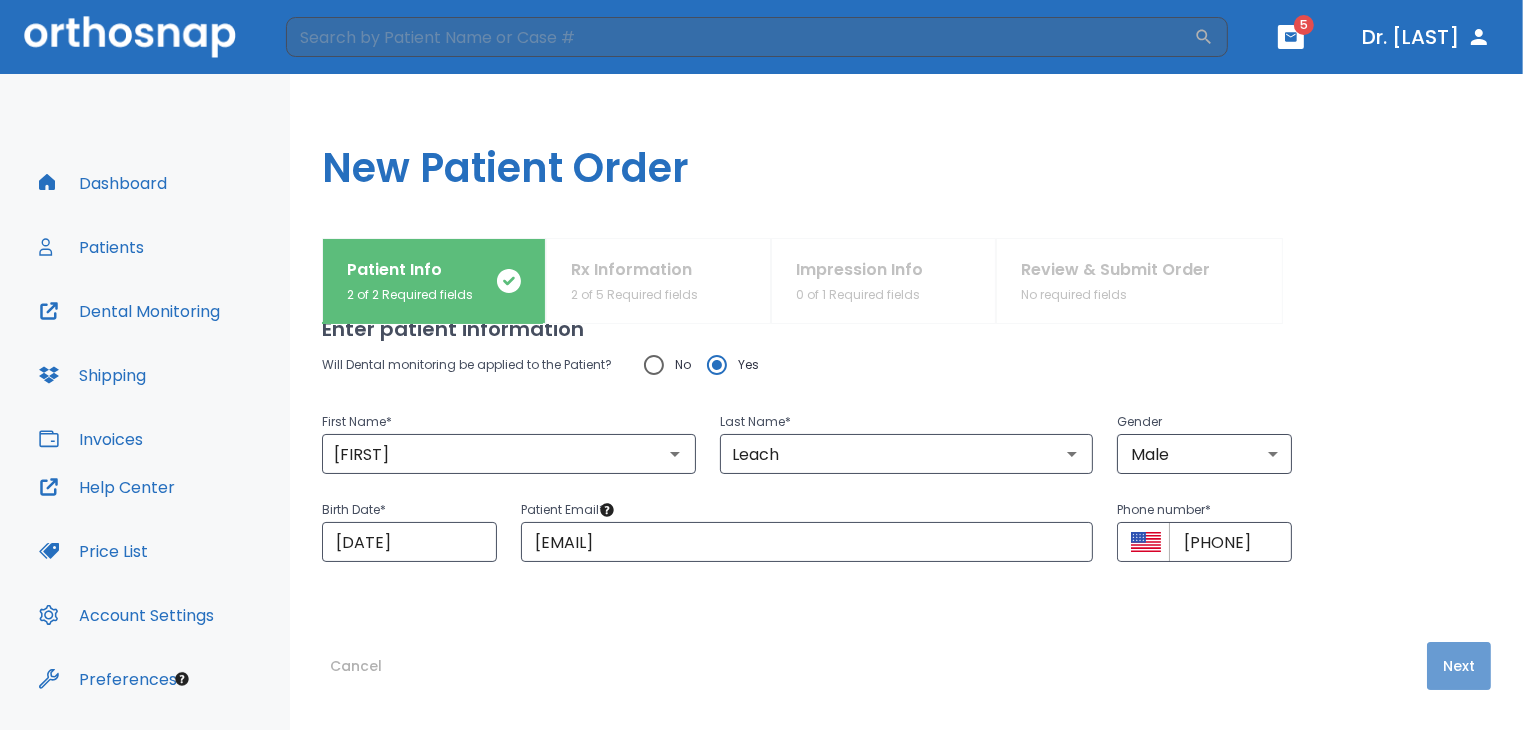 click on "Next" at bounding box center (1459, 666) 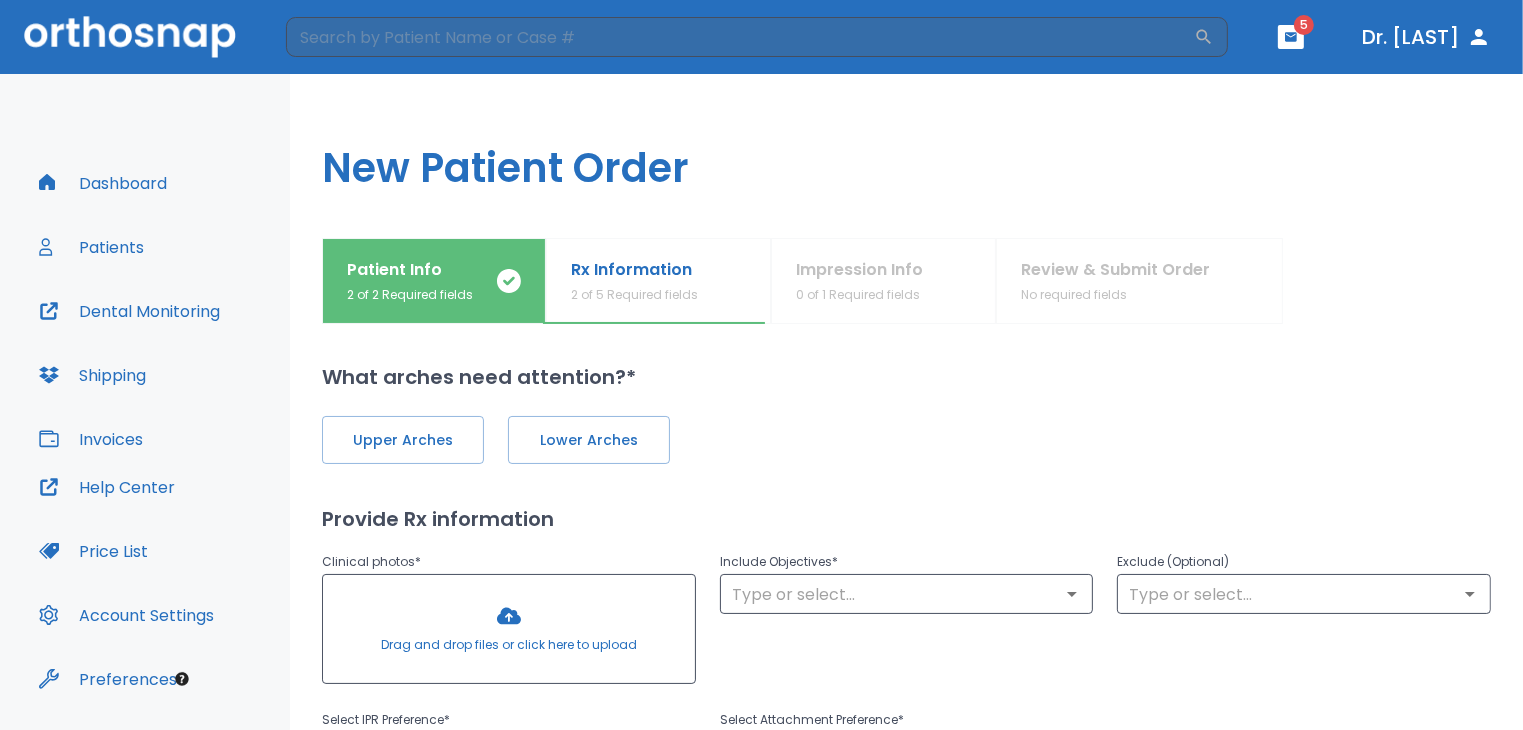 scroll, scrollTop: 0, scrollLeft: 0, axis: both 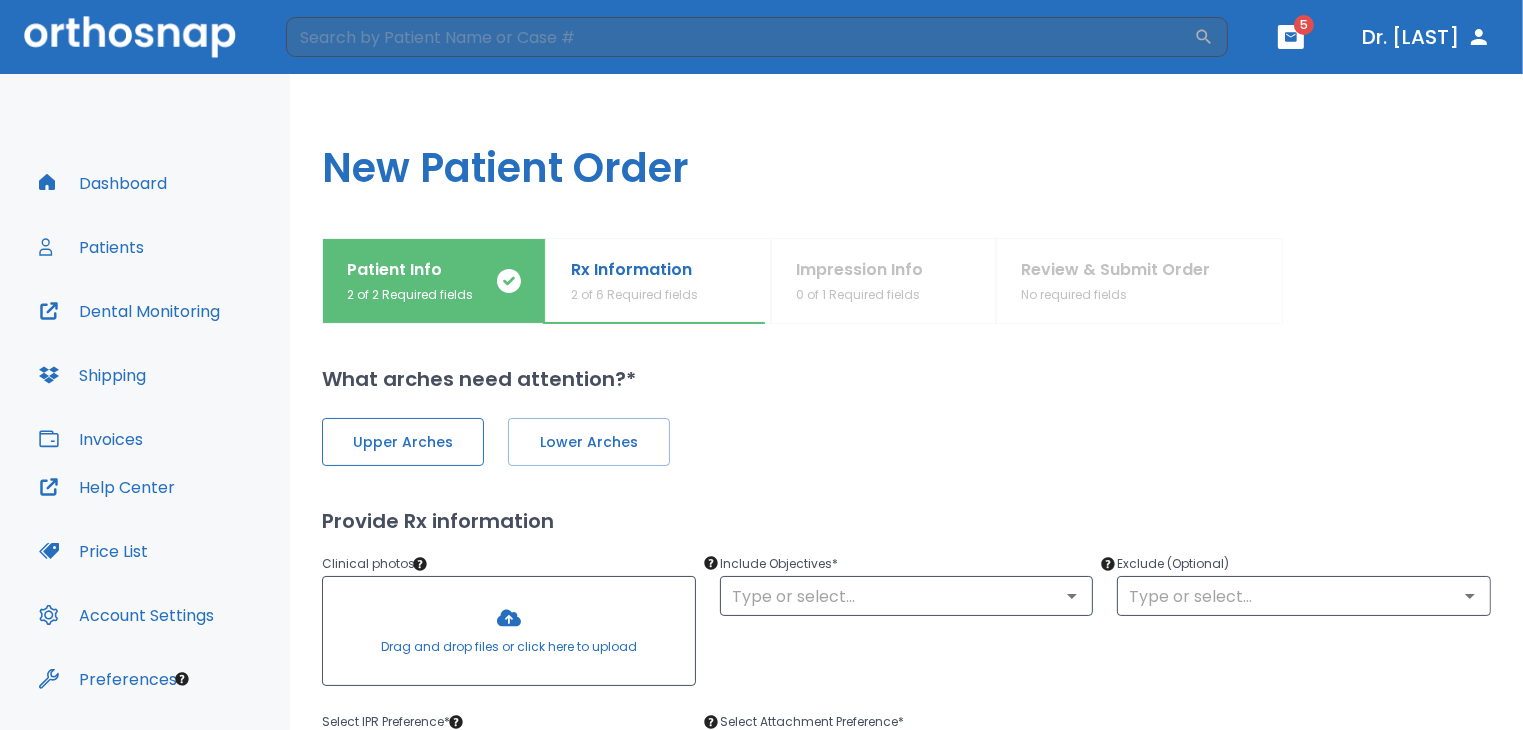 click on "Upper Arches" at bounding box center [403, 442] 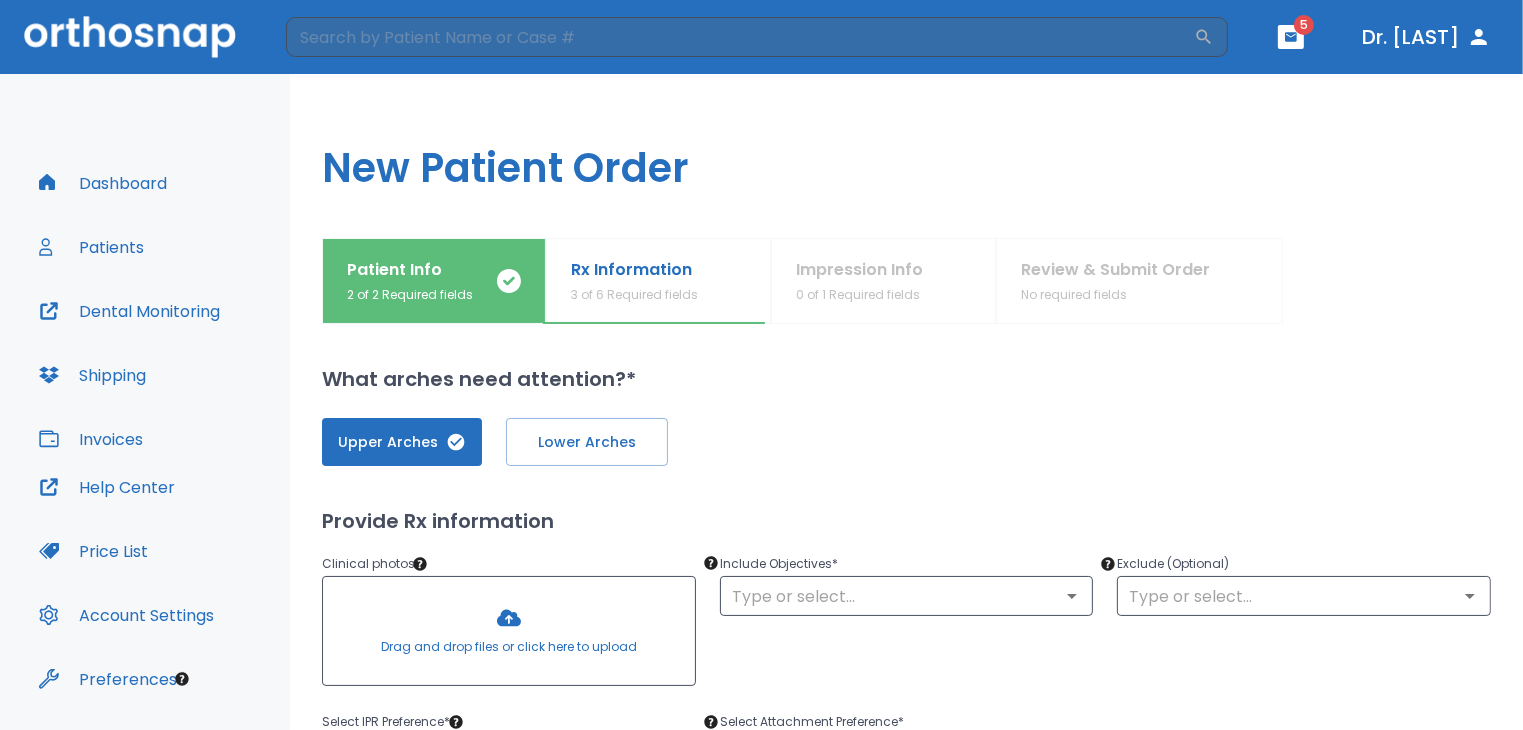 click on "Upper Arches Lower Arches Provide Rx information Clinical photos * Drag and drop files or click here to upload Include Objectives * ​ Exclude (Optional) ​ Select IPR Preference * Allowed 1 ​ Select Attachment Preference * Allowed 1 ​ Specify Implants, Crowns etc. Specify any planned extractions" at bounding box center (906, 752) 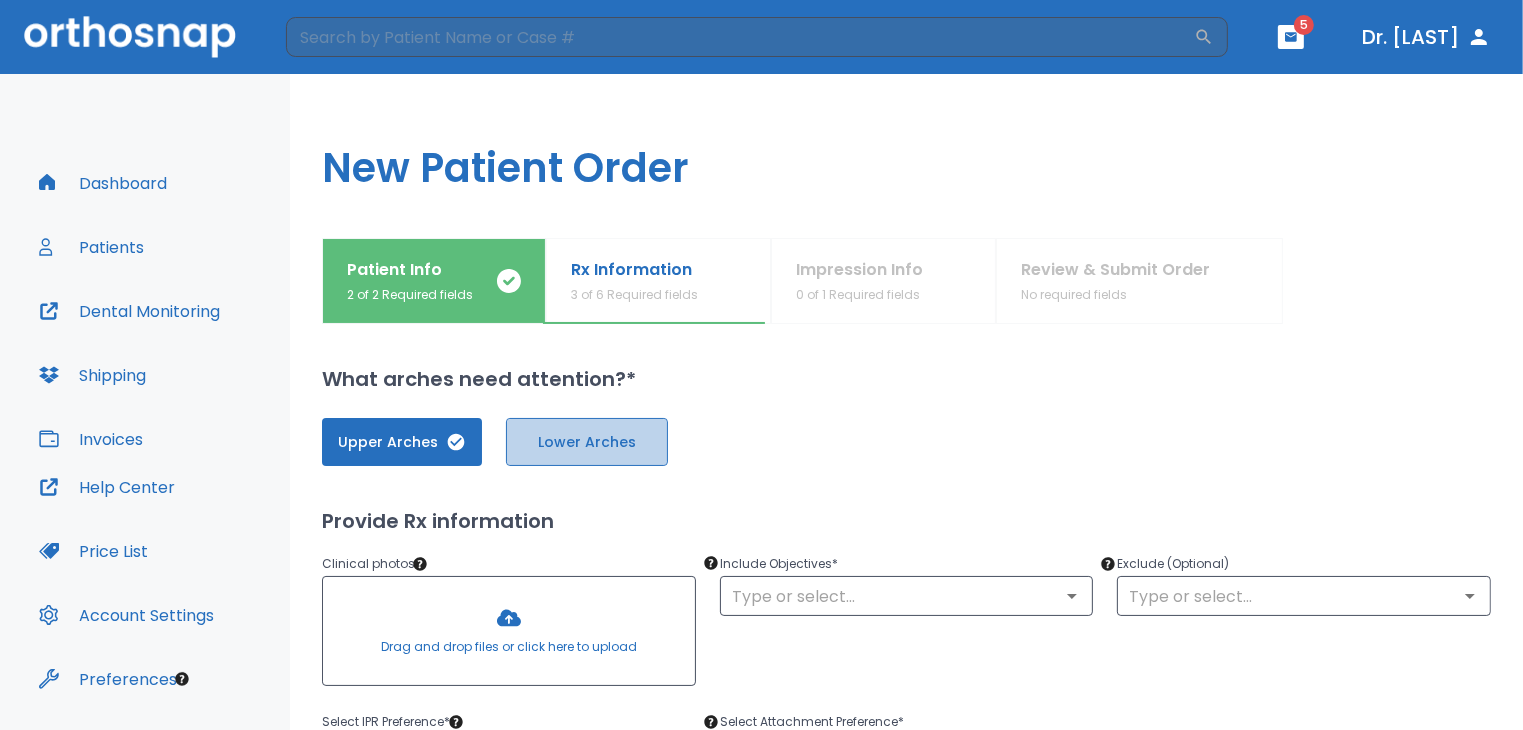 click on "Lower Arches" at bounding box center [587, 442] 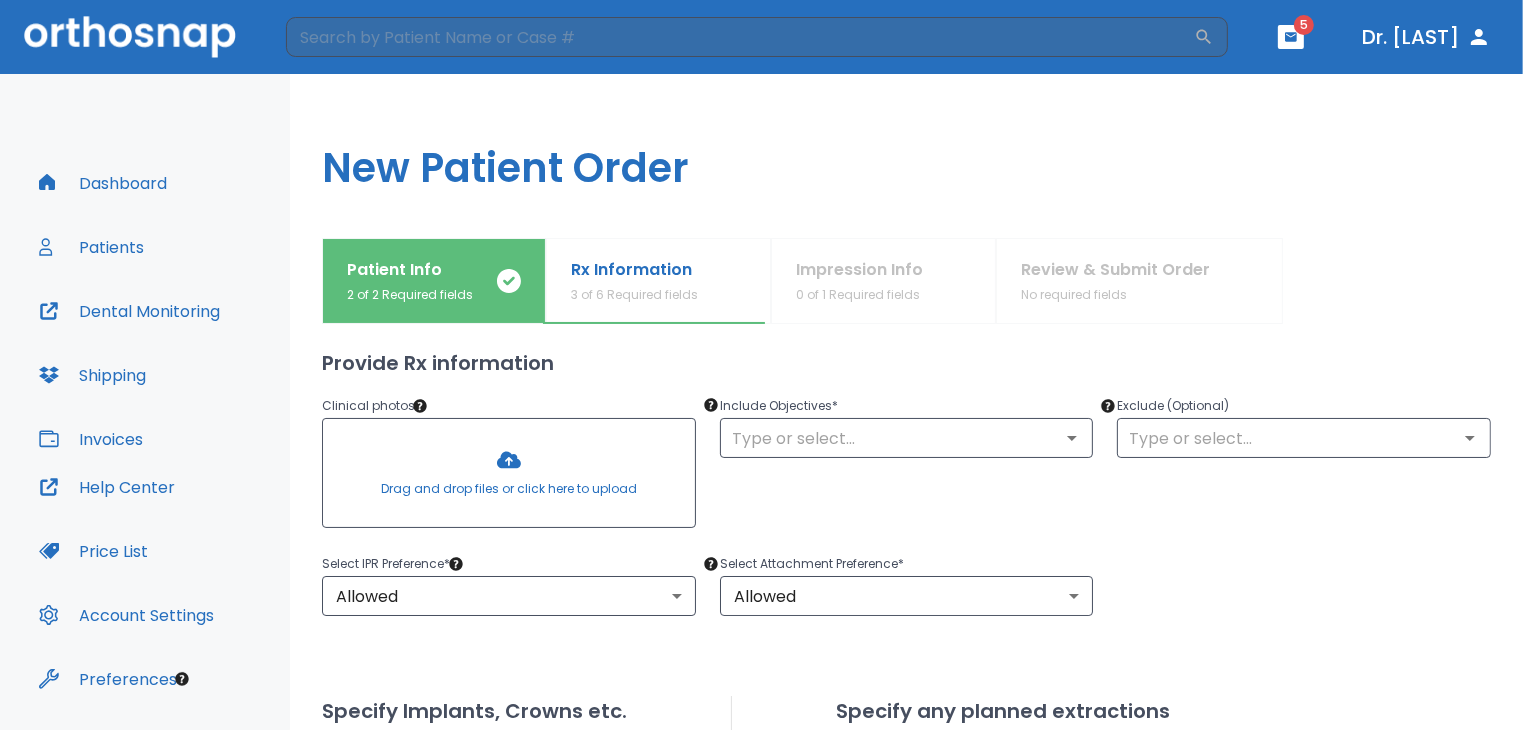 scroll, scrollTop: 200, scrollLeft: 0, axis: vertical 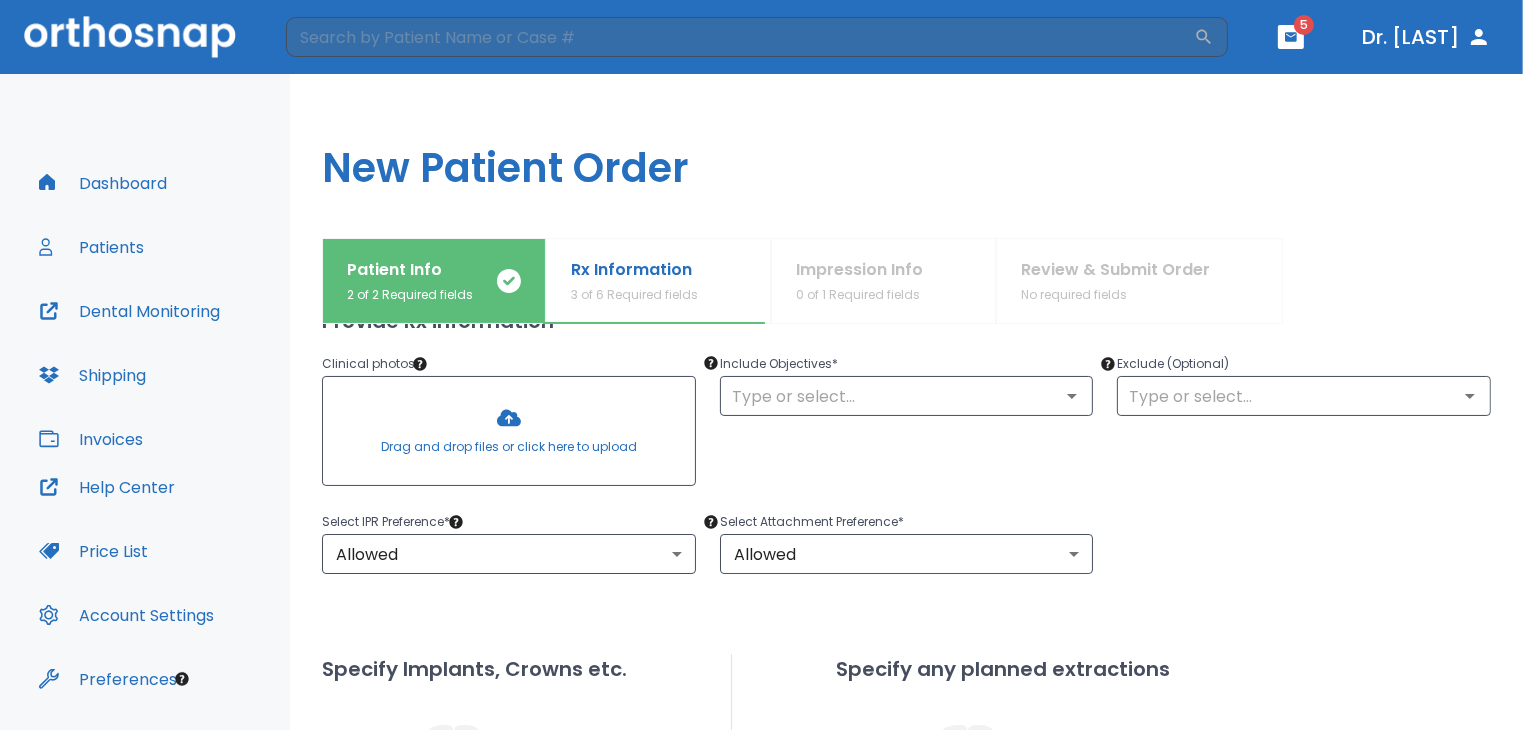 click at bounding box center [509, 431] 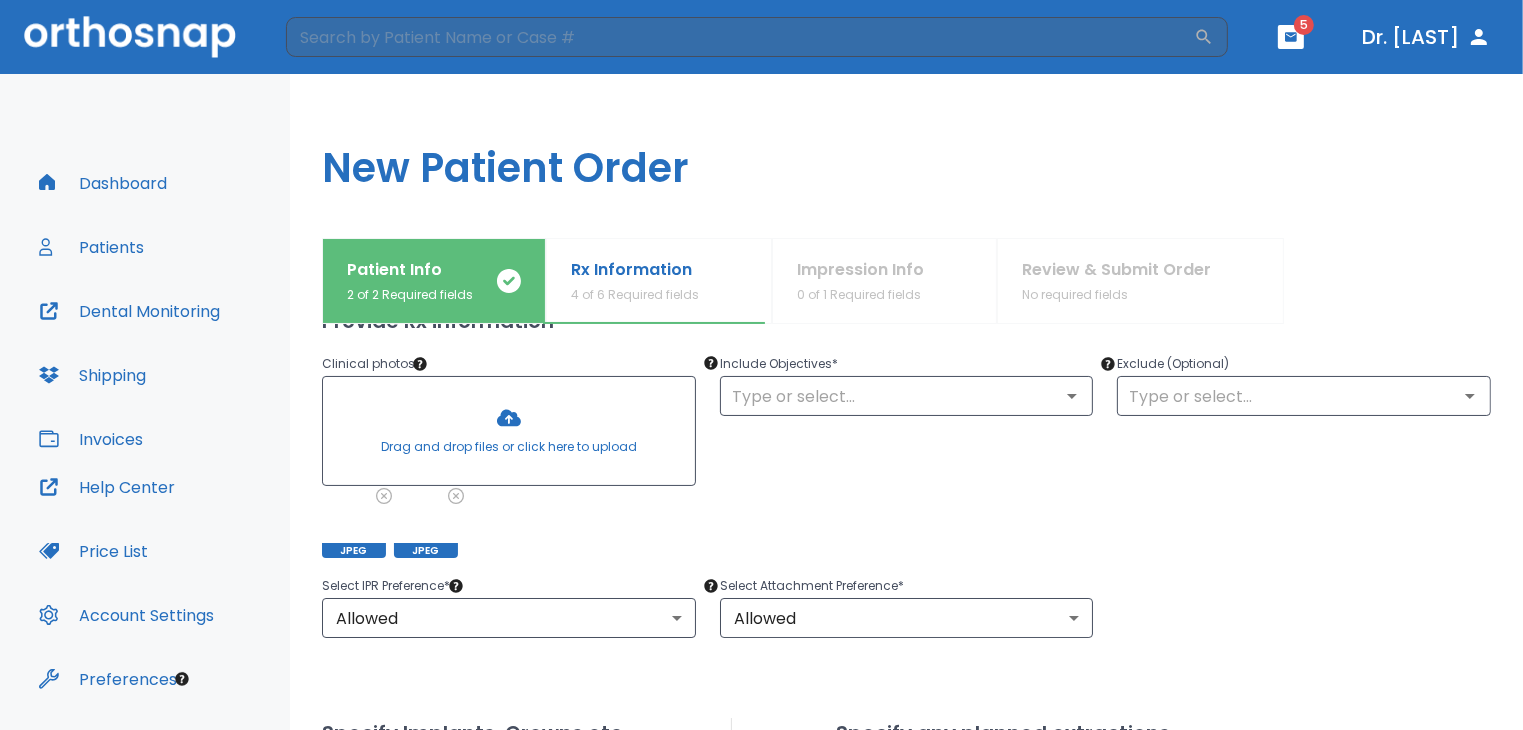 click at bounding box center (509, 431) 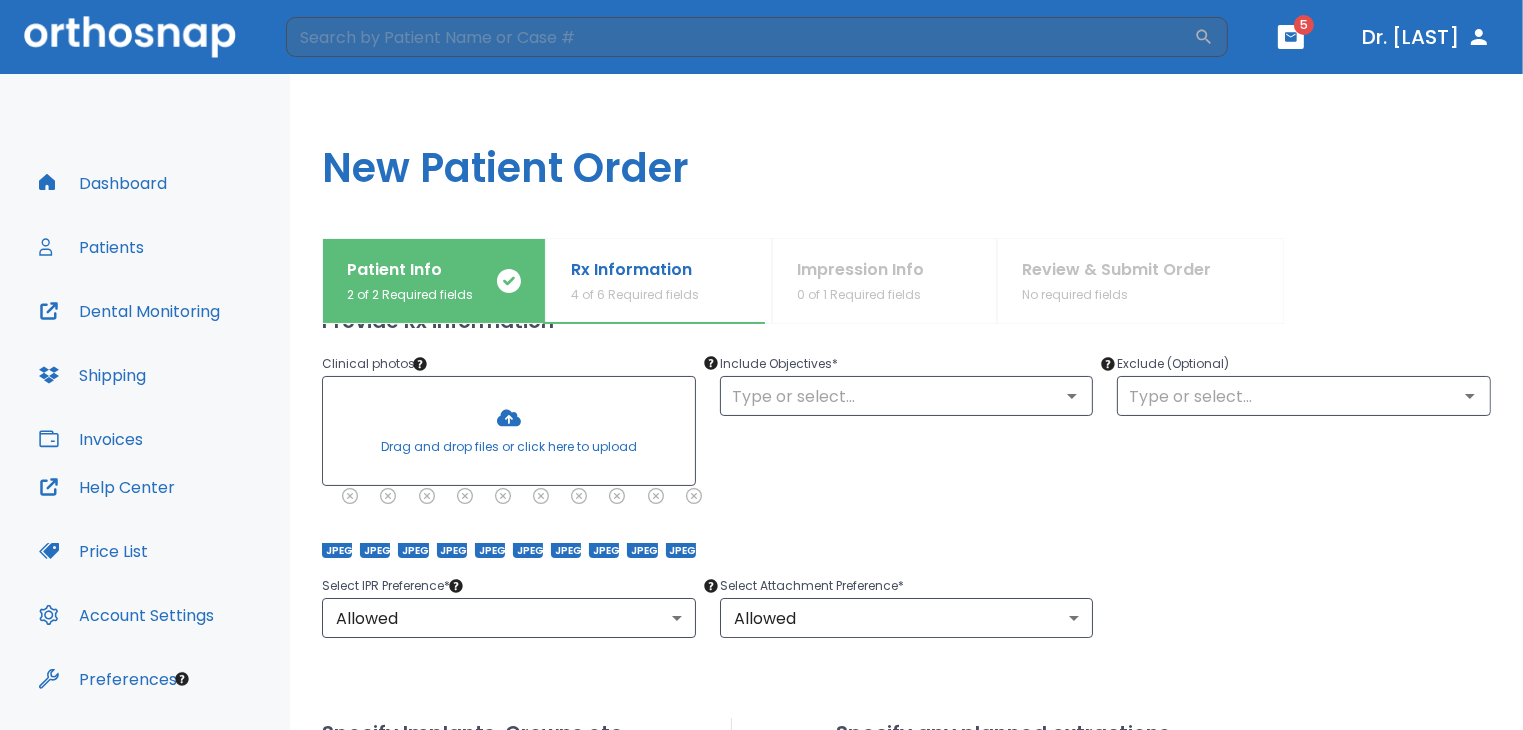 scroll, scrollTop: 300, scrollLeft: 0, axis: vertical 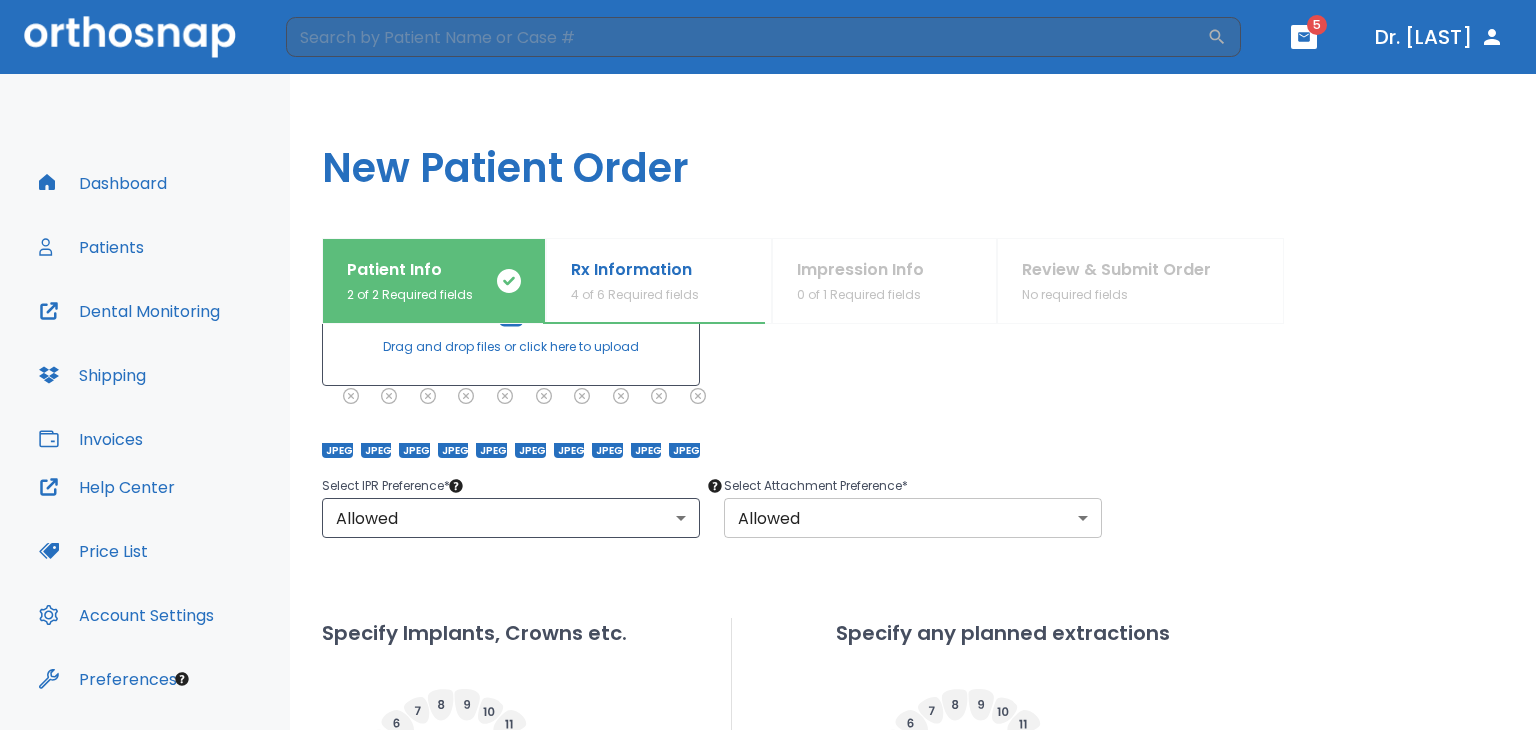 click on "​ 5 Dr. [LAST] Dashboard Patients Dental Monitoring Shipping Invoices Help Center Price List Account Settings Preferences Logout Uploading files and placing your order. One moment, please. New Patient Order Patient Info 2 of 2 Required fields Rx Information 4 of 6 Required fields Impression Info 0 of 1 Required fields Review & Submit Order No required fields What arches need attention?* Upper Arches Lower Arches Provide Rx information Clinical photos * Drag and drop files or click here to upload JPEG JPEG JPEG JPEG JPEG JPEG JPEG JPEG JPEG JPEG Include Objectives * ​ Exclude (Optional) ​ Select IPR Preference * Allowed 1 ​ Select Attachment Preference * Allowed 1 ​ Specify Implants, Crowns etc. Specify any planned extractions Save as draft Cancel Back Next" at bounding box center [768, 365] 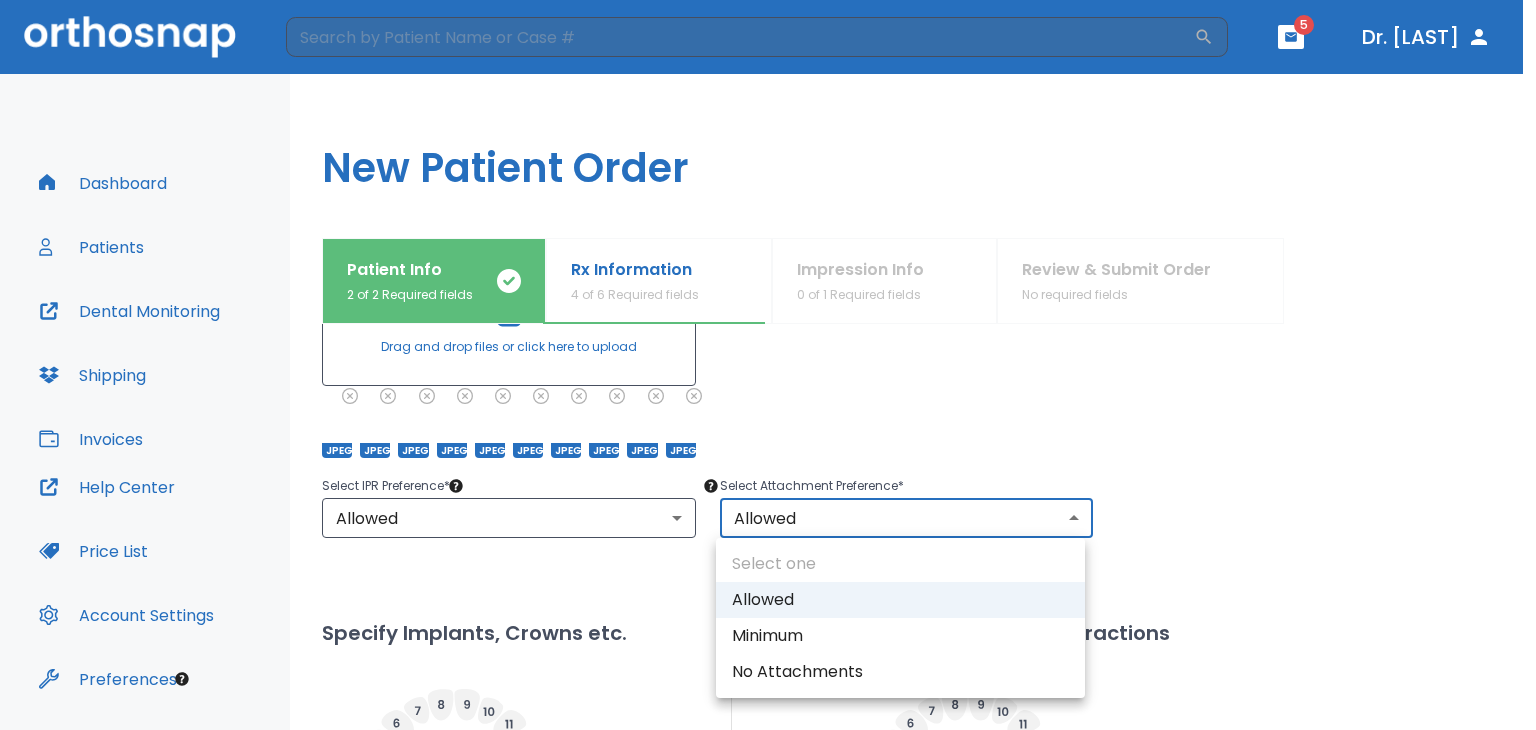 click on "Allowed" at bounding box center [900, 600] 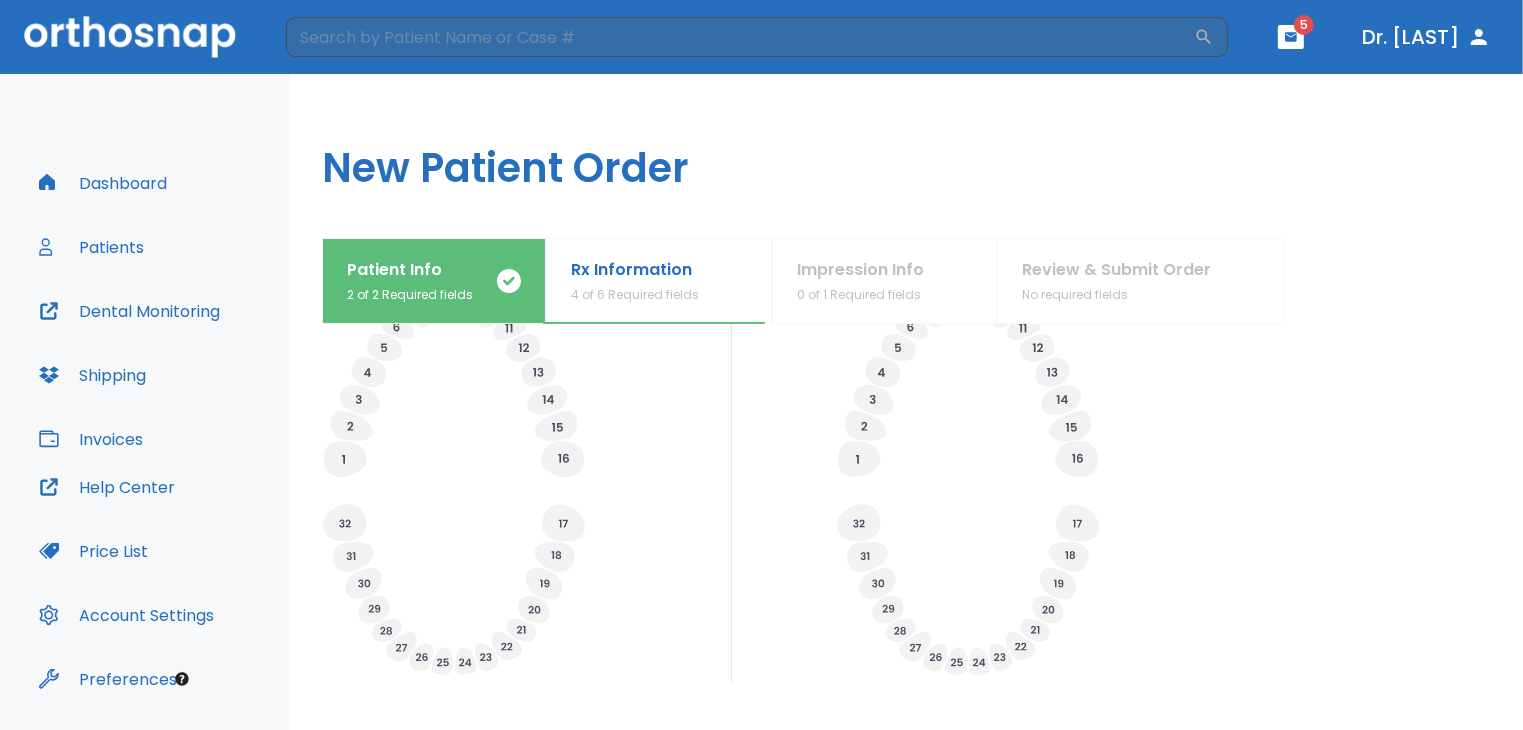 scroll, scrollTop: 700, scrollLeft: 0, axis: vertical 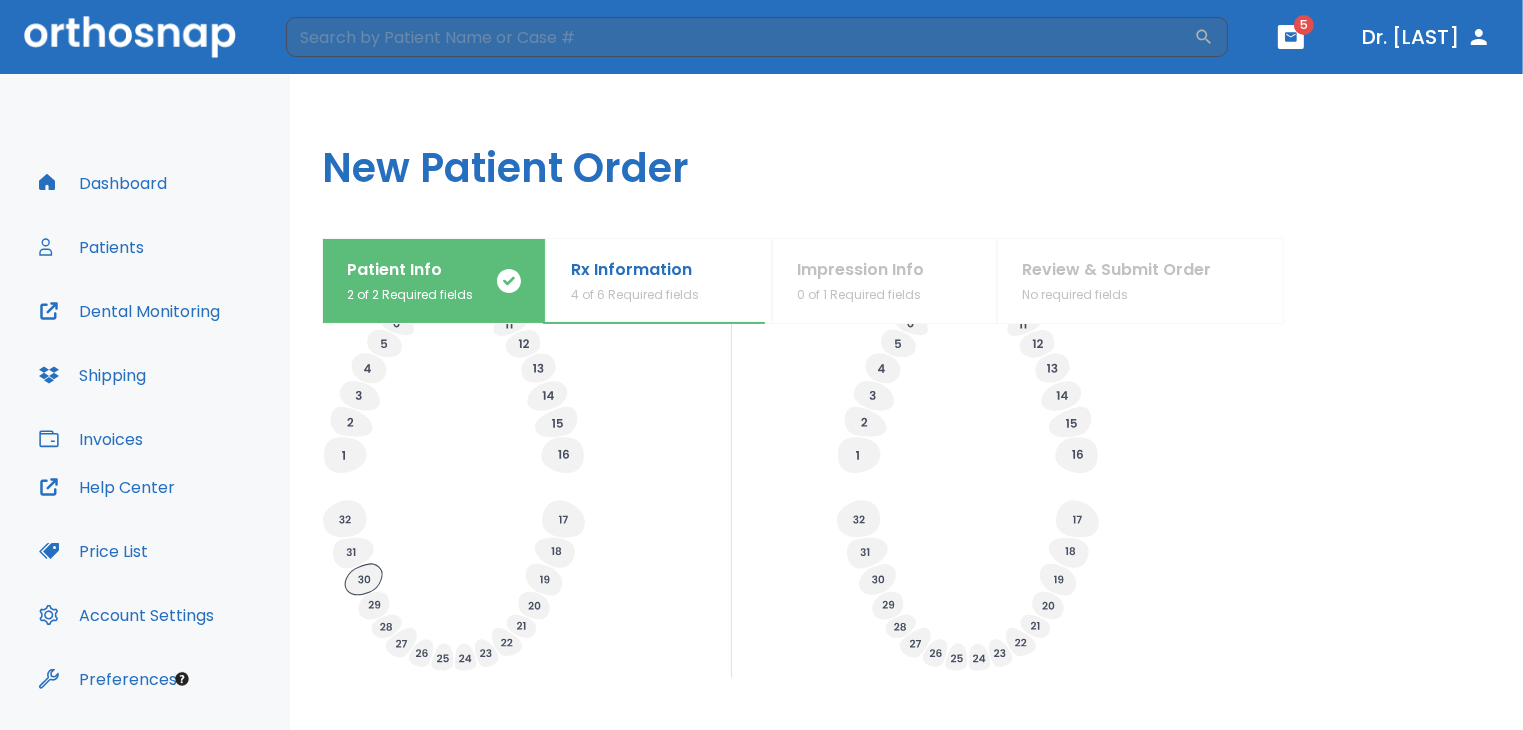 click 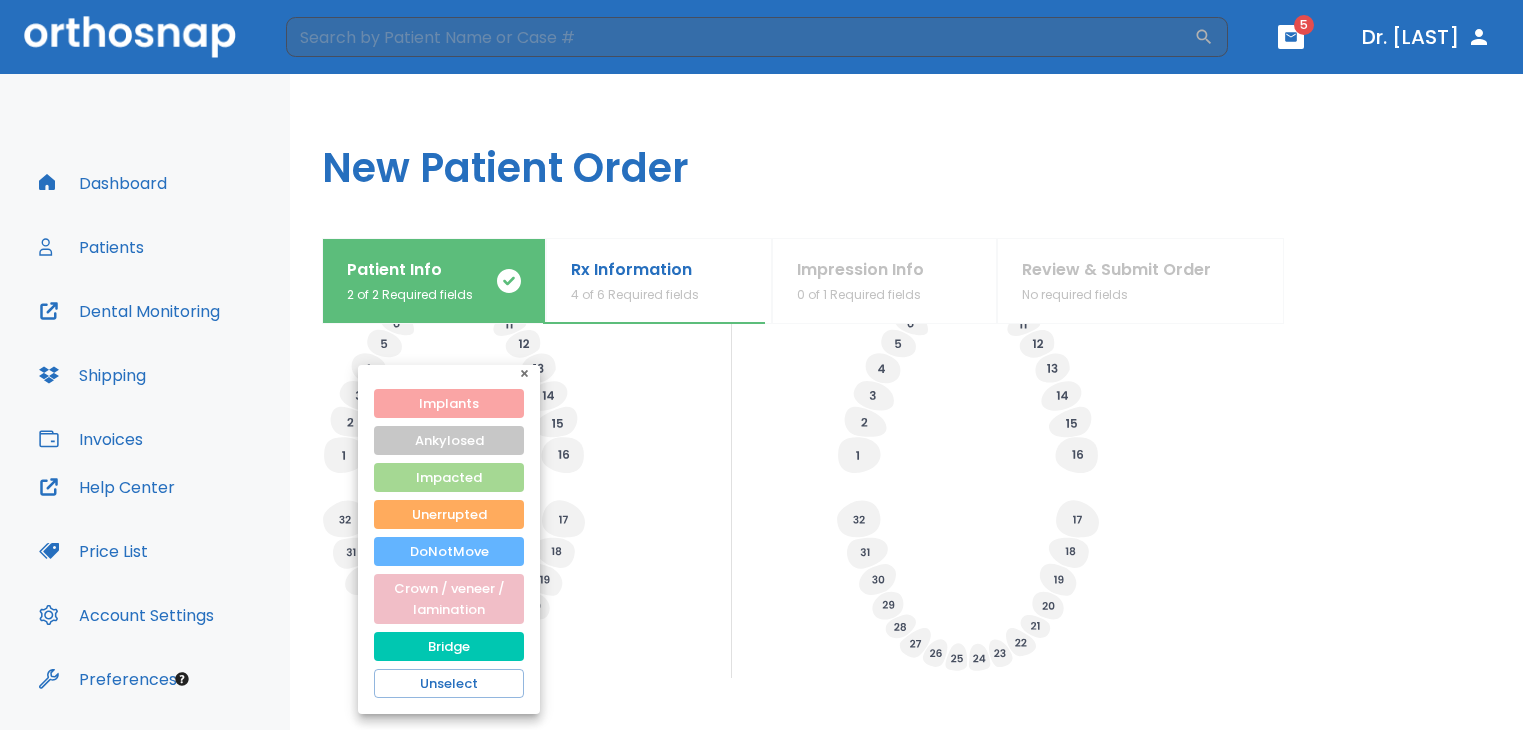 click on "Implants" at bounding box center (449, 403) 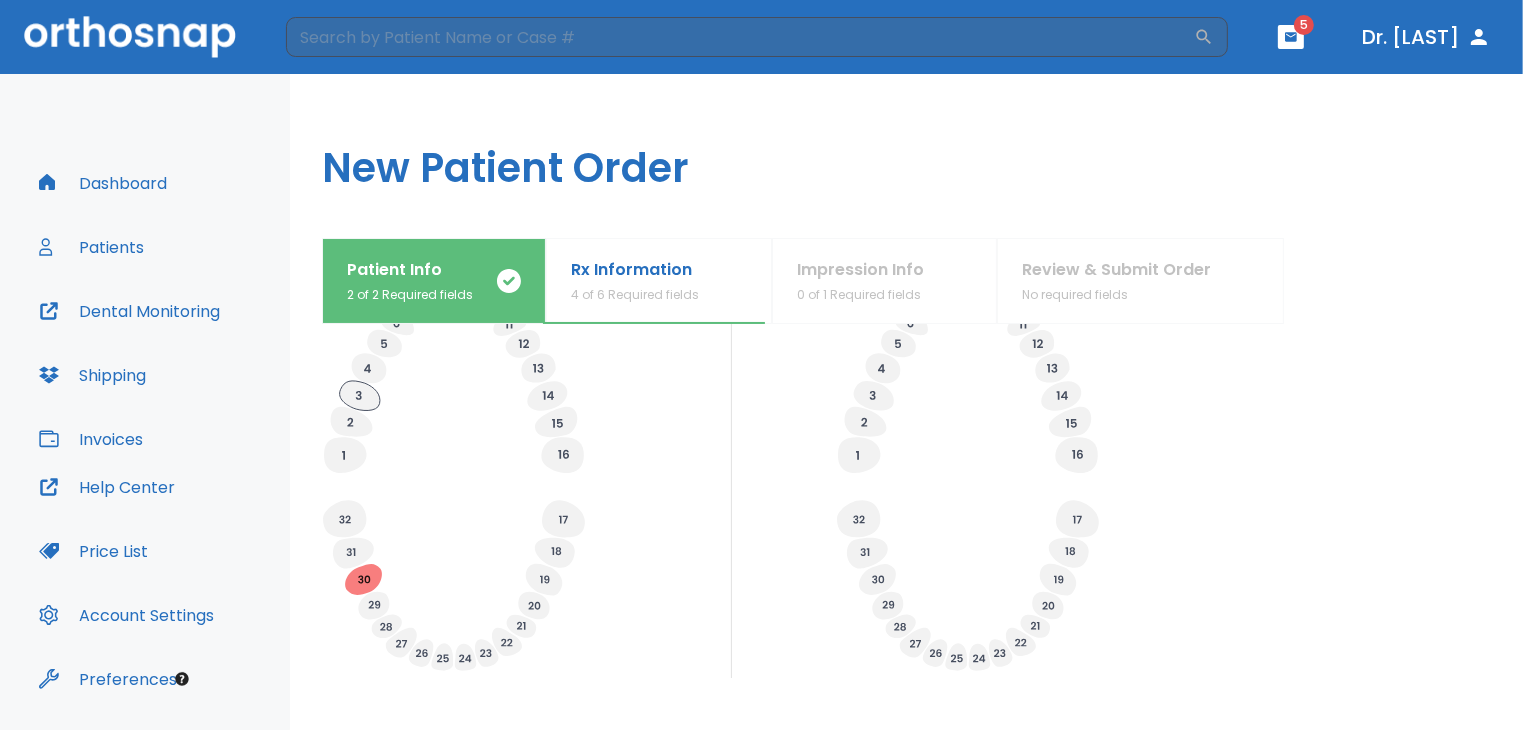 click 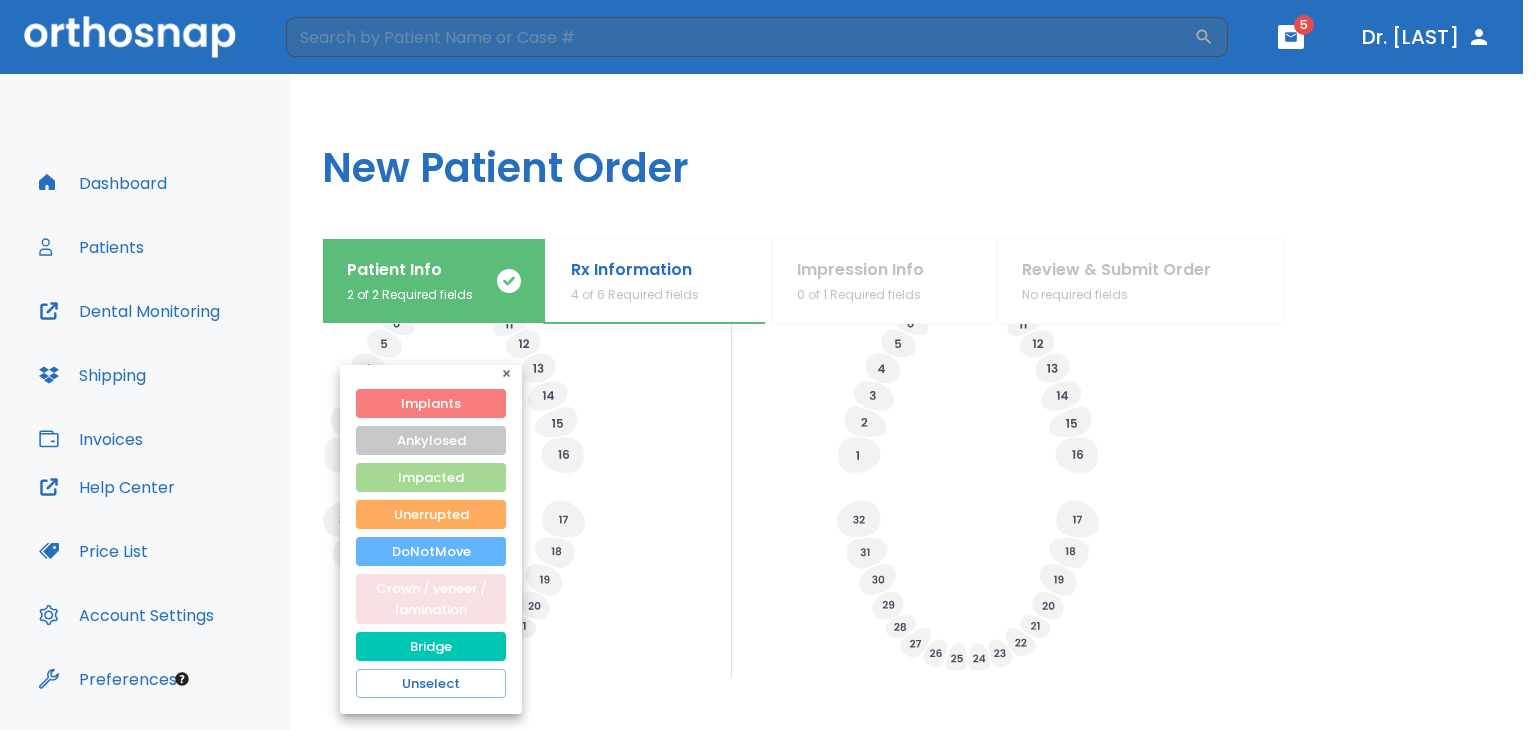 click on "Crown / veneer / lamination" at bounding box center [431, 599] 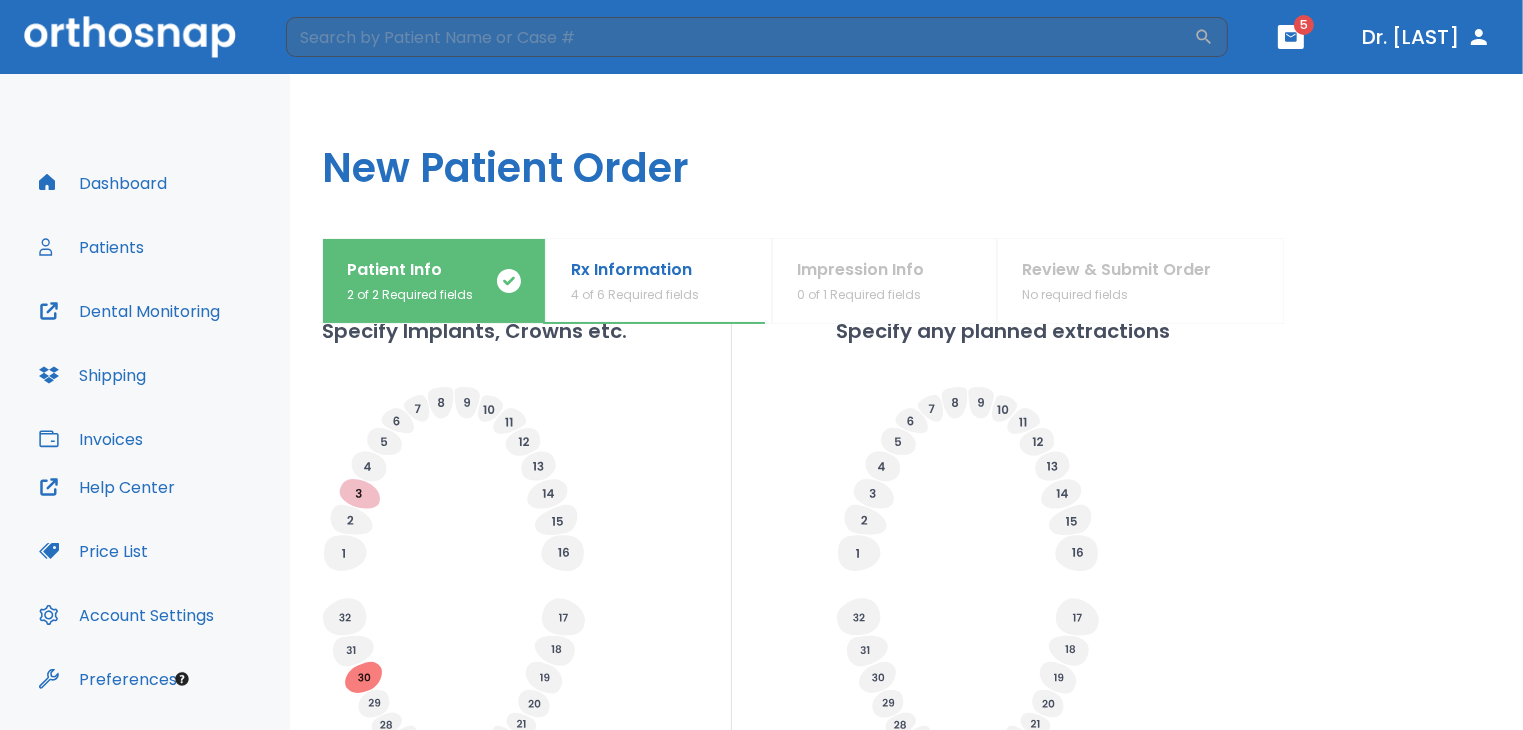 scroll, scrollTop: 600, scrollLeft: 0, axis: vertical 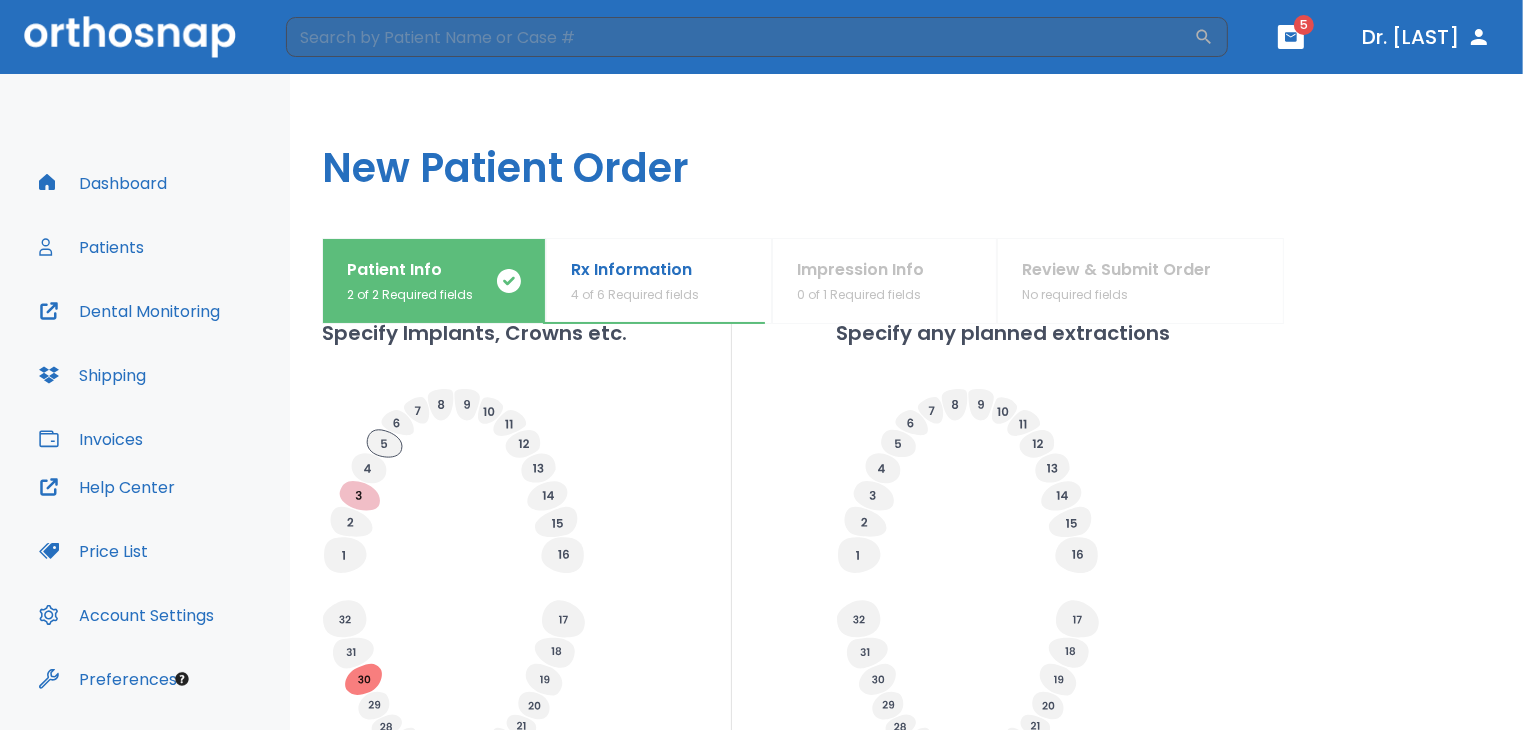click 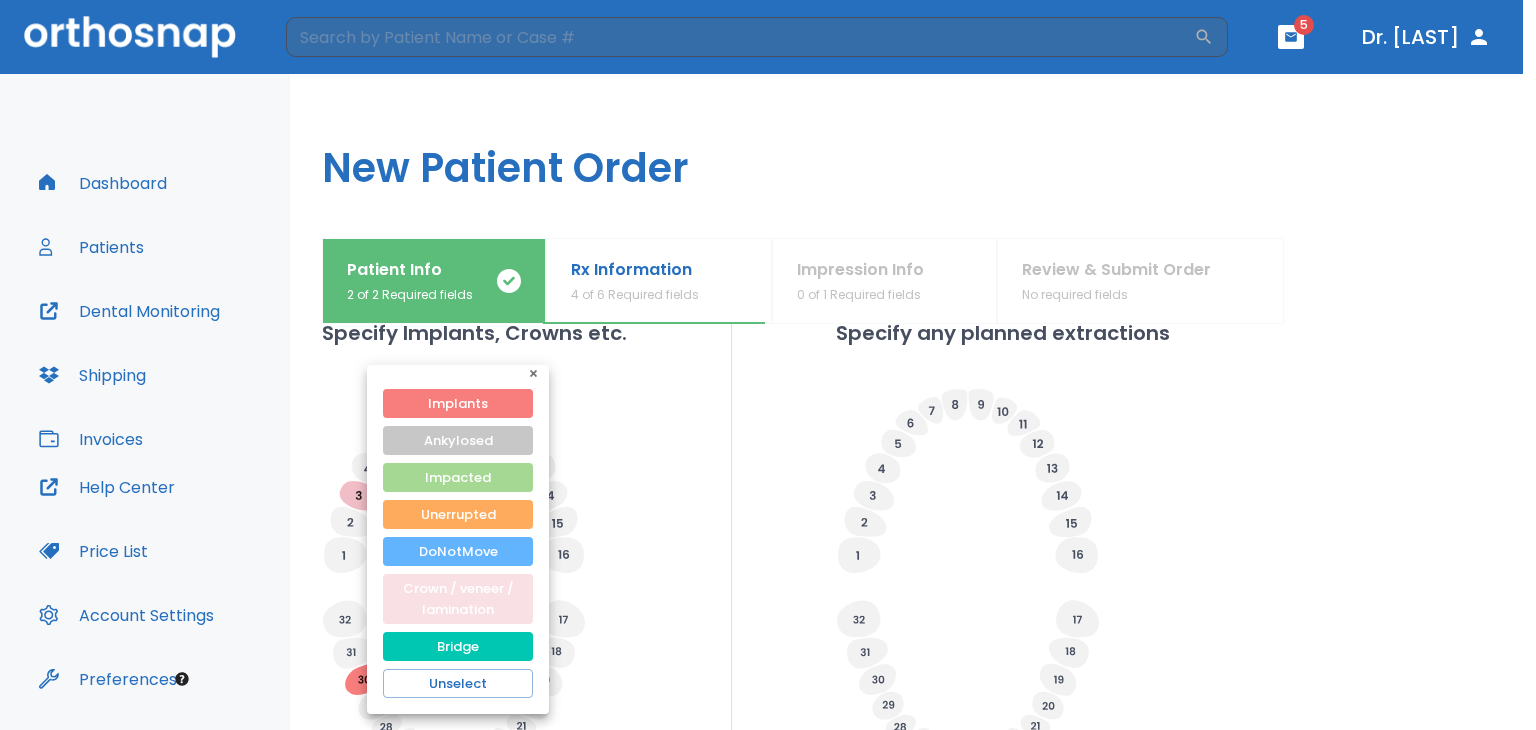 click on "Crown / veneer / lamination" at bounding box center [458, 599] 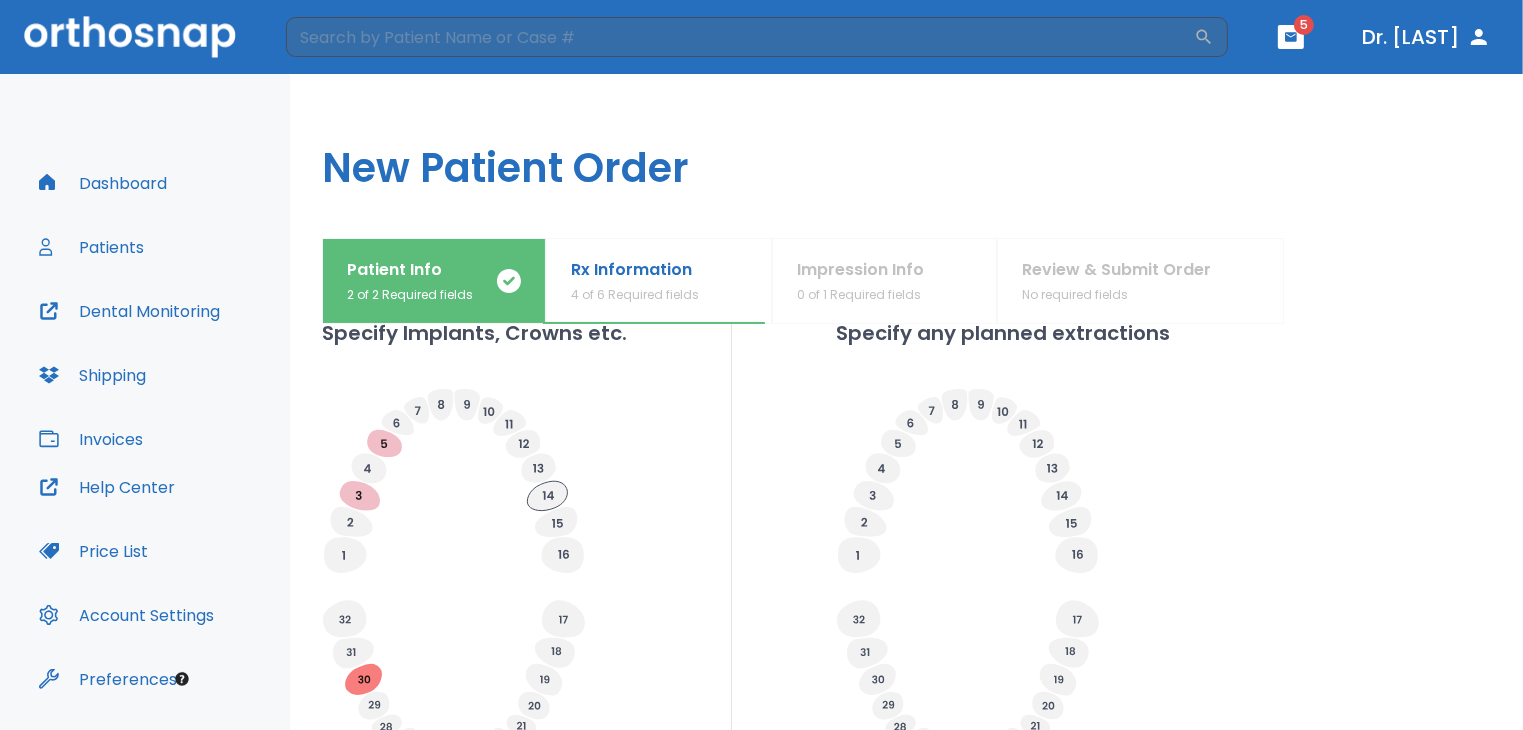 click 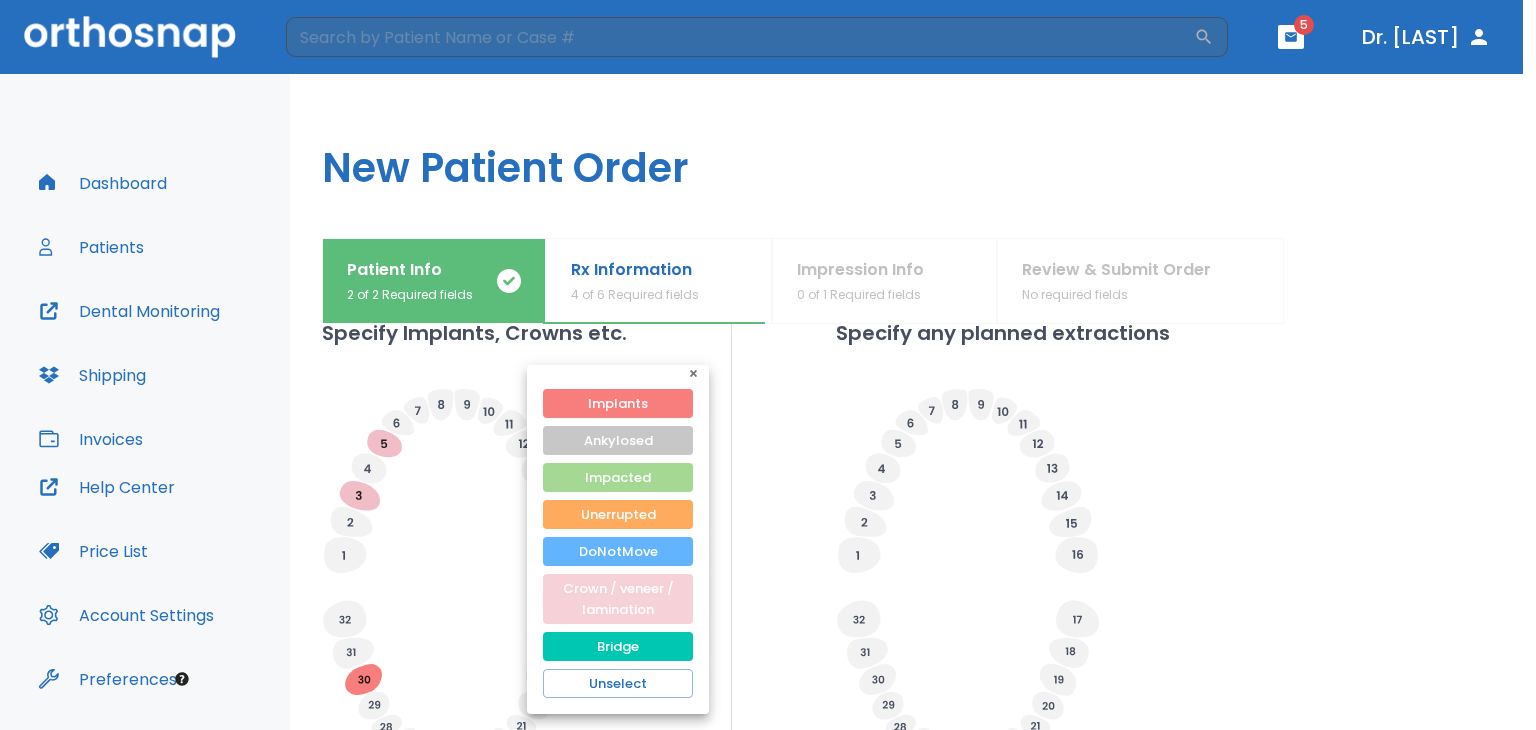 click on "Crown / veneer / lamination" at bounding box center (618, 599) 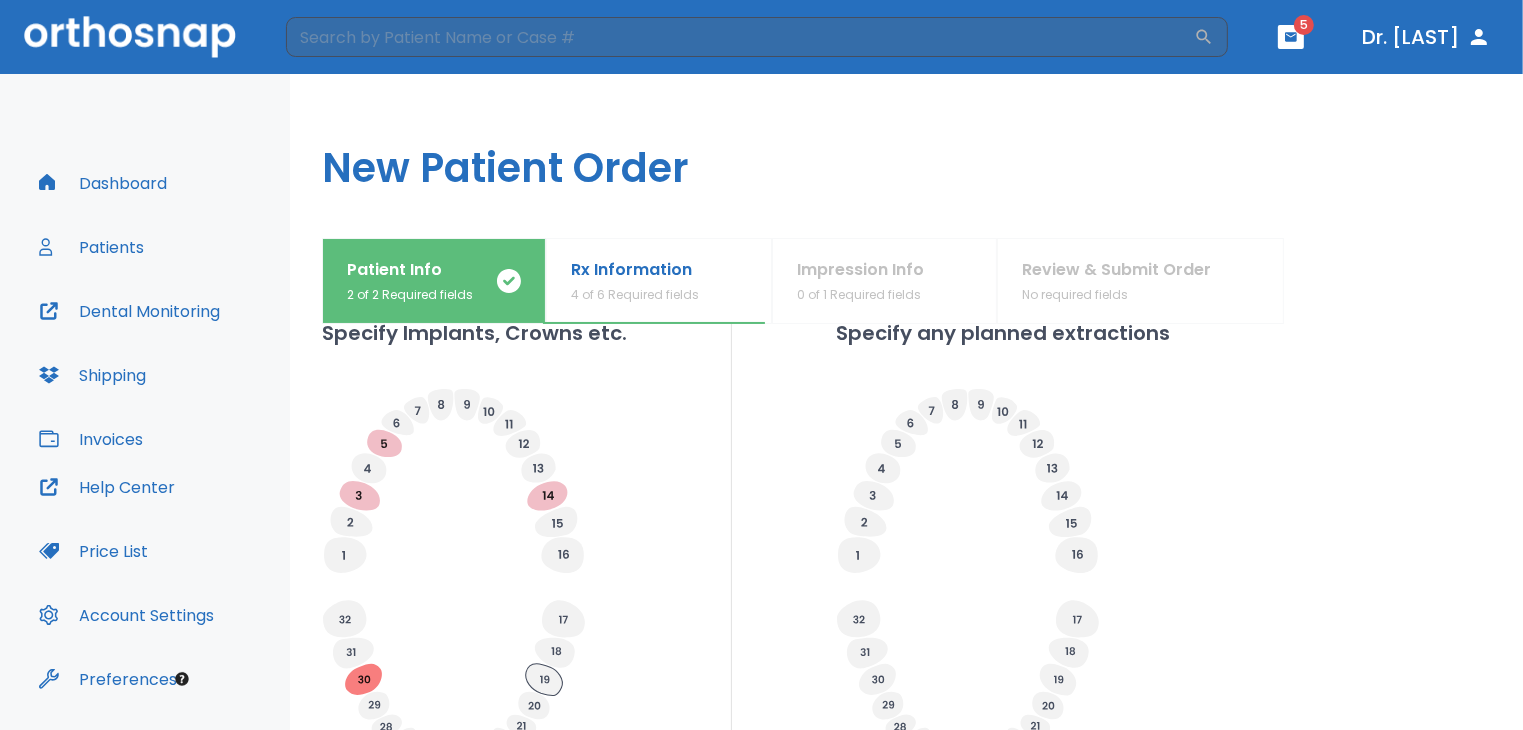 click 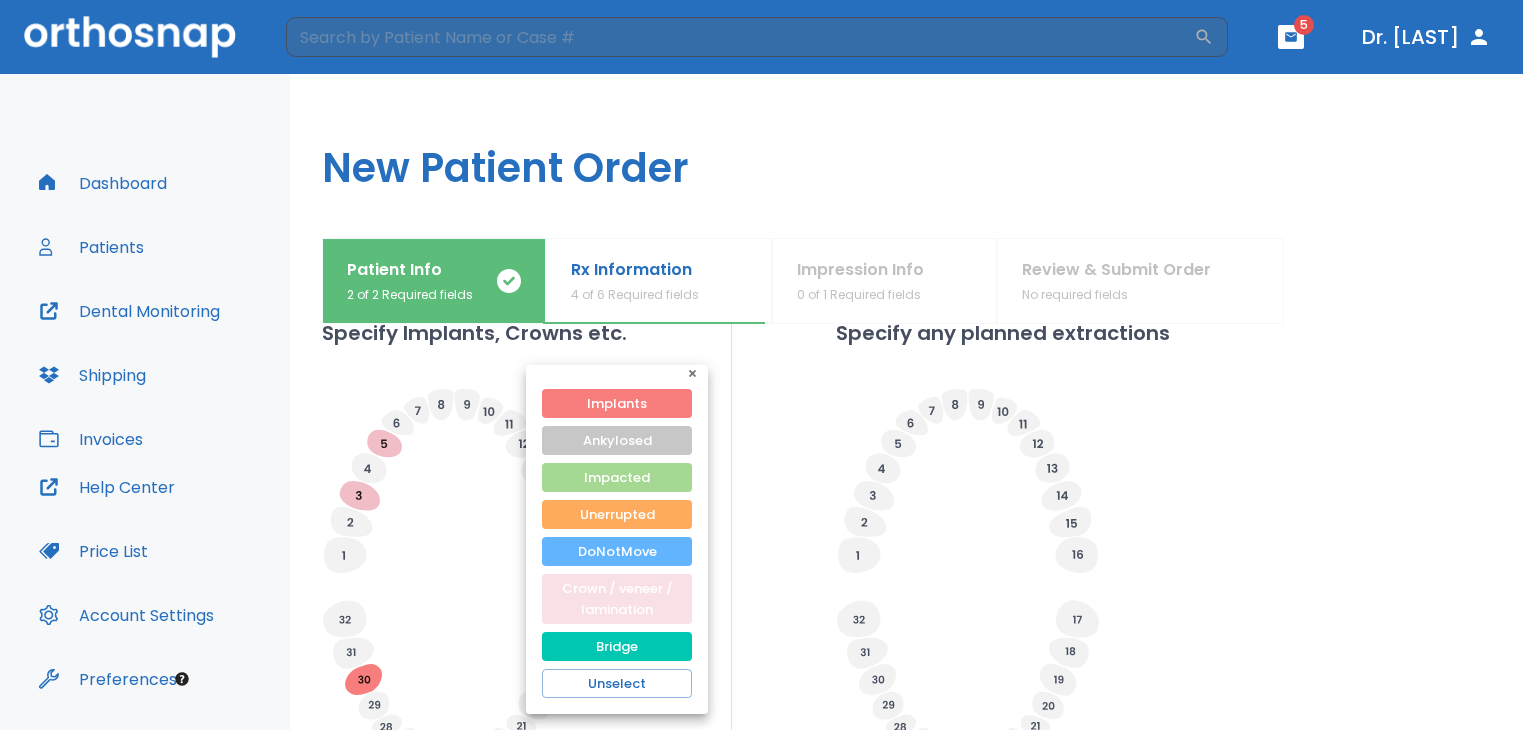 click on "Crown / veneer / lamination" at bounding box center (617, 599) 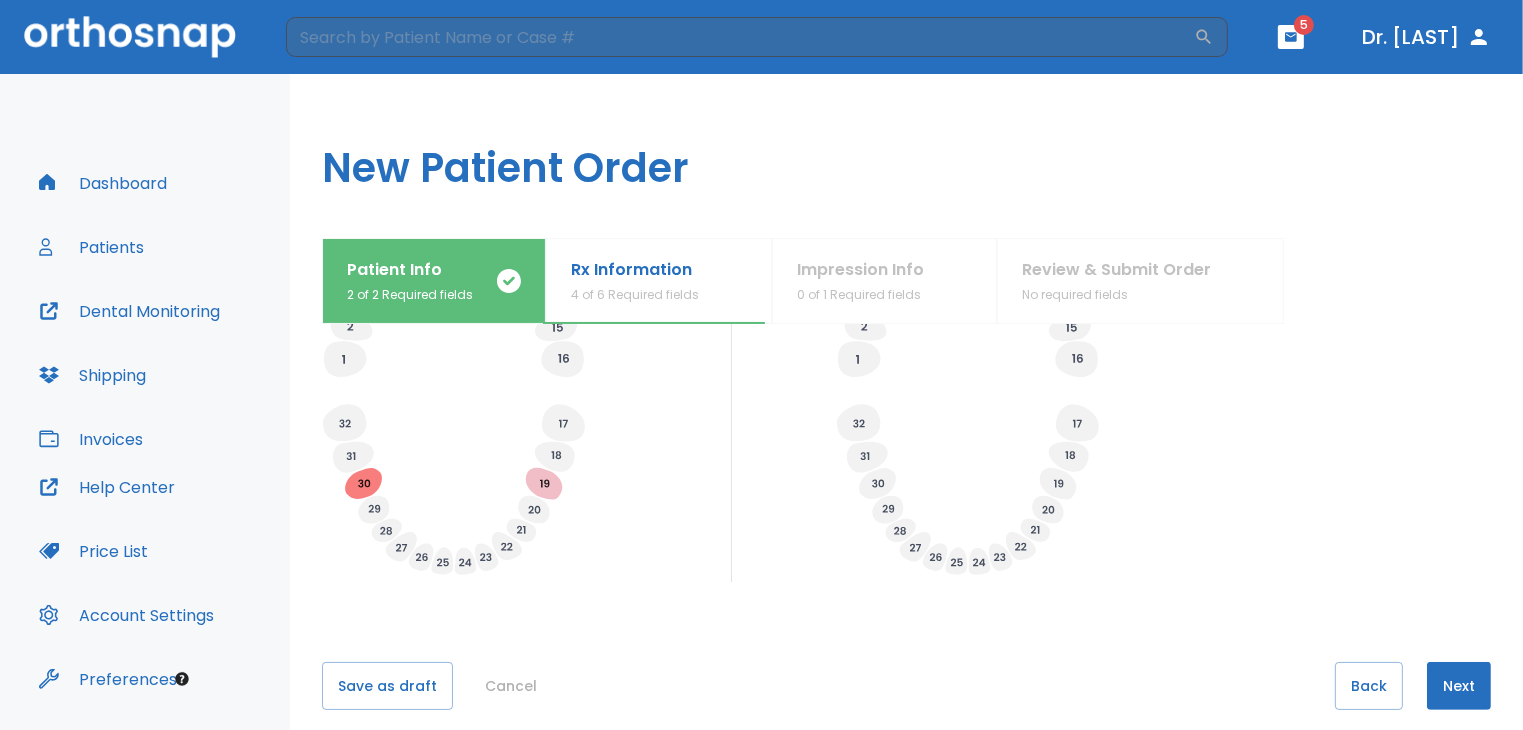 scroll, scrollTop: 816, scrollLeft: 0, axis: vertical 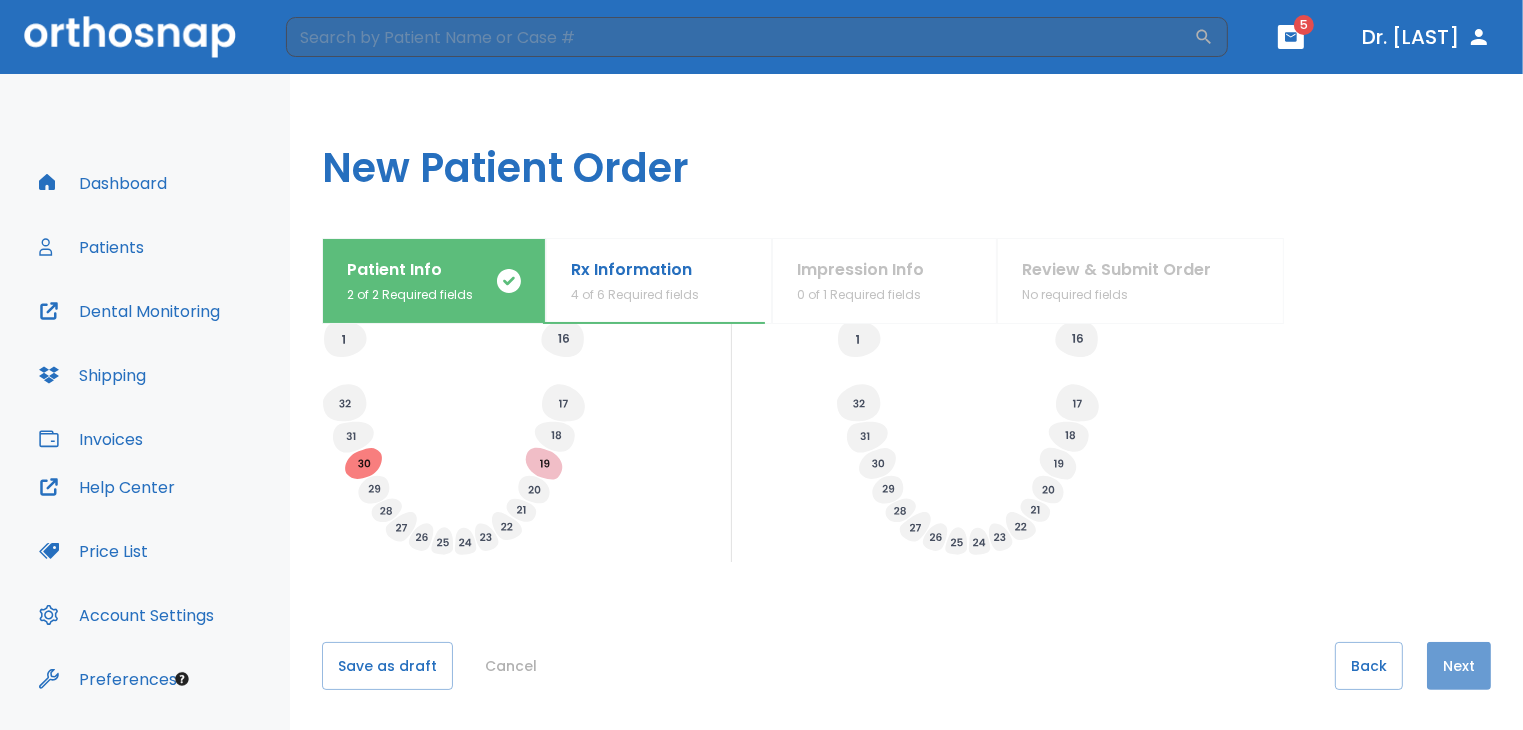 click on "Next" at bounding box center (1459, 666) 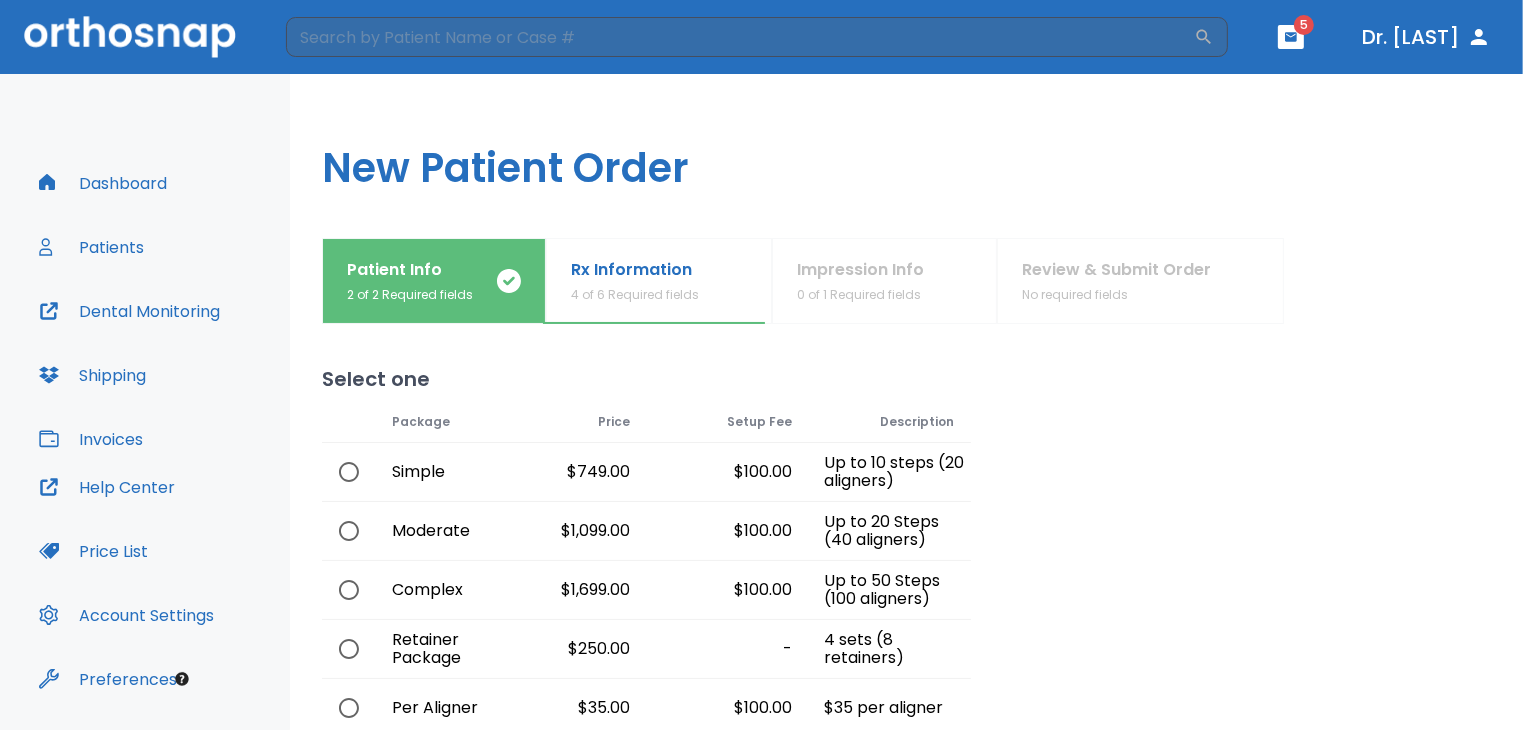 click at bounding box center [349, 590] 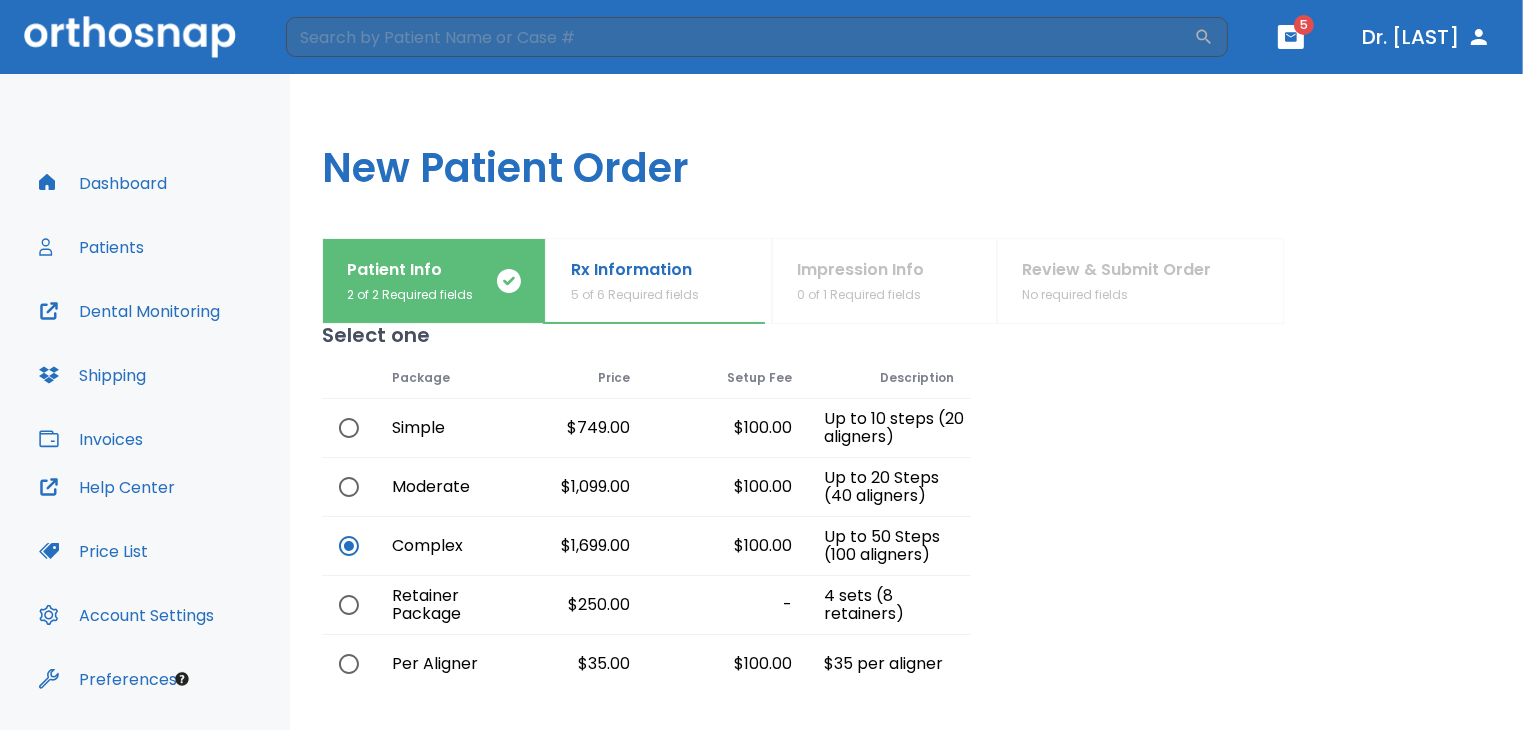 scroll, scrollTop: 0, scrollLeft: 0, axis: both 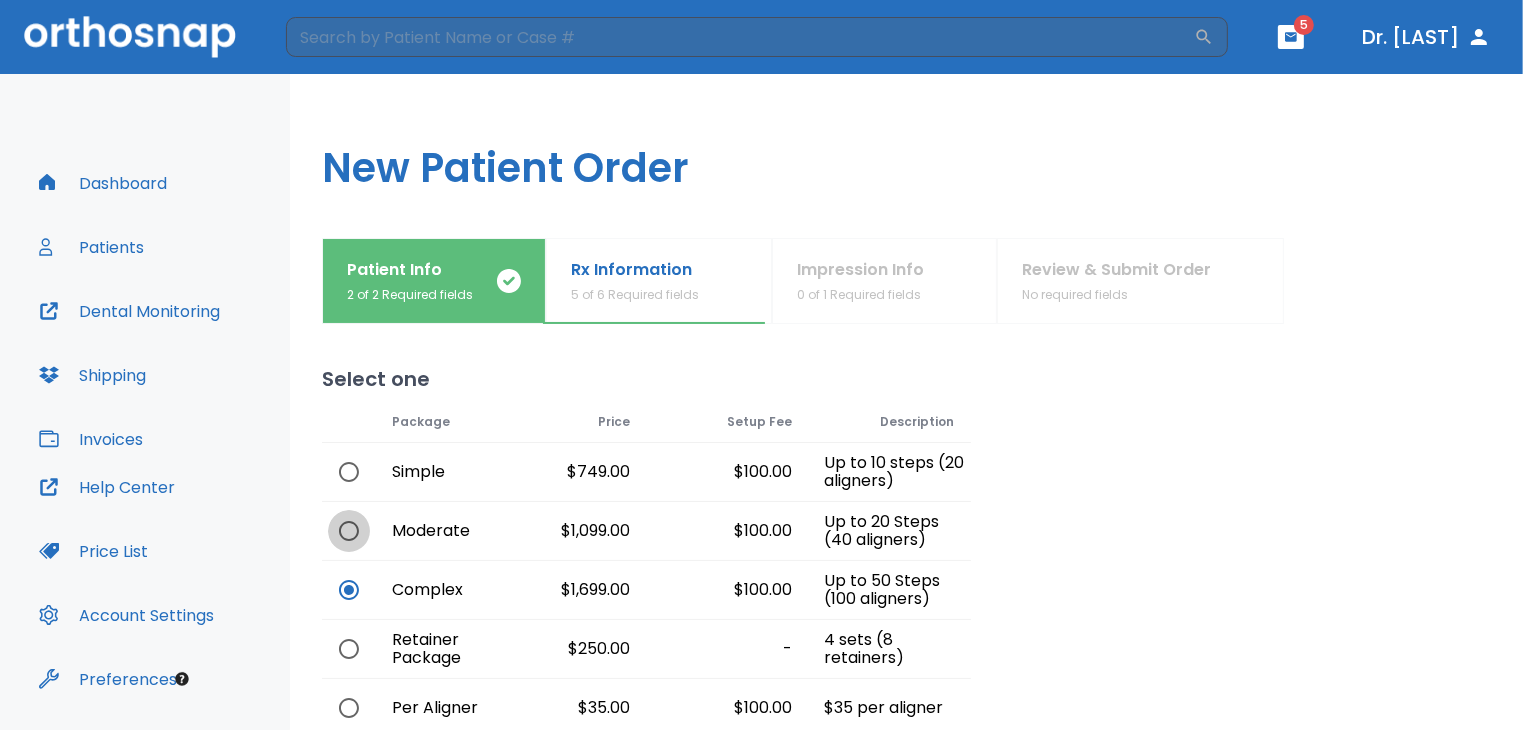 click at bounding box center [349, 531] 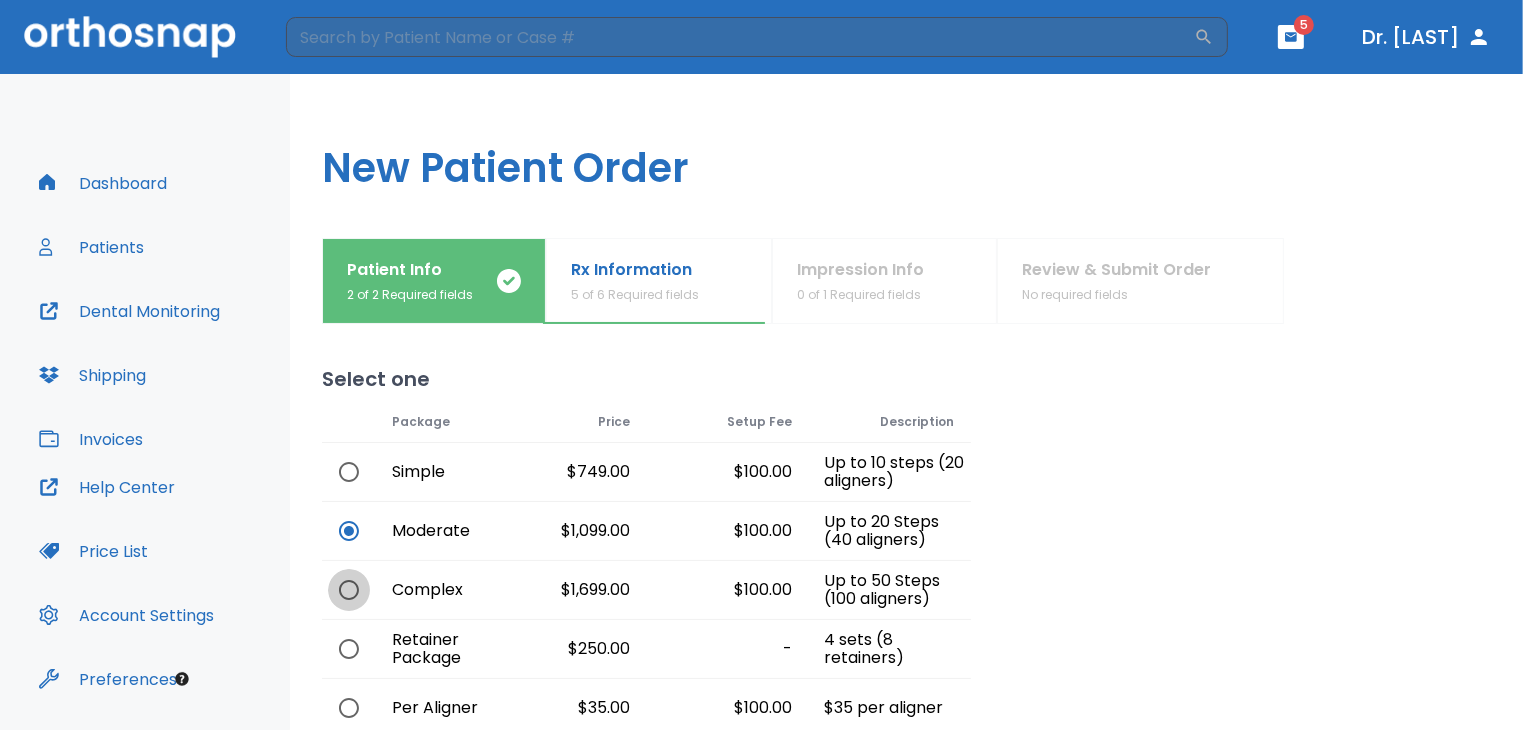 click at bounding box center [349, 590] 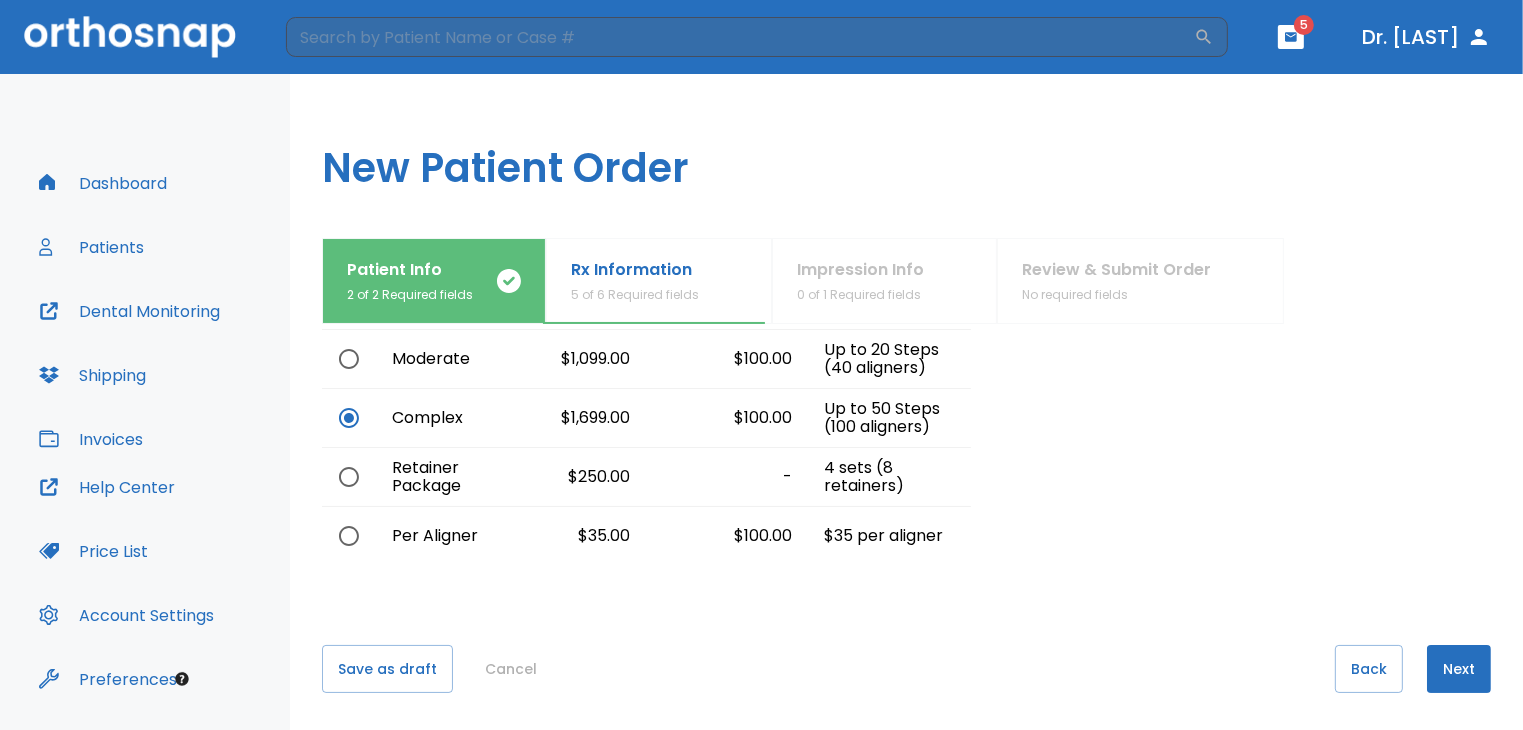 scroll, scrollTop: 174, scrollLeft: 0, axis: vertical 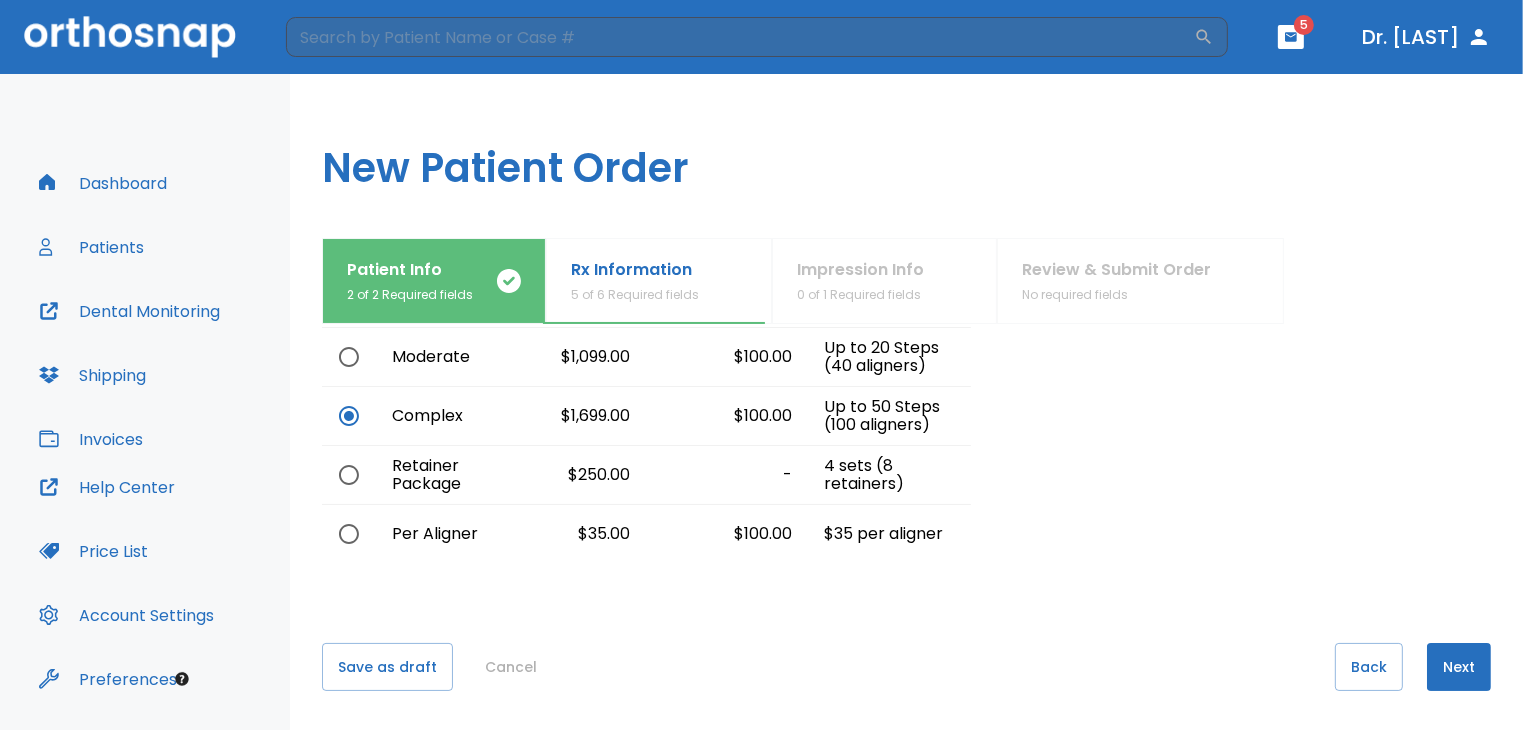 click on "Next" at bounding box center [1459, 667] 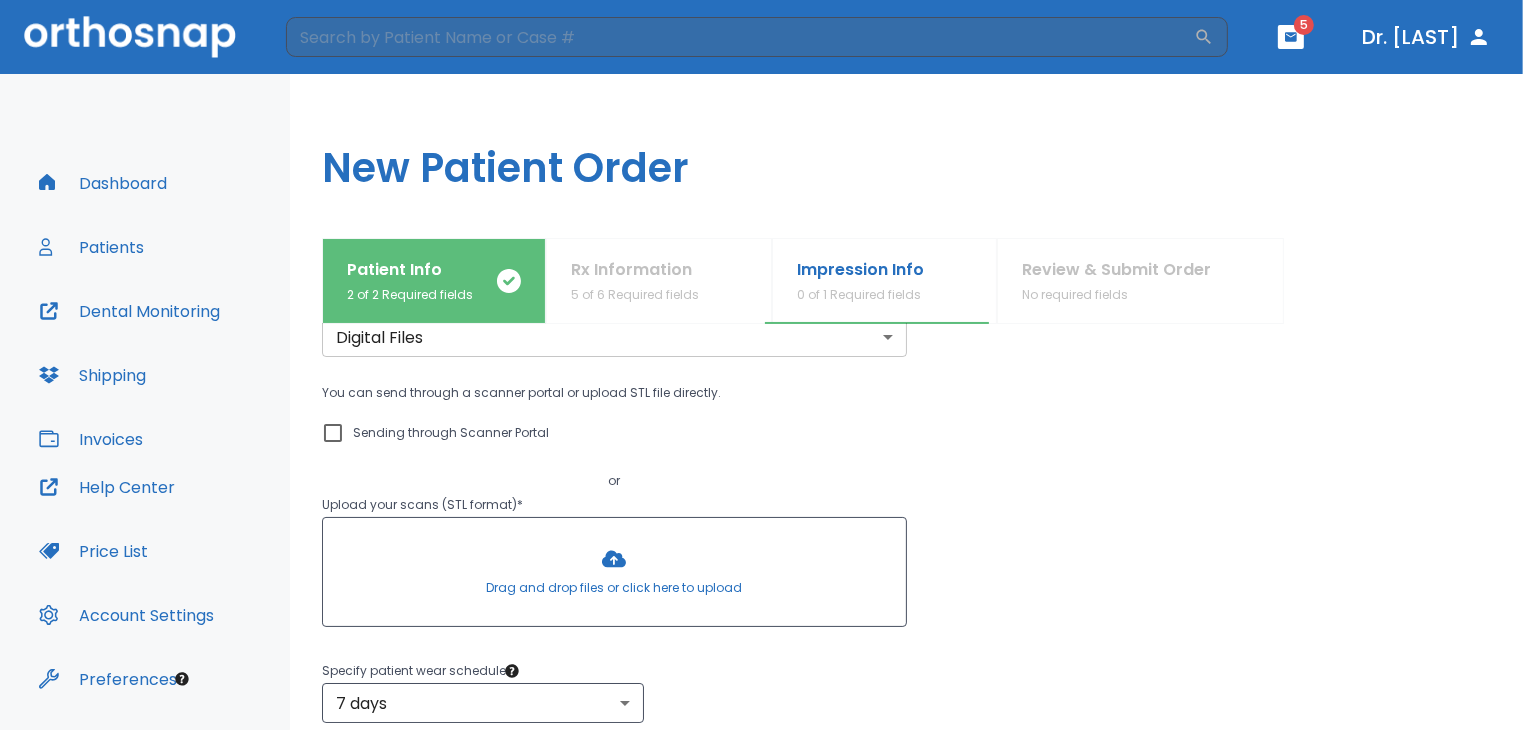 scroll, scrollTop: 100, scrollLeft: 0, axis: vertical 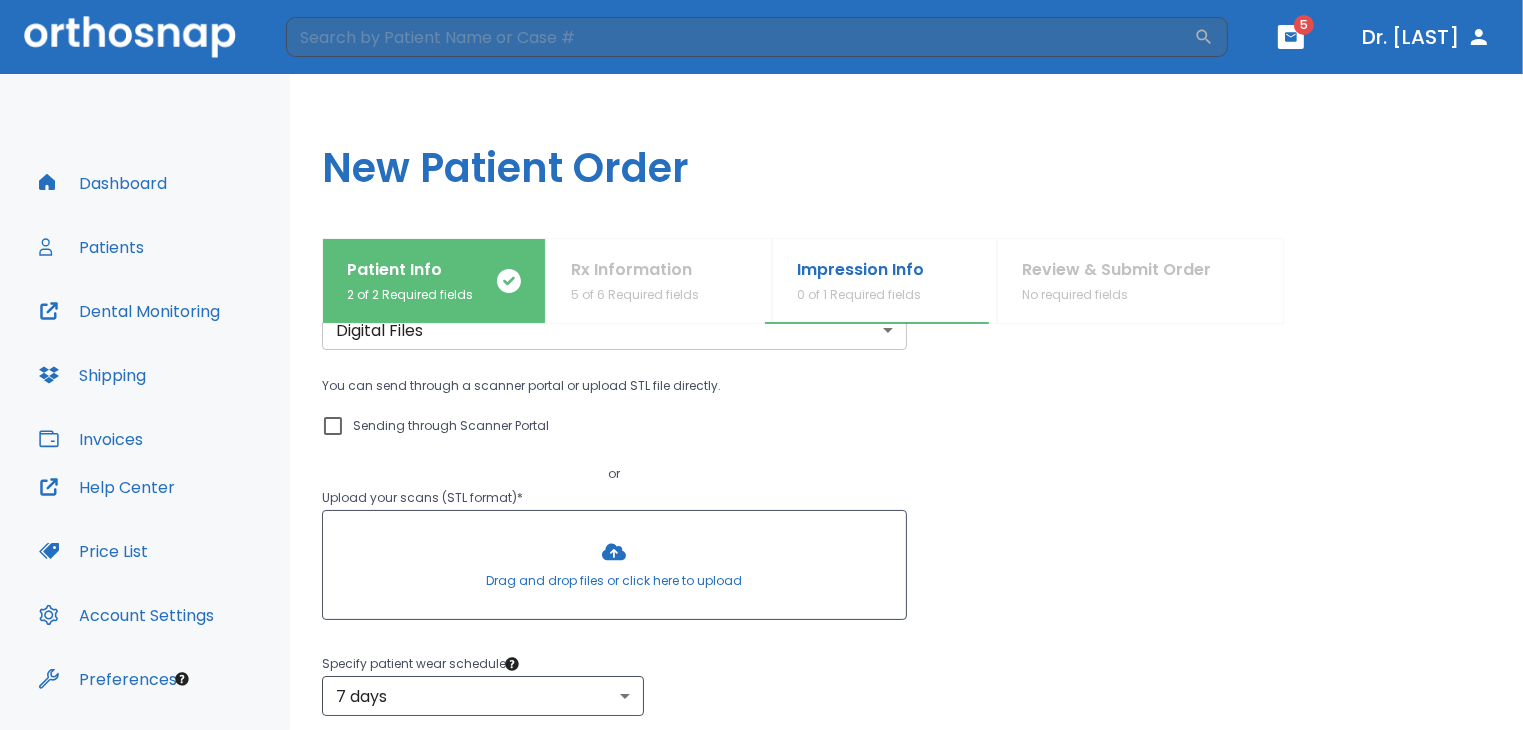 click at bounding box center [614, 565] 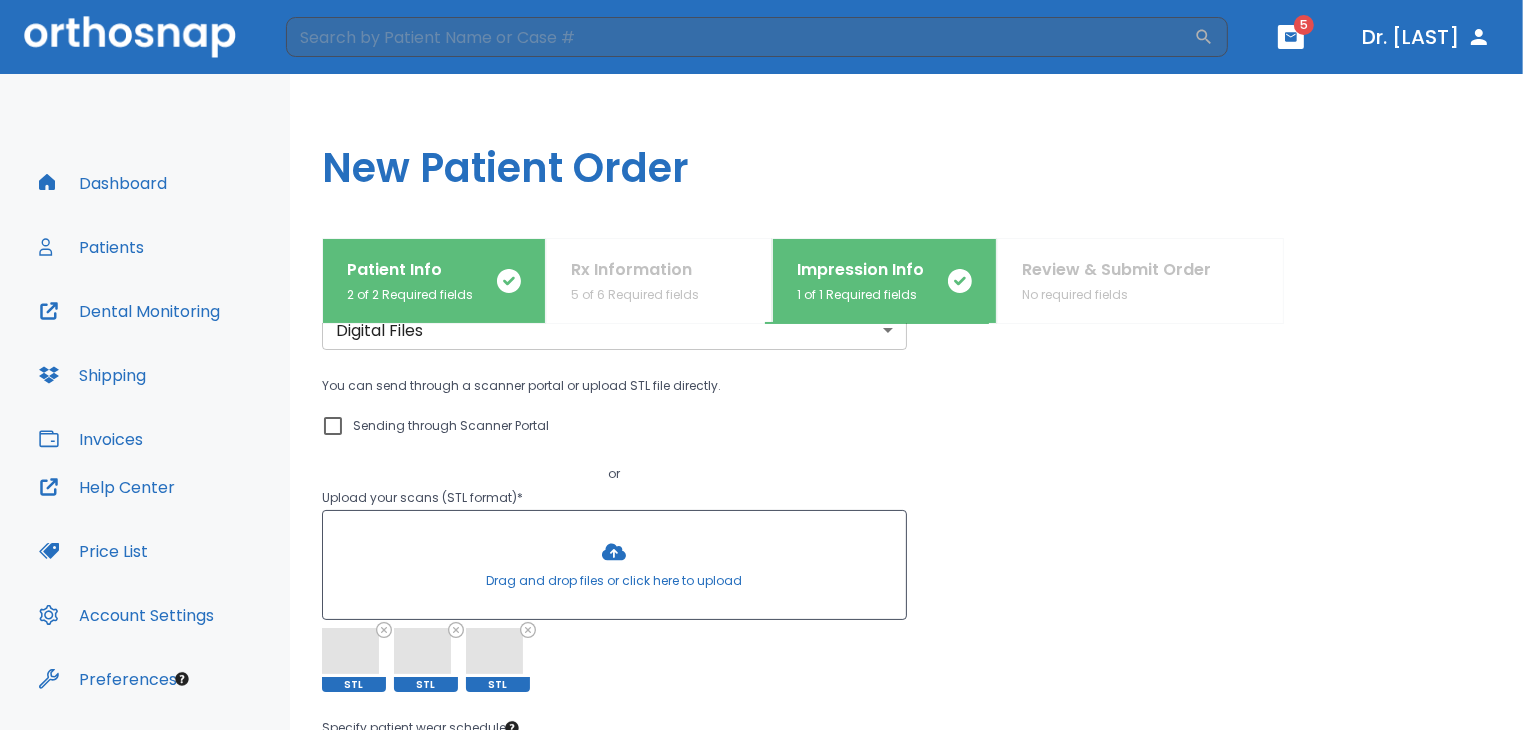 click at bounding box center [614, 565] 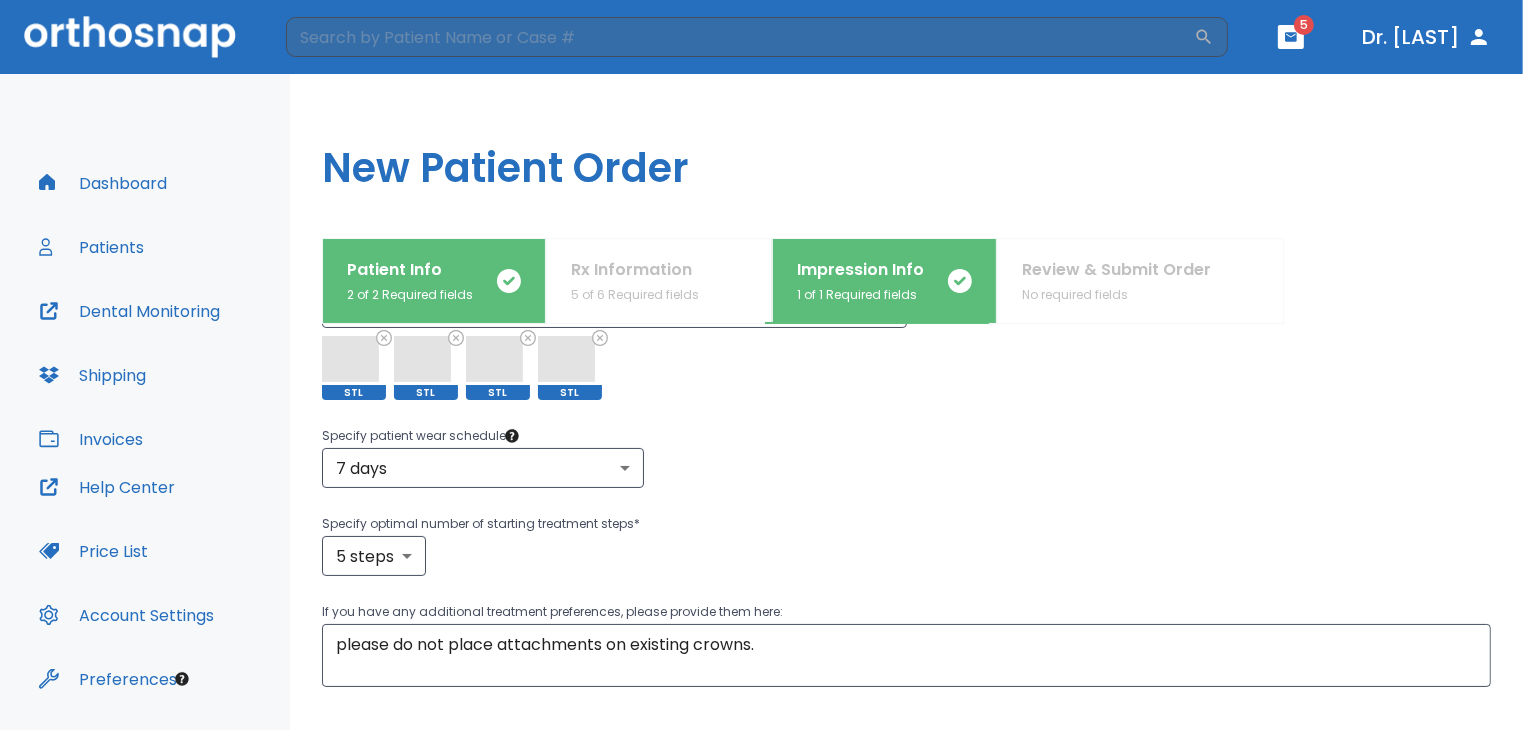 scroll, scrollTop: 400, scrollLeft: 0, axis: vertical 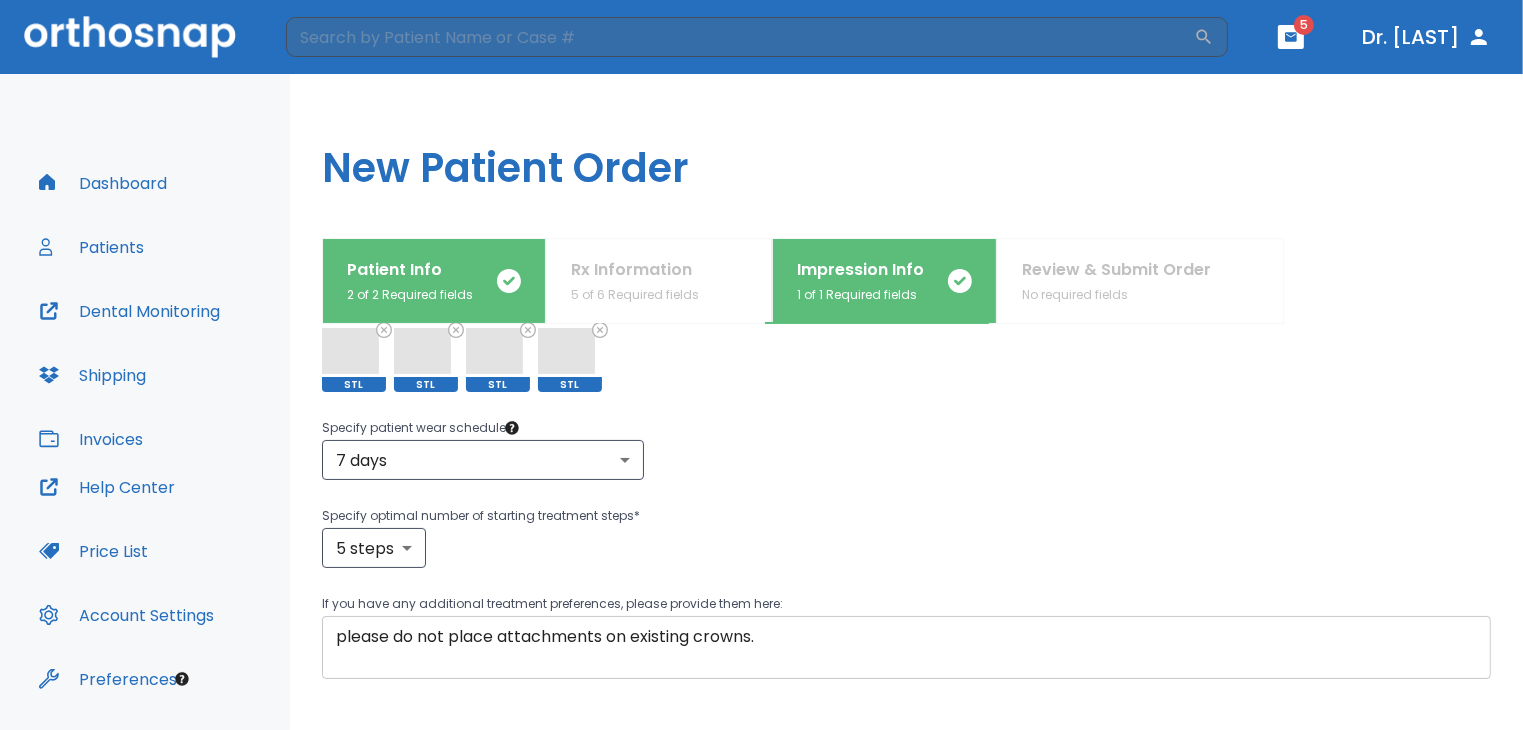 click on "please do not place attachments on existing crowns." at bounding box center (906, 648) 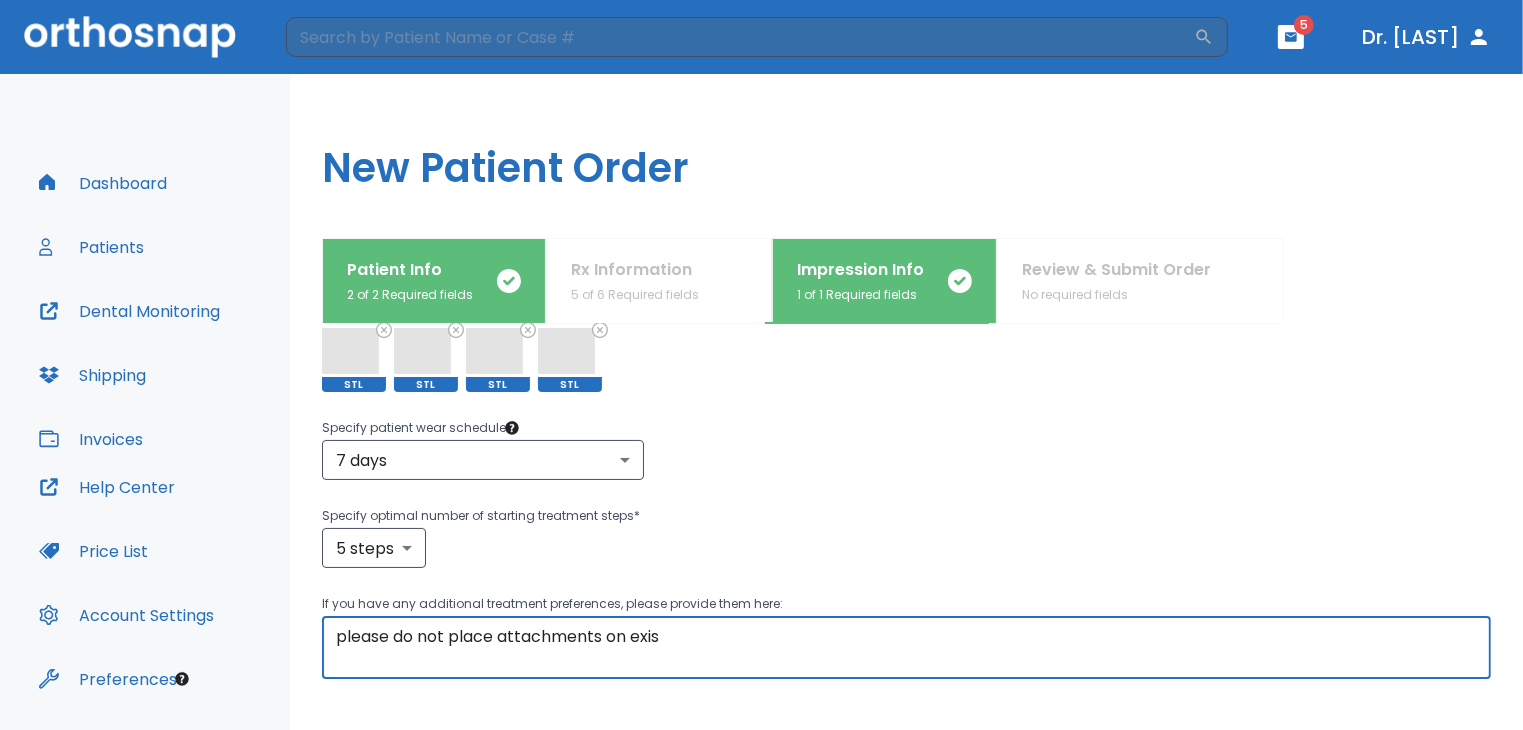 click on "please do not place attachments on exis" at bounding box center (906, 648) 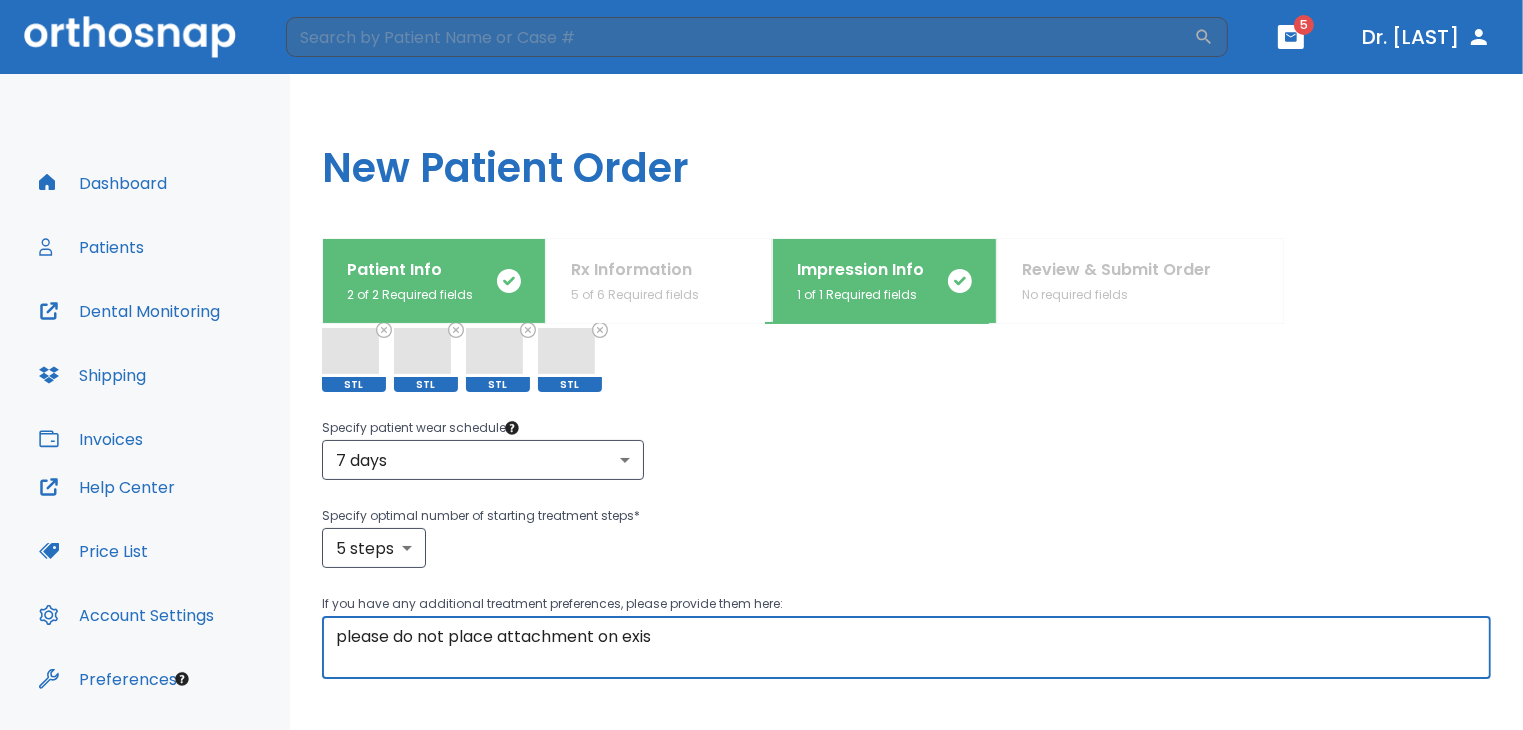 click on "please do not place attachment on exis" at bounding box center [906, 648] 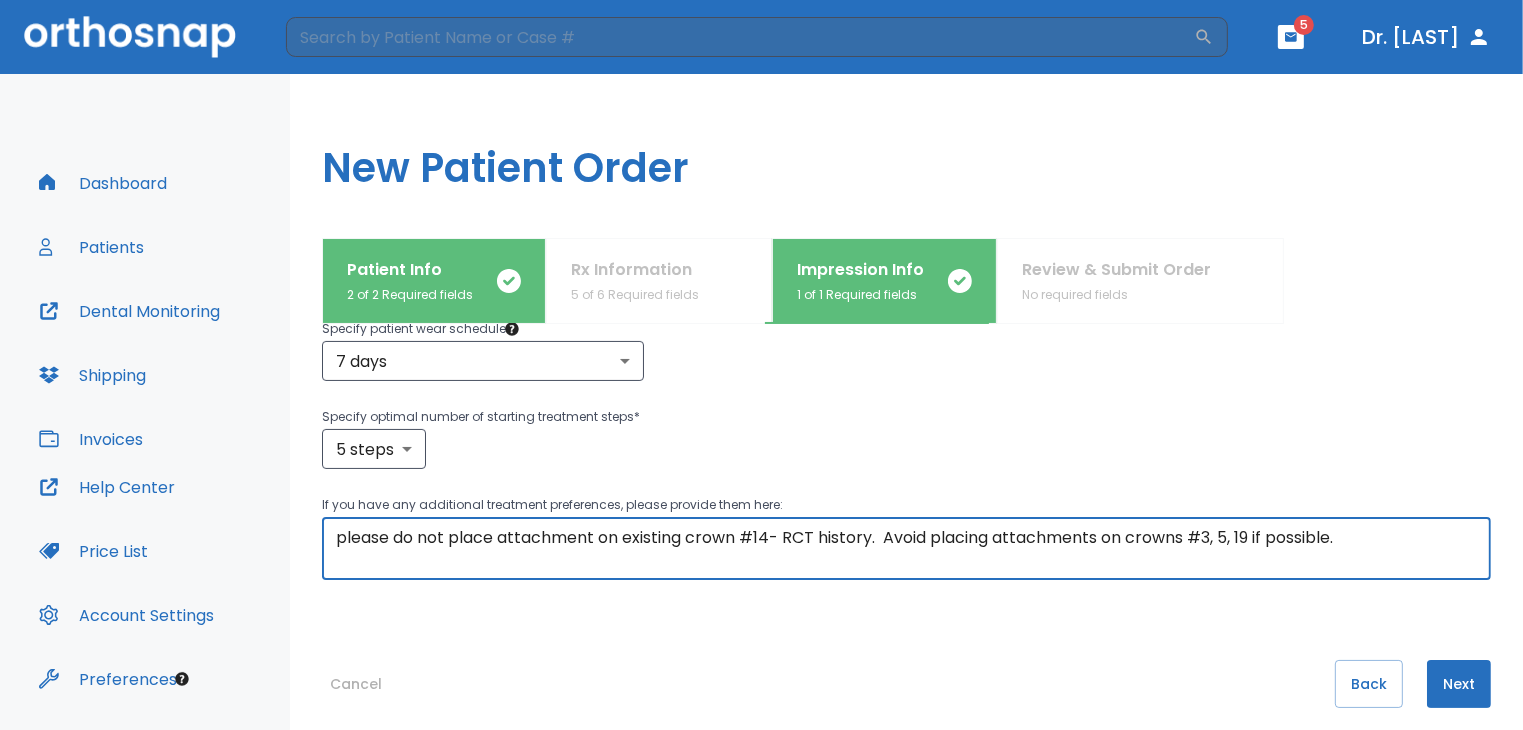 scroll, scrollTop: 500, scrollLeft: 0, axis: vertical 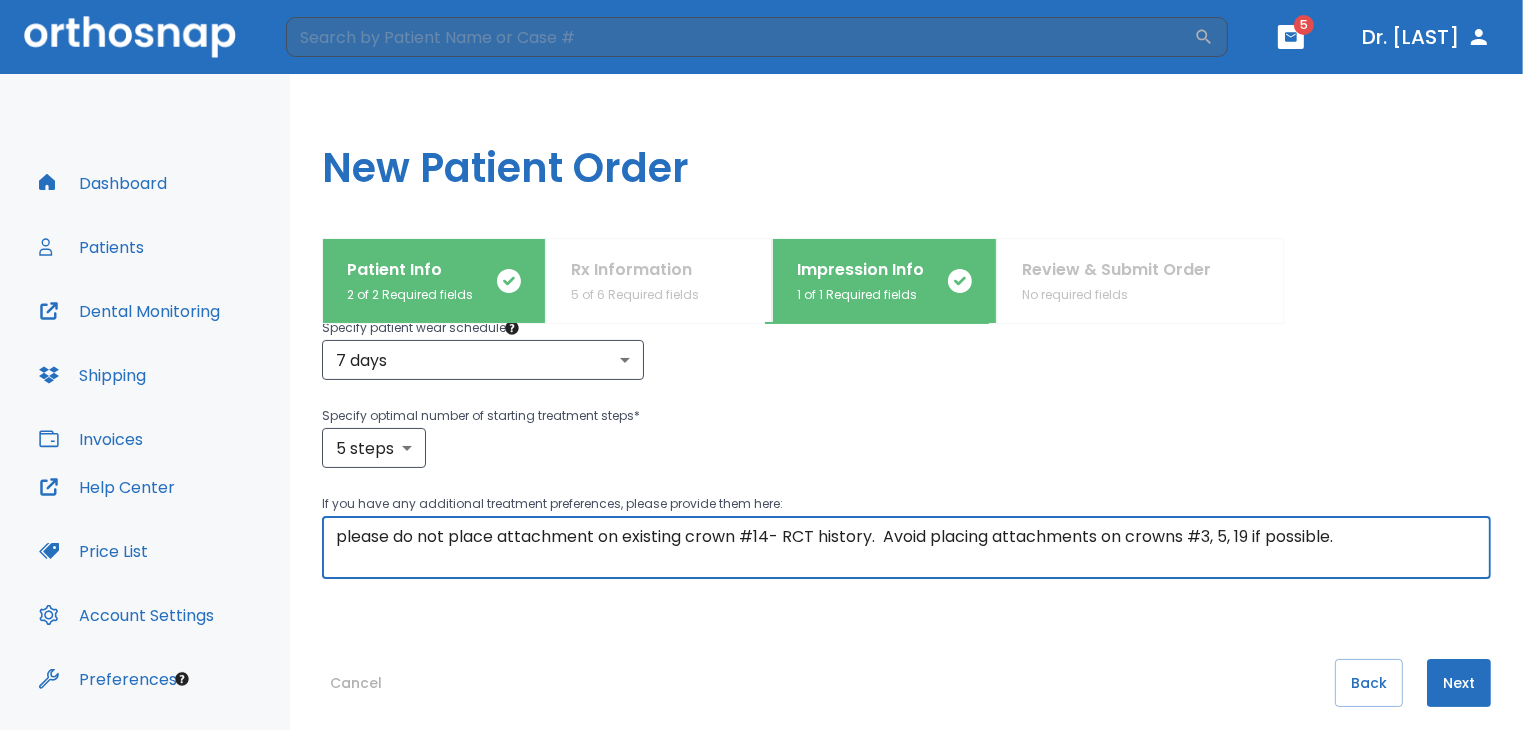 type on "please do not place attachment on existing crown #14- RCT history.  Avoid placing attachments on crowns #3, 5, 19 if possible." 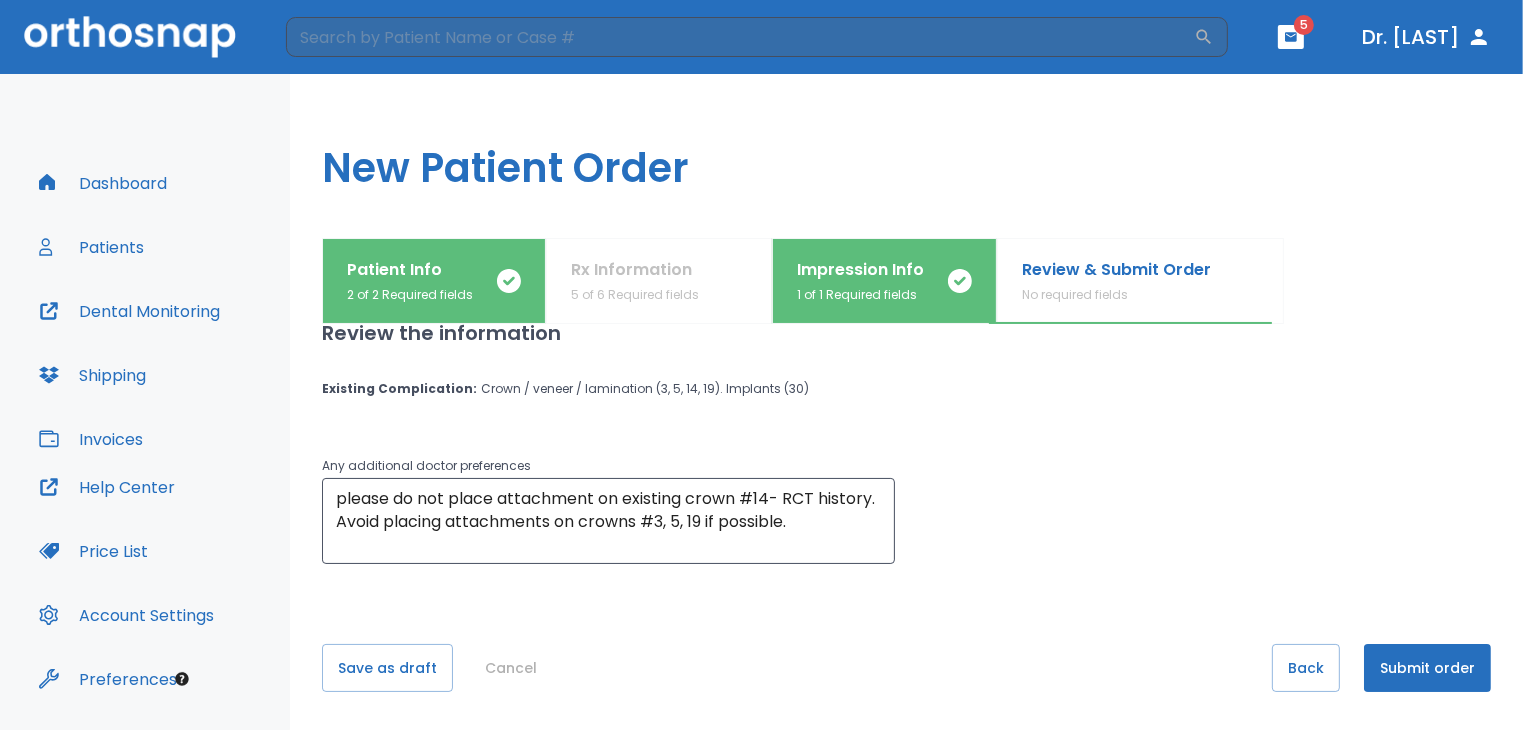 scroll, scrollTop: 32, scrollLeft: 0, axis: vertical 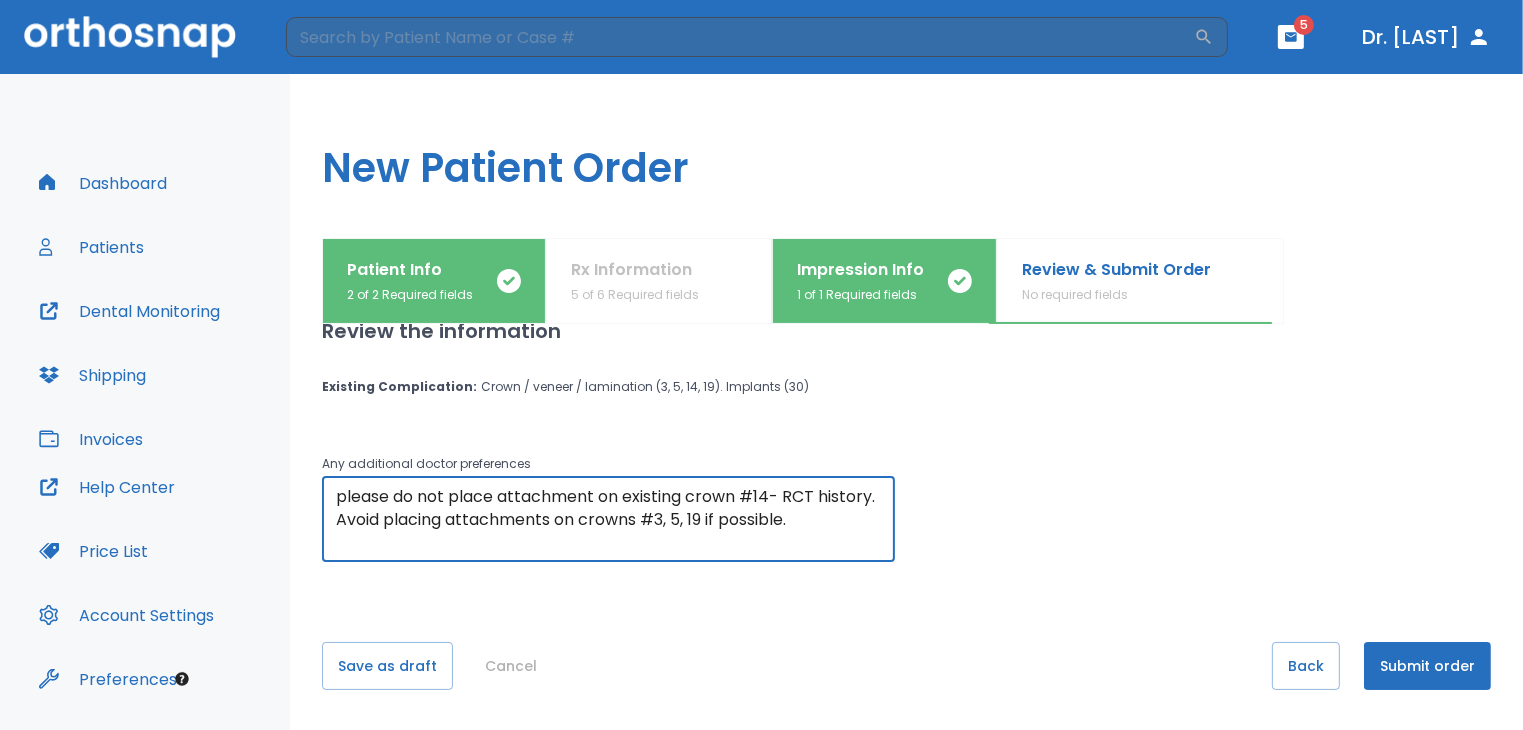 click on "please do not place attachment on existing crown #14- RCT history.  Avoid placing attachments on crowns #3, 5, 19 if possible." at bounding box center (608, 519) 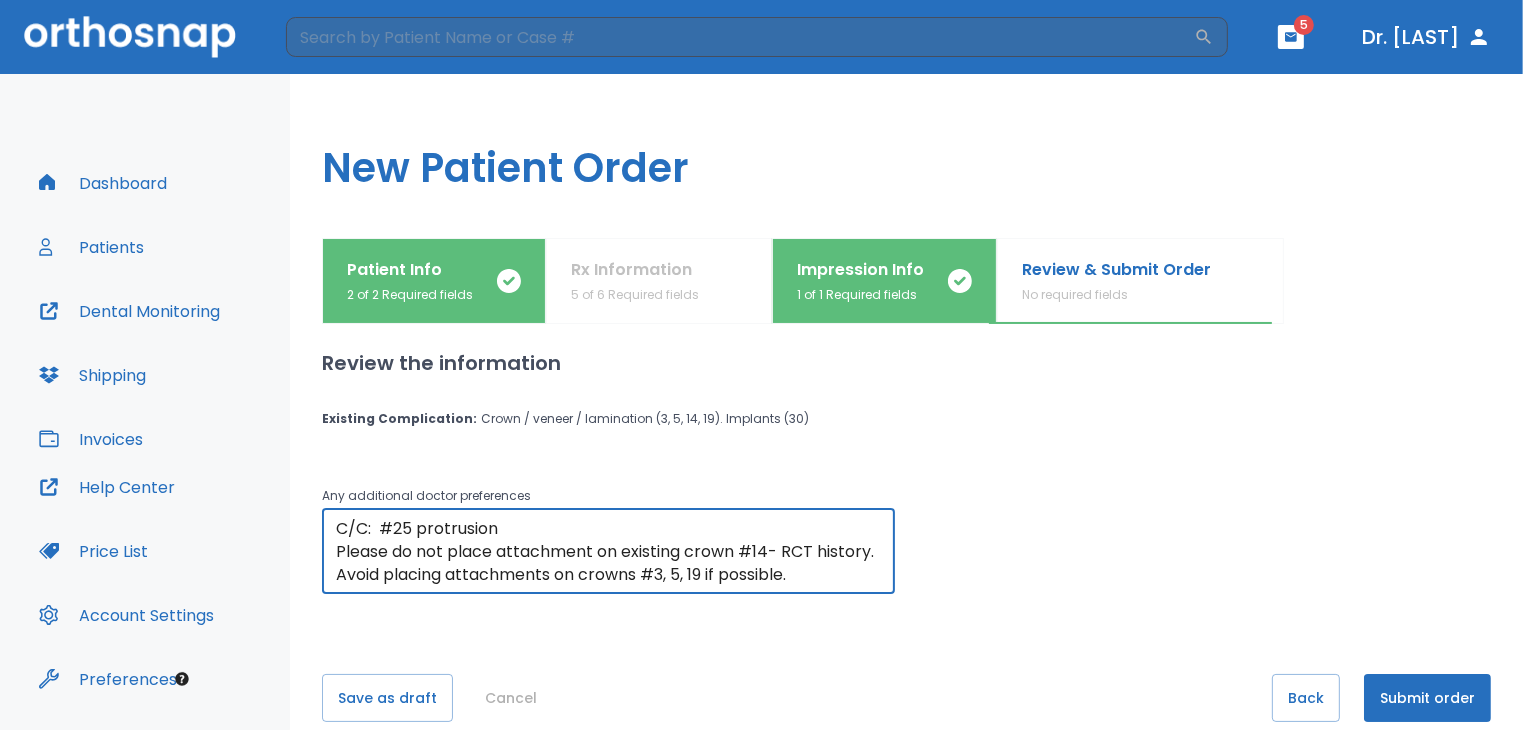 scroll, scrollTop: 0, scrollLeft: 0, axis: both 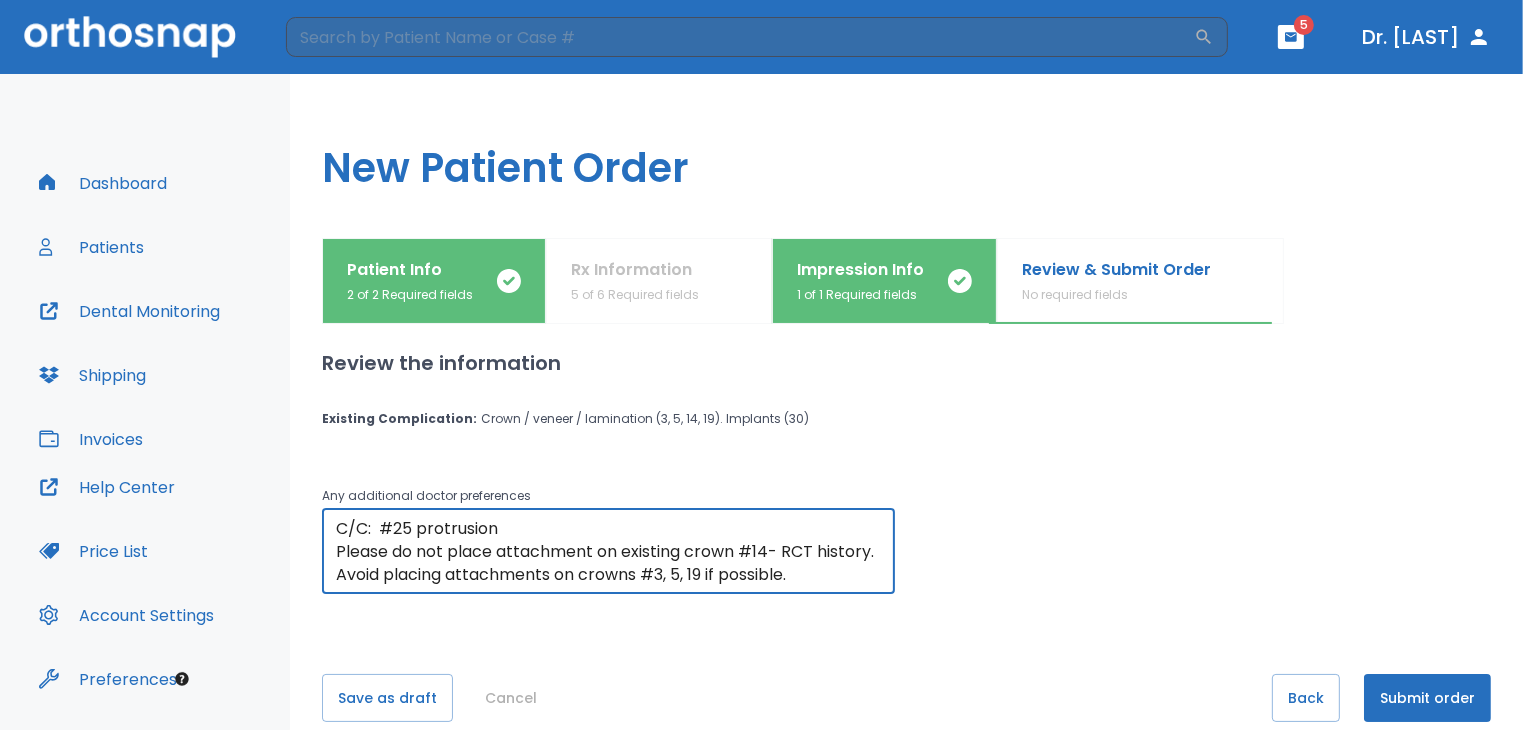 type on "C/C:  #25 protrusion
Please do not place attachment on existing crown #14- RCT history.  Avoid placing attachments on crowns #3, 5, 19 if possible." 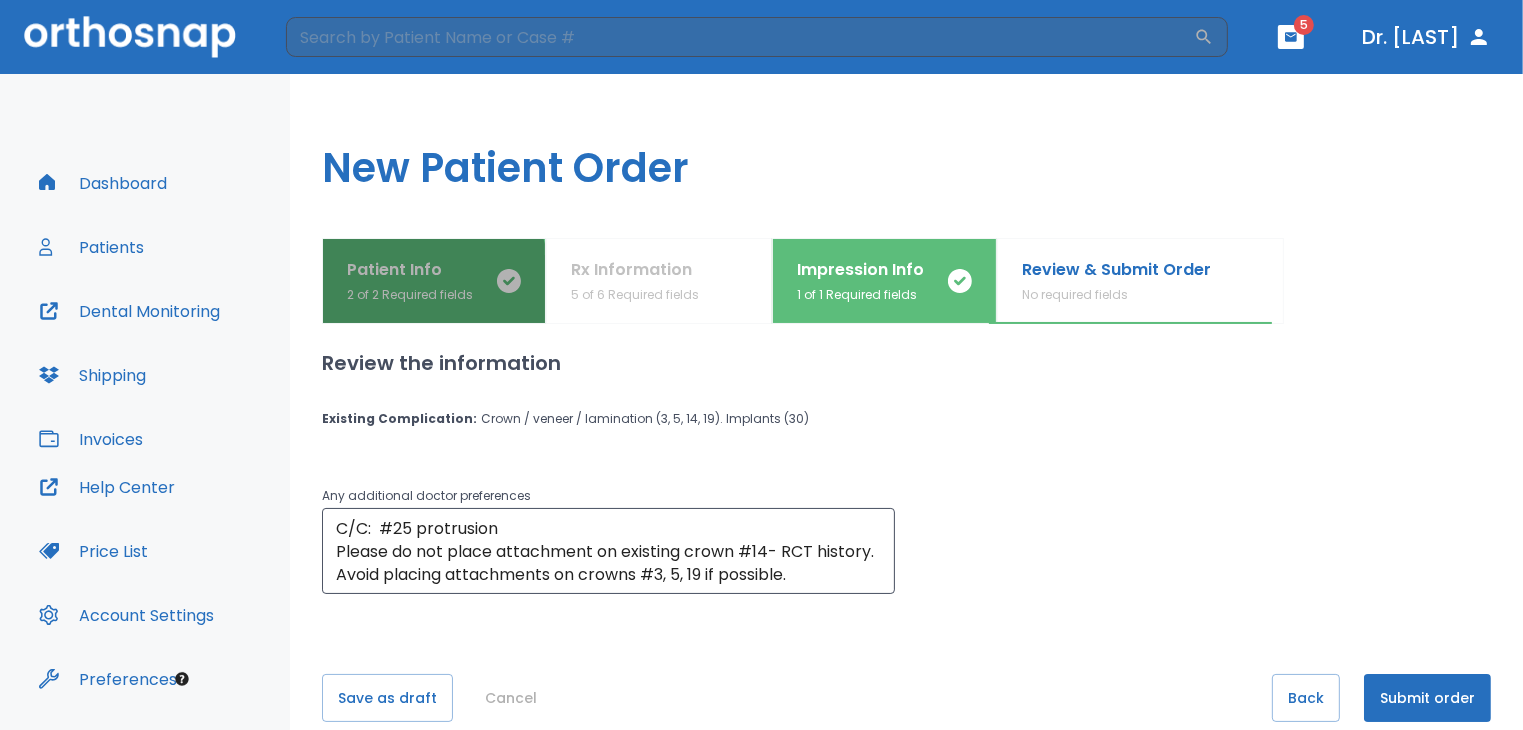 click on "2 of 2 Required fields" at bounding box center (410, 295) 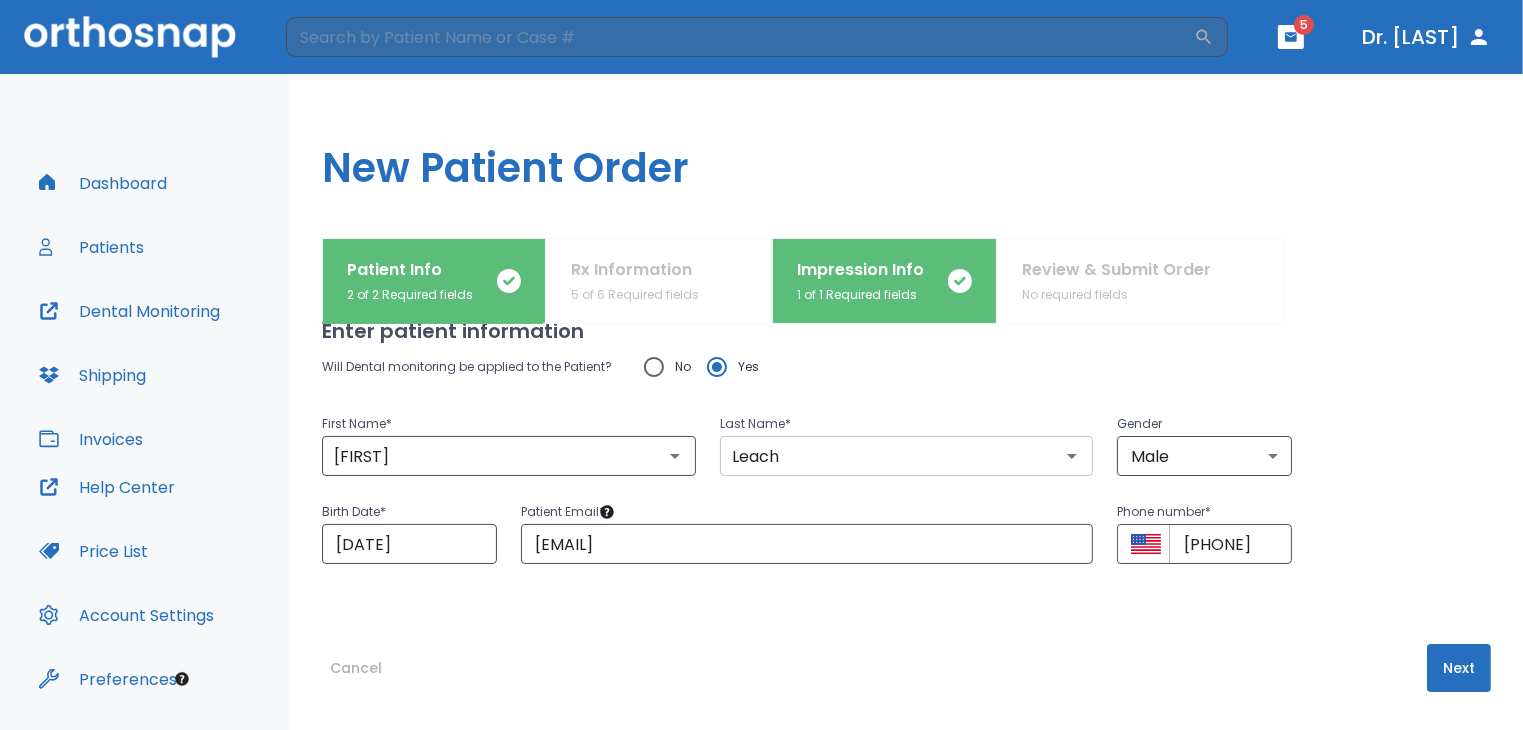 scroll, scrollTop: 50, scrollLeft: 0, axis: vertical 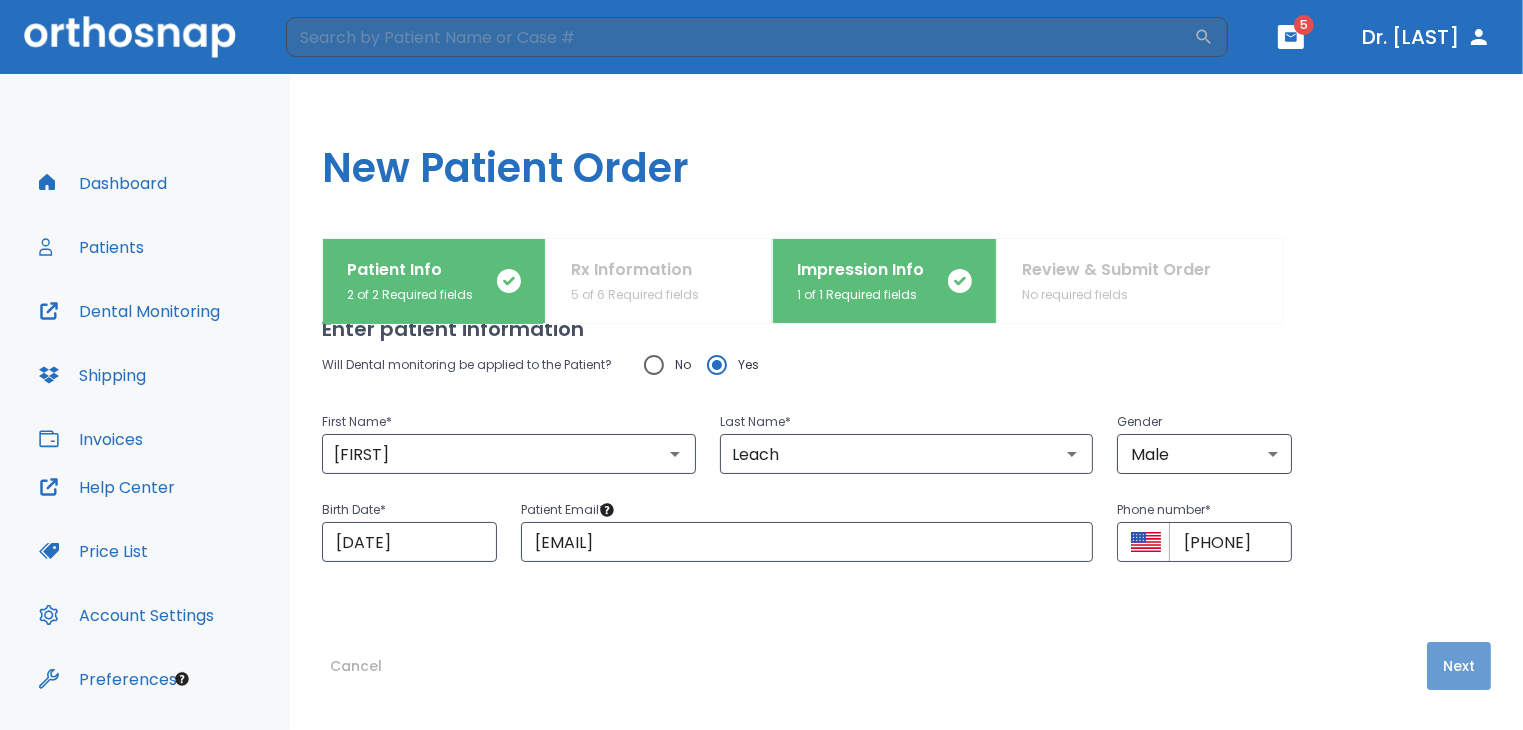 click on "Next" at bounding box center (1459, 666) 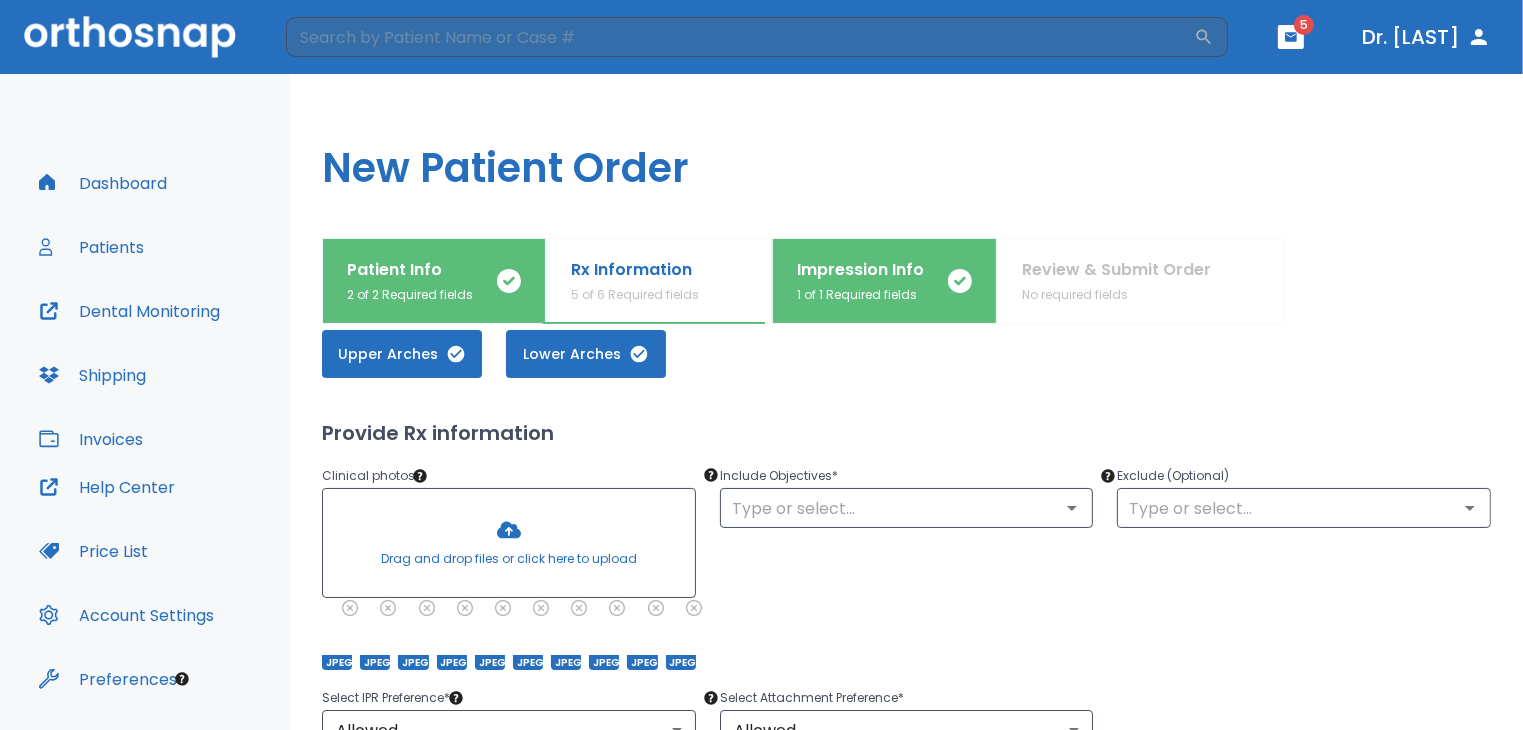scroll, scrollTop: 0, scrollLeft: 0, axis: both 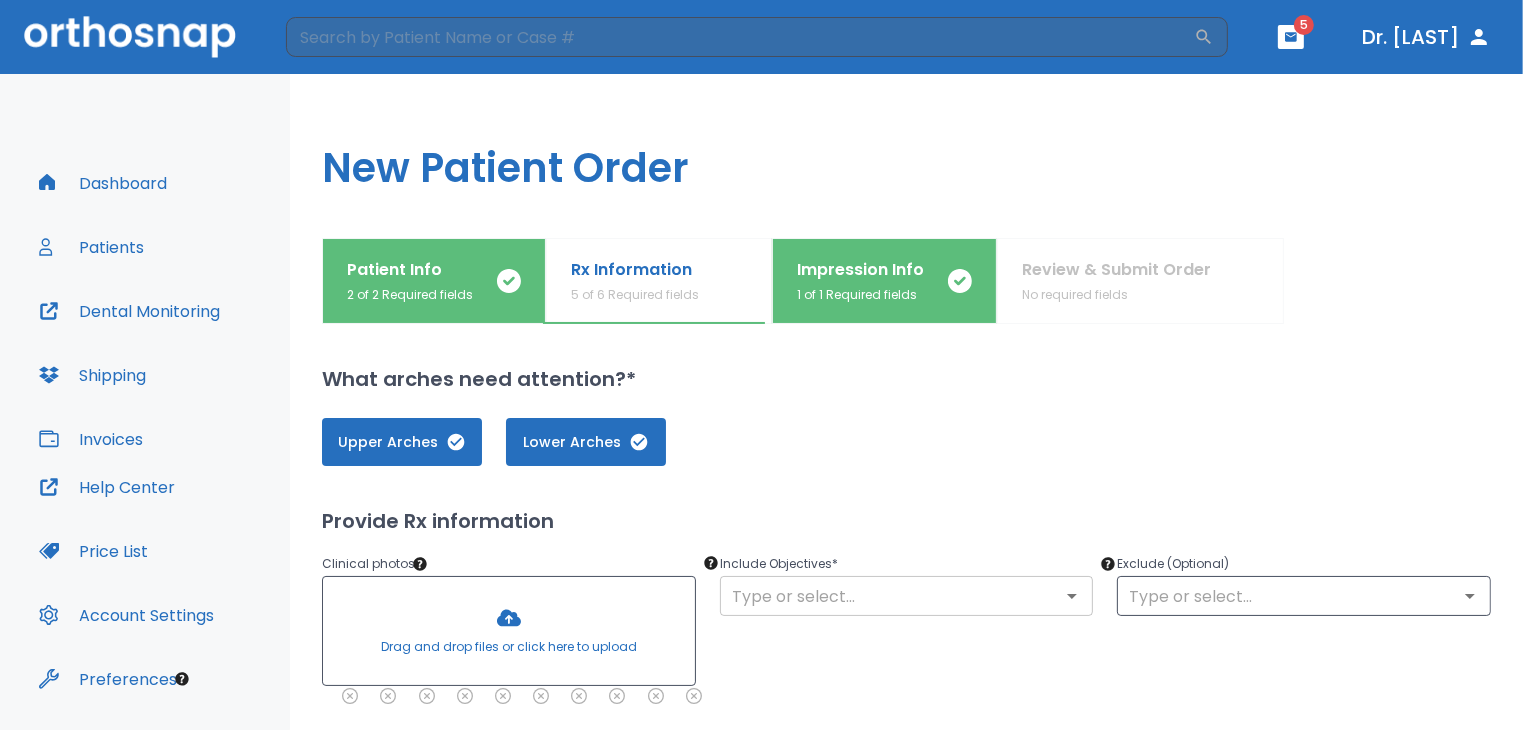 click 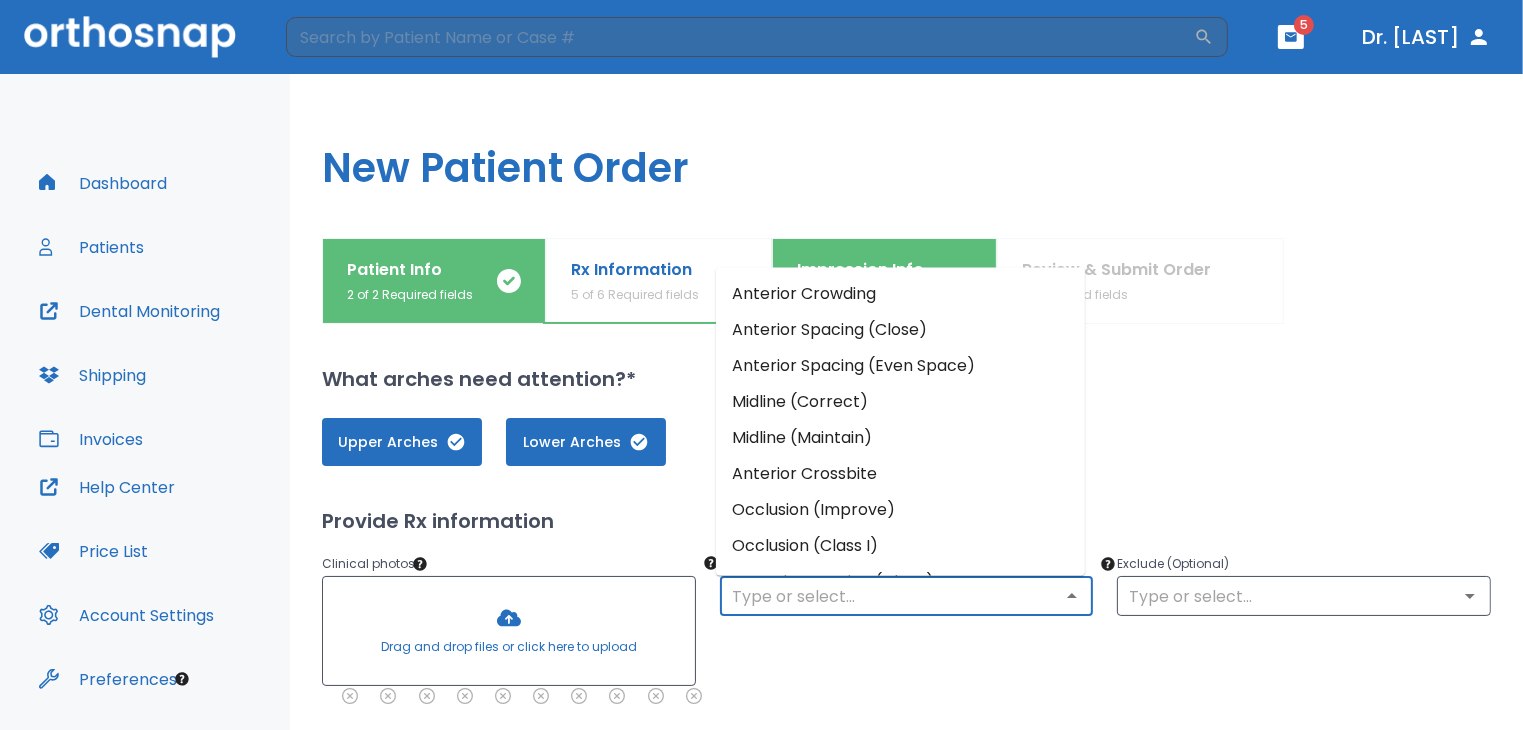 click on "Occlusion (Improve)" at bounding box center [900, 510] 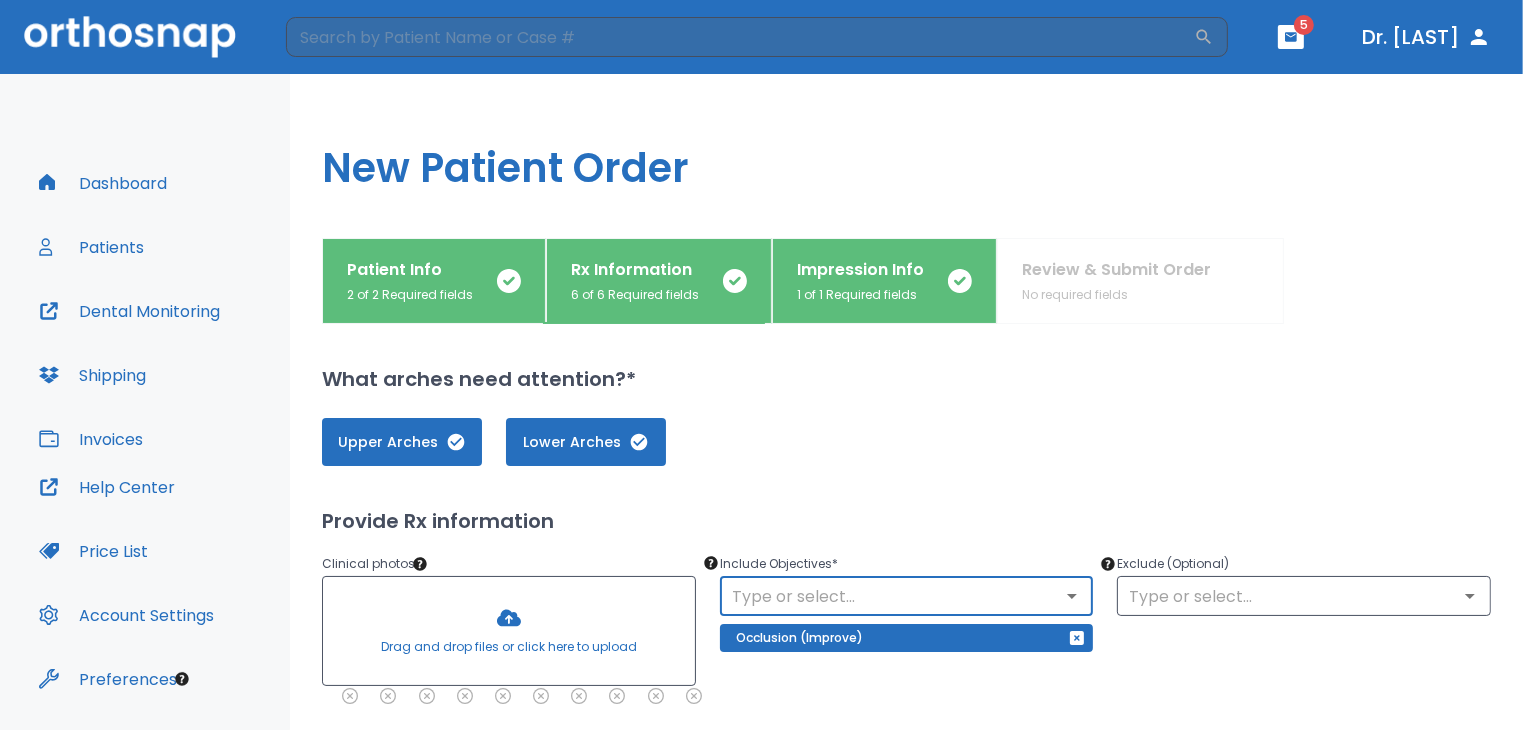 click 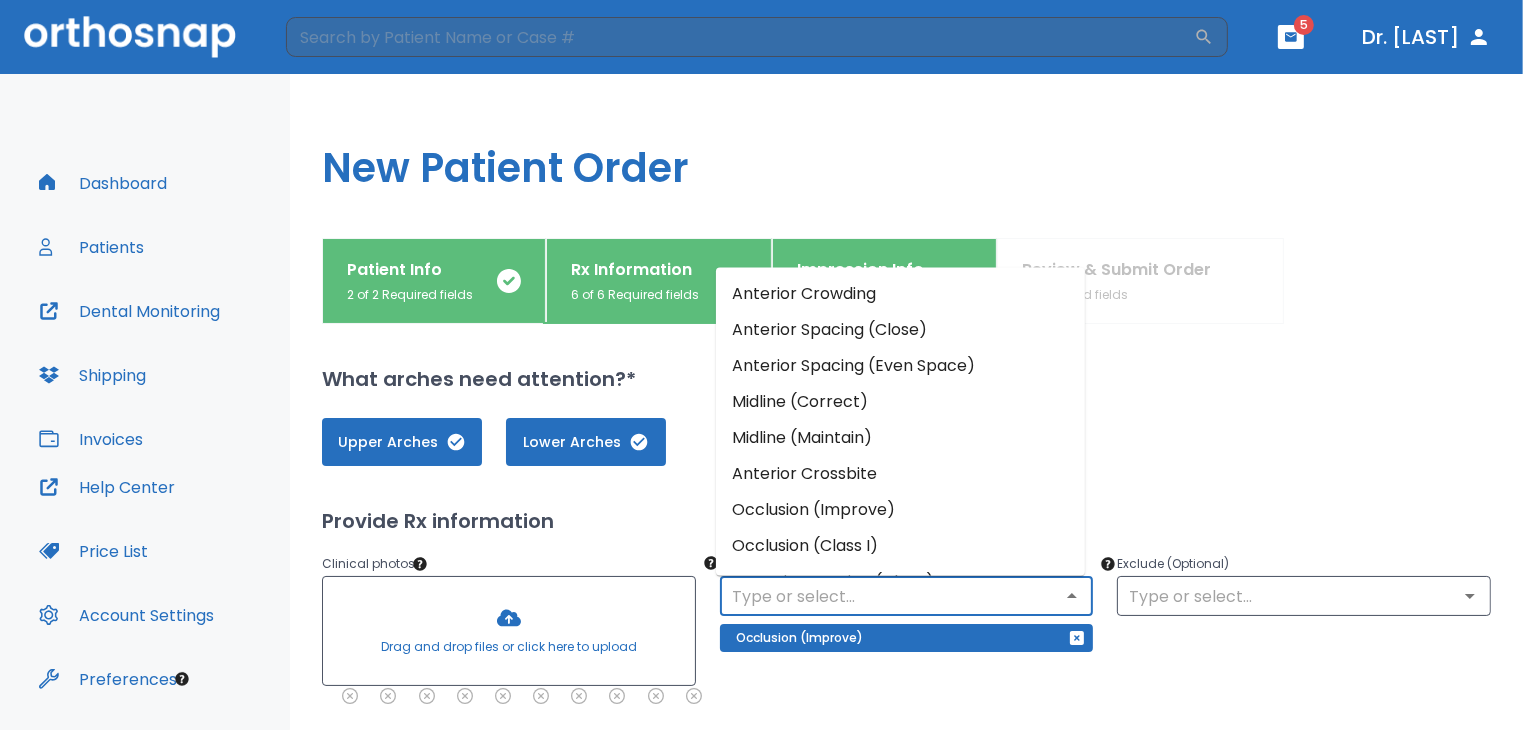 click on "Anterior Crowding" at bounding box center [900, 294] 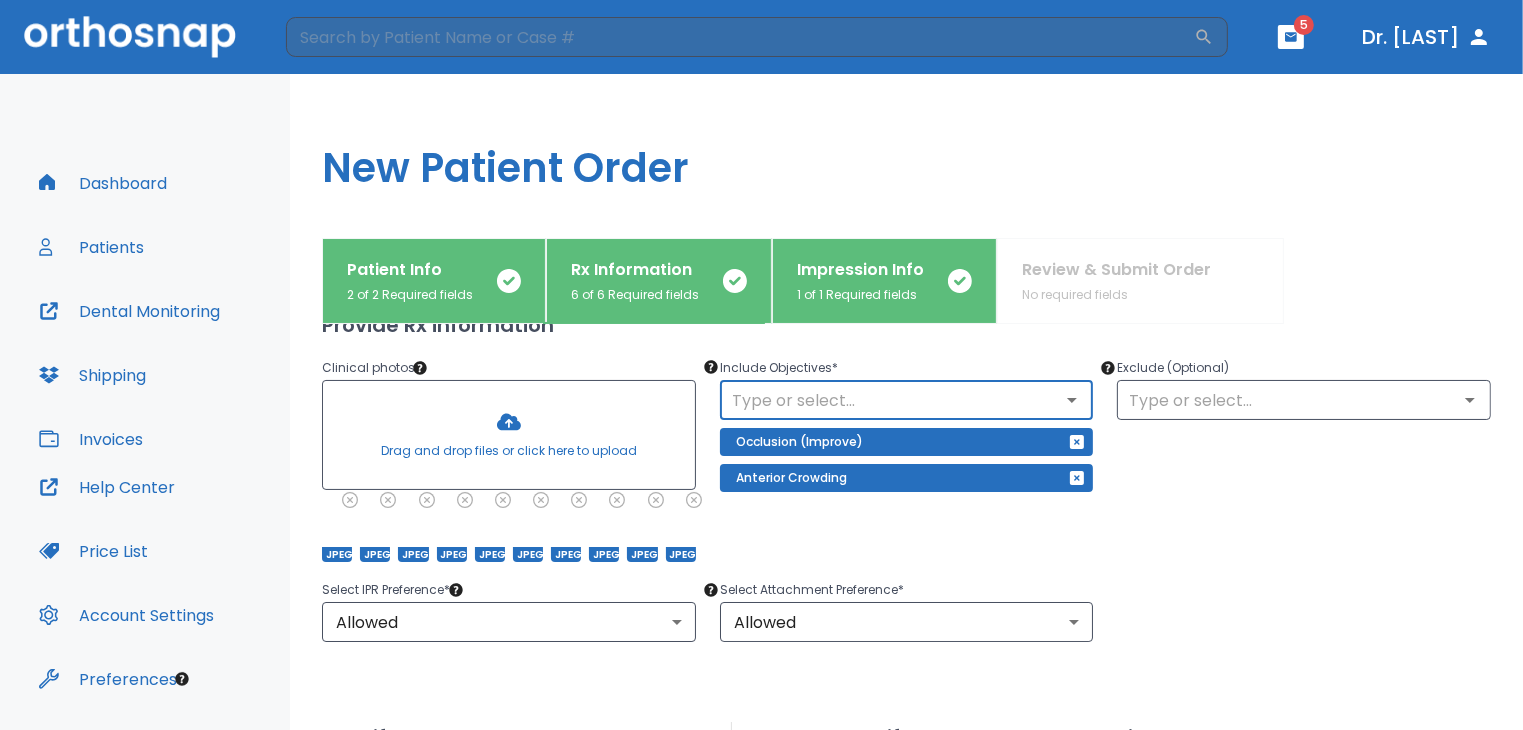 scroll, scrollTop: 200, scrollLeft: 0, axis: vertical 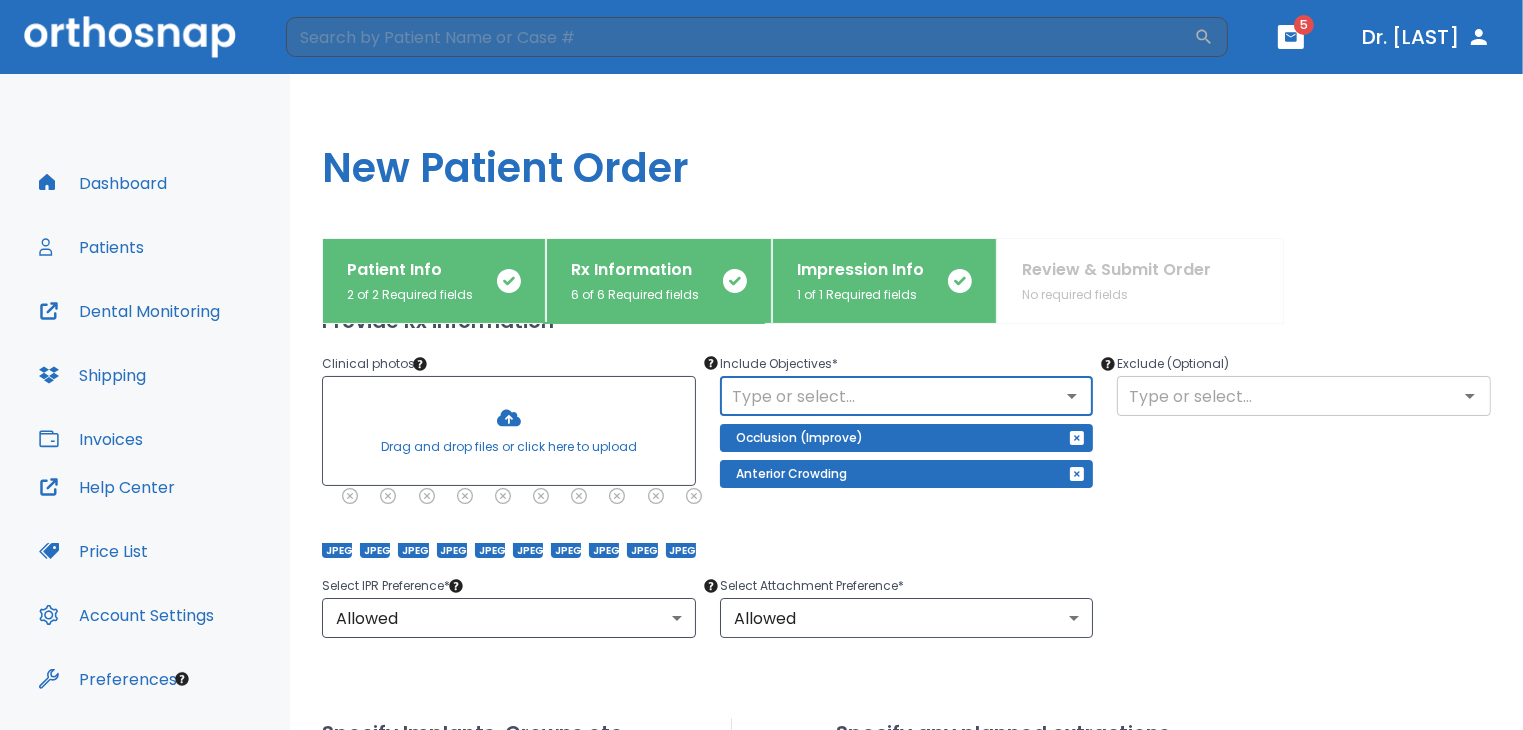 click 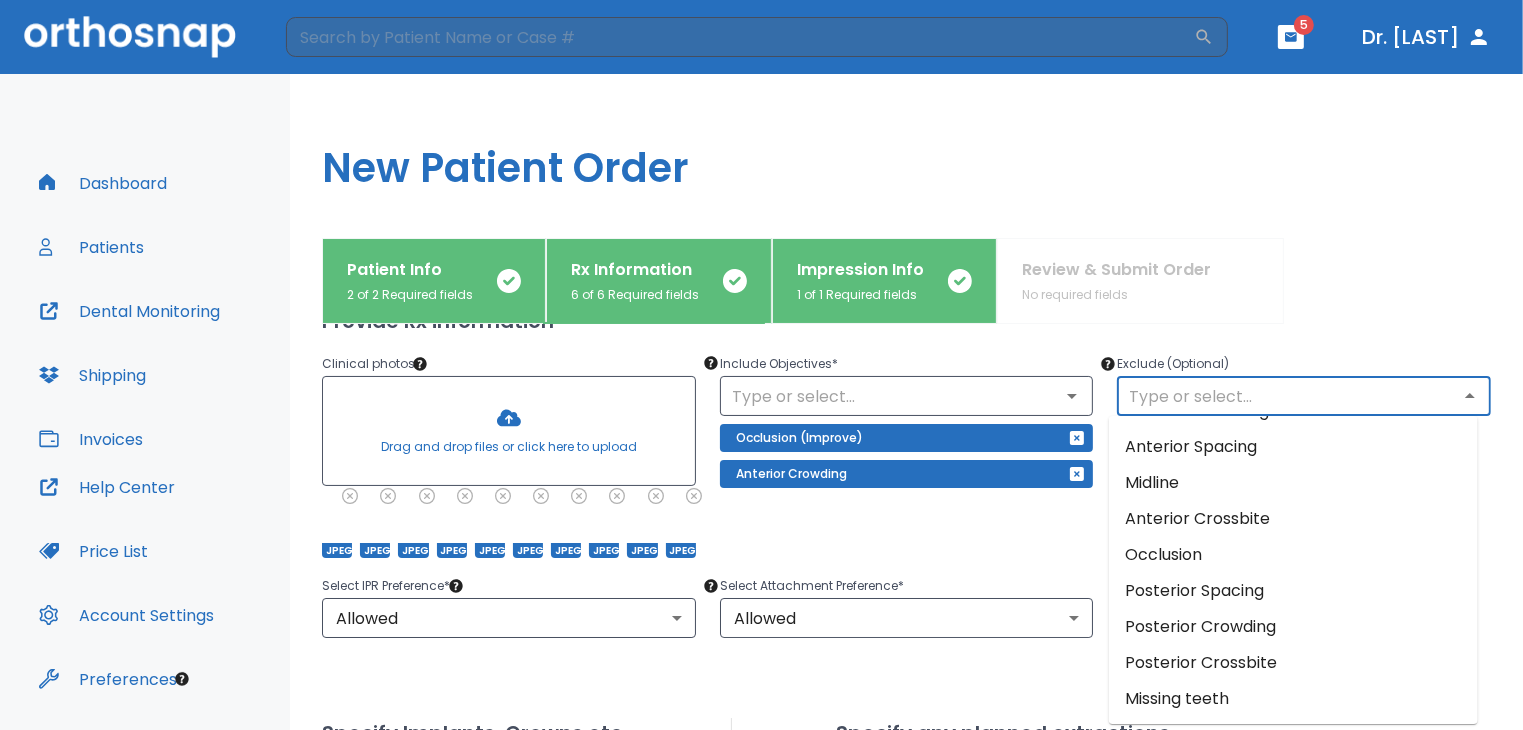 scroll, scrollTop: 32, scrollLeft: 0, axis: vertical 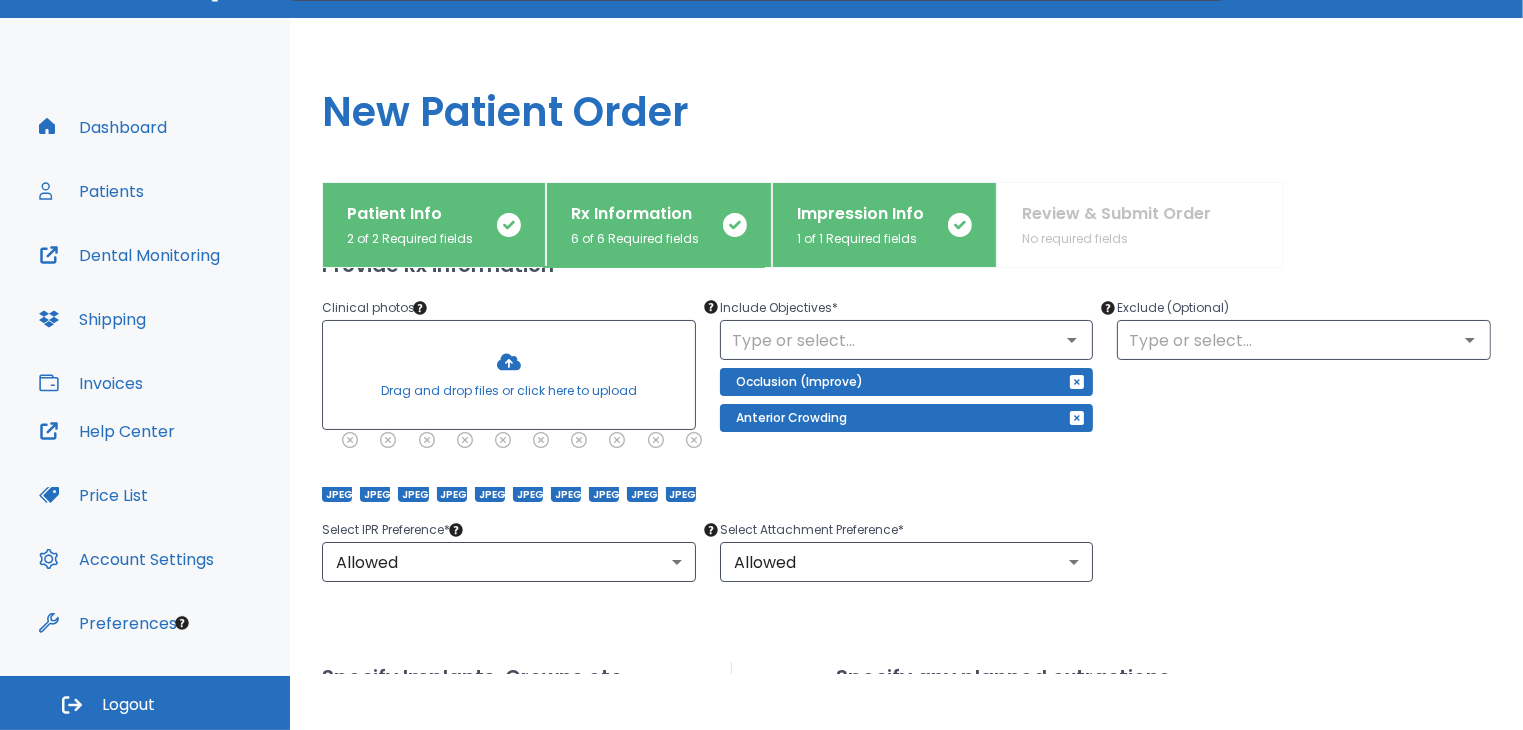 click on "Exclude (Optional) ​" at bounding box center [1292, 387] 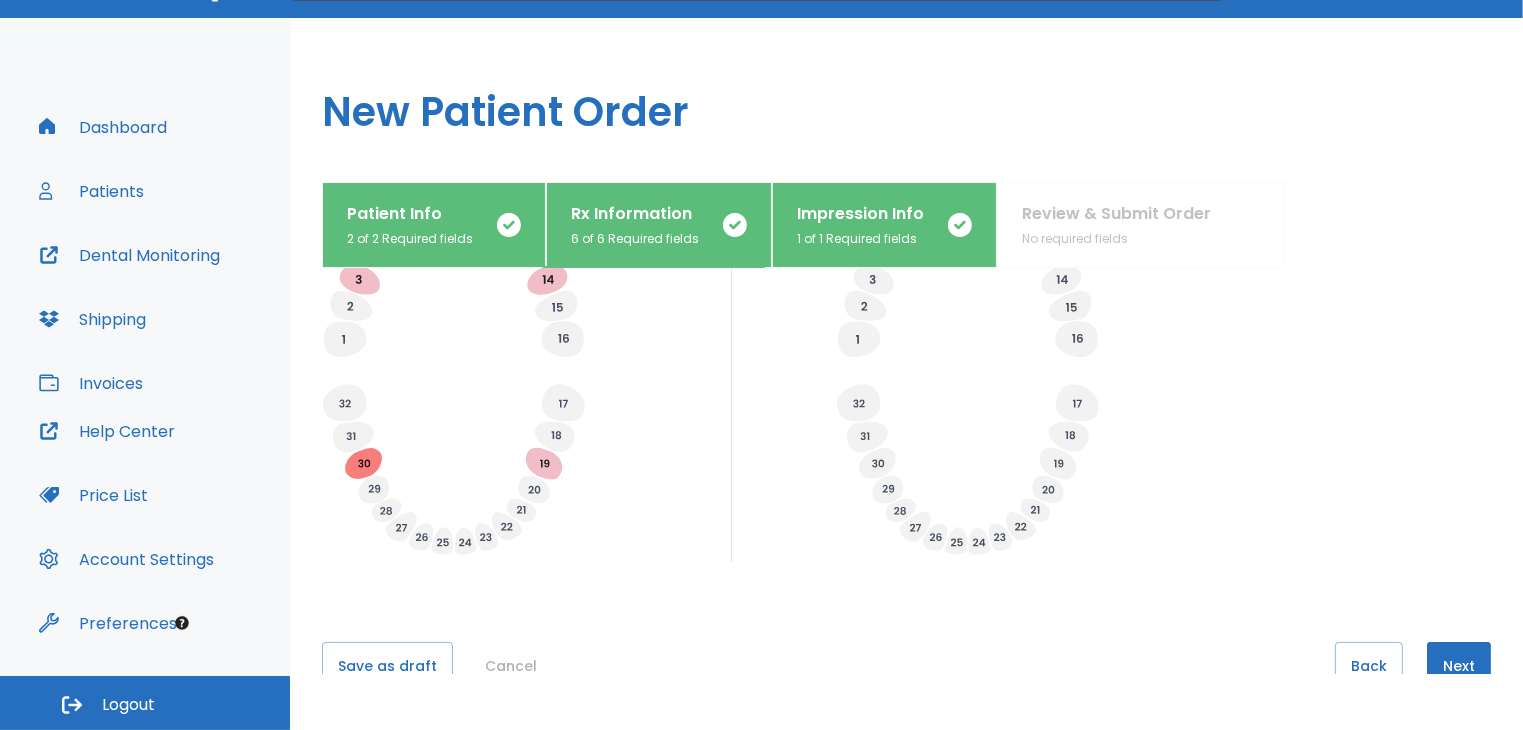 scroll, scrollTop: 816, scrollLeft: 0, axis: vertical 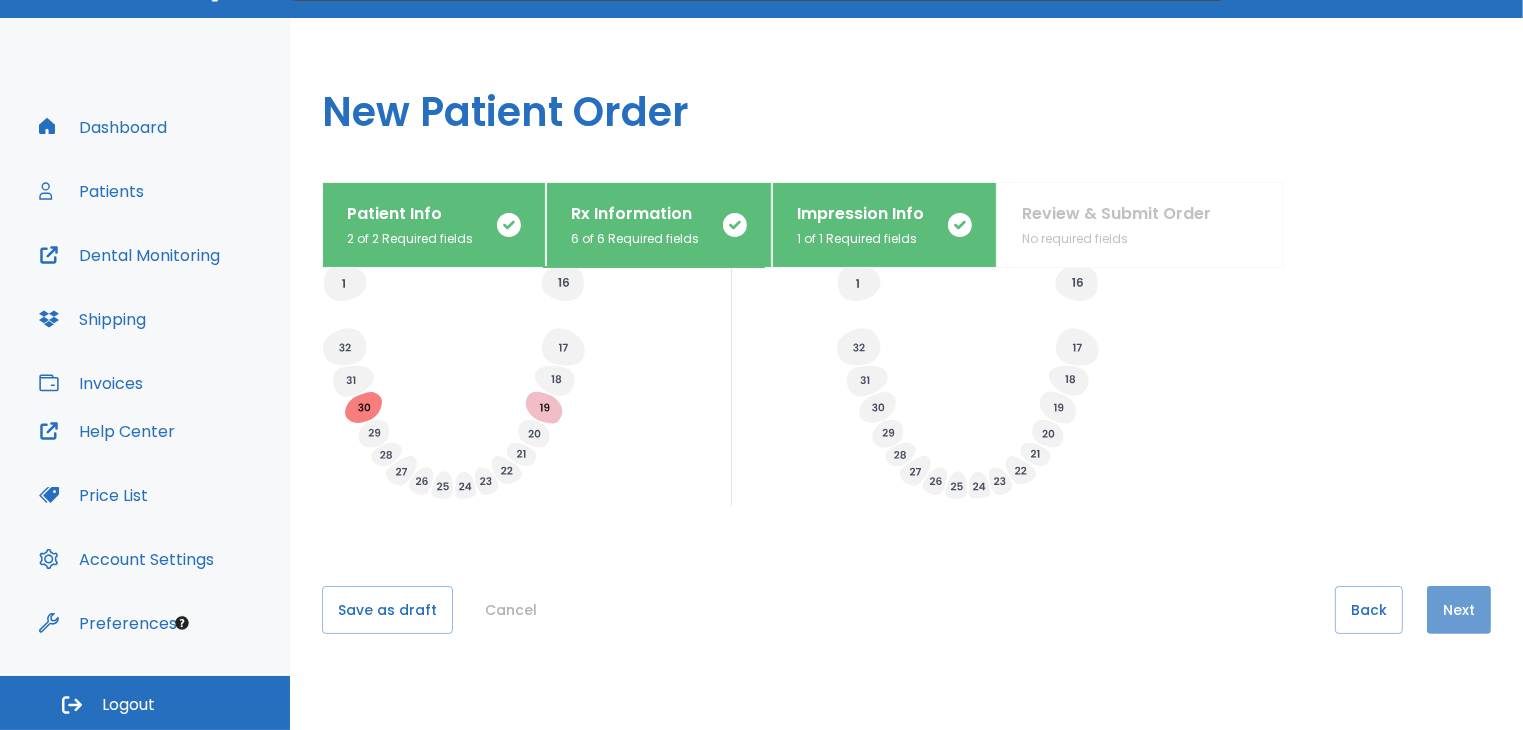 click on "Next" at bounding box center (1459, 610) 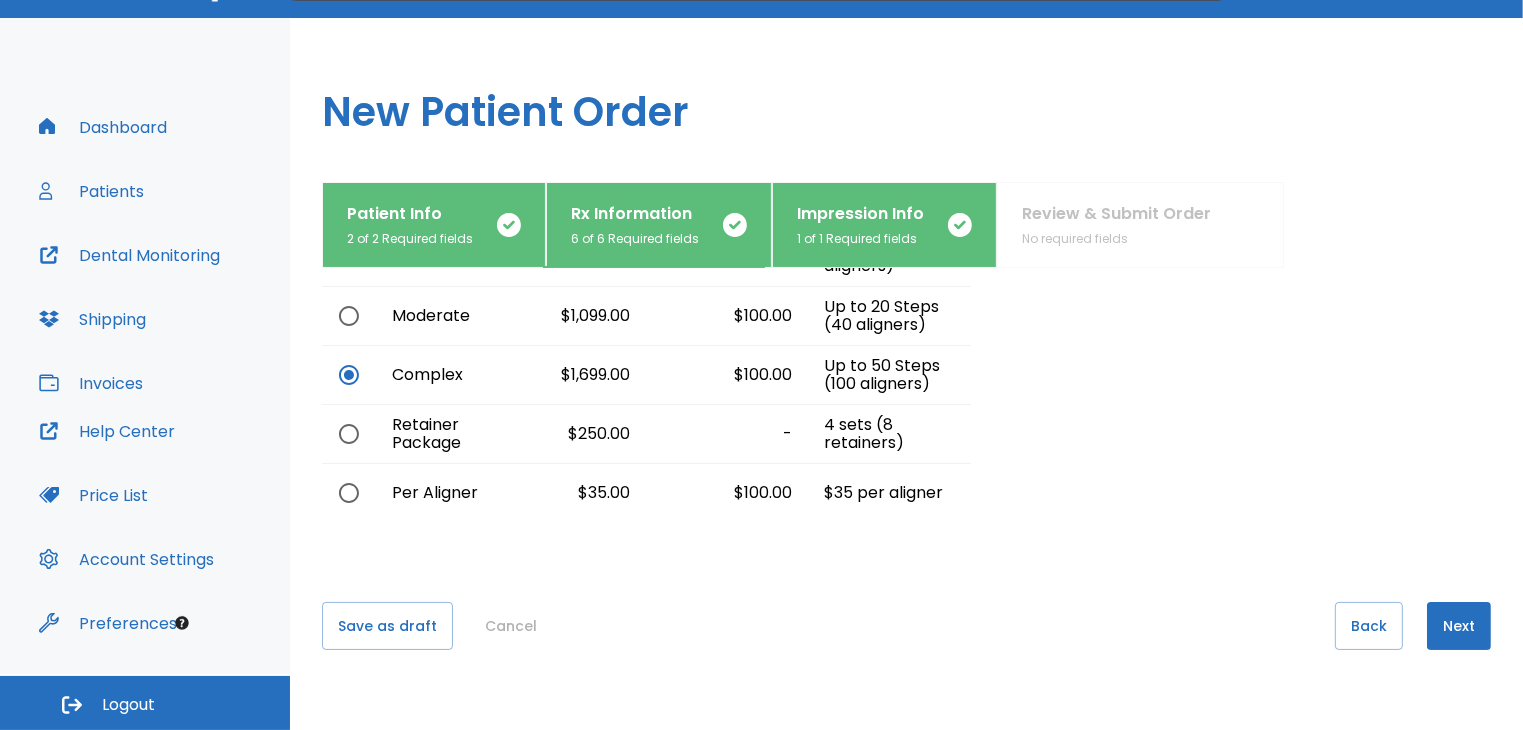 scroll, scrollTop: 174, scrollLeft: 0, axis: vertical 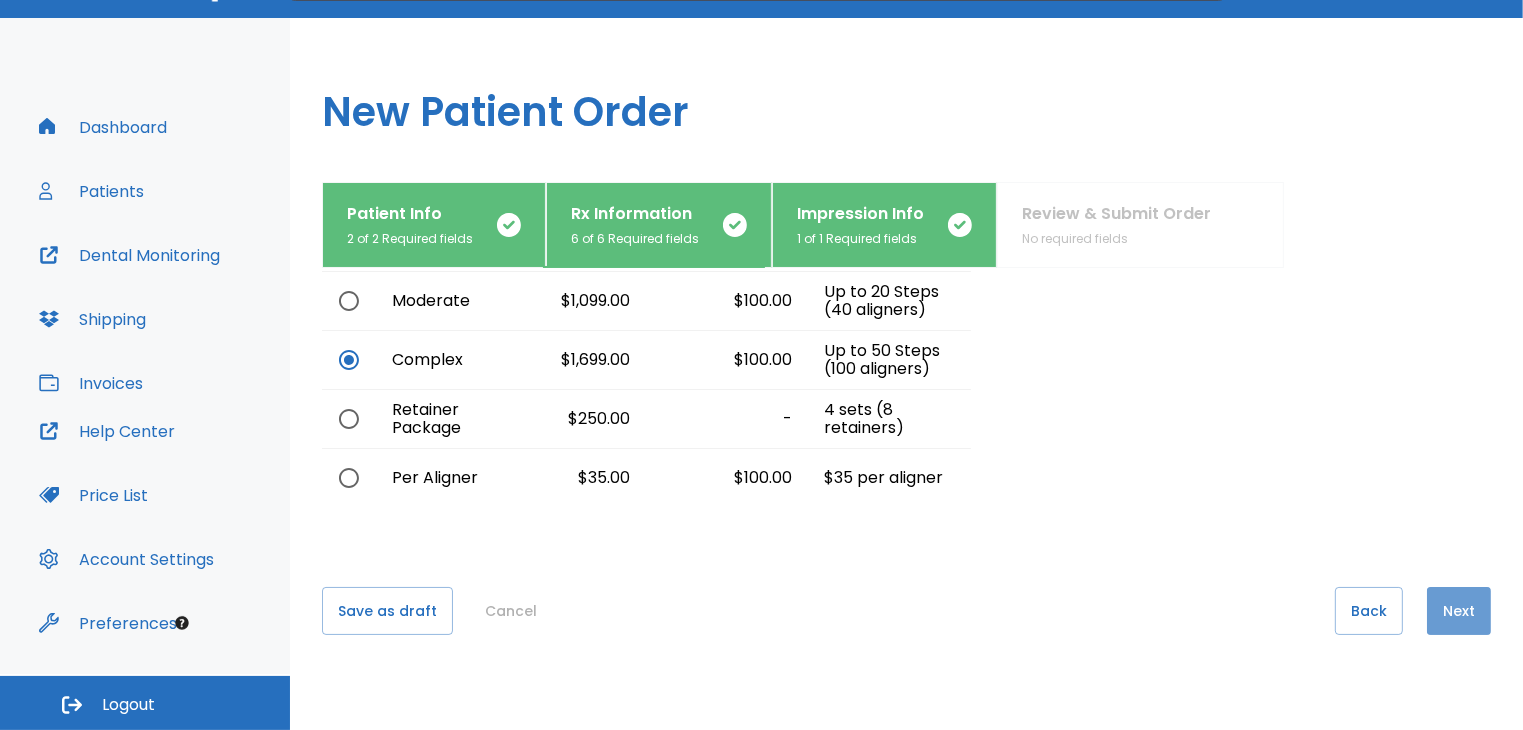 click on "Next" at bounding box center [1459, 611] 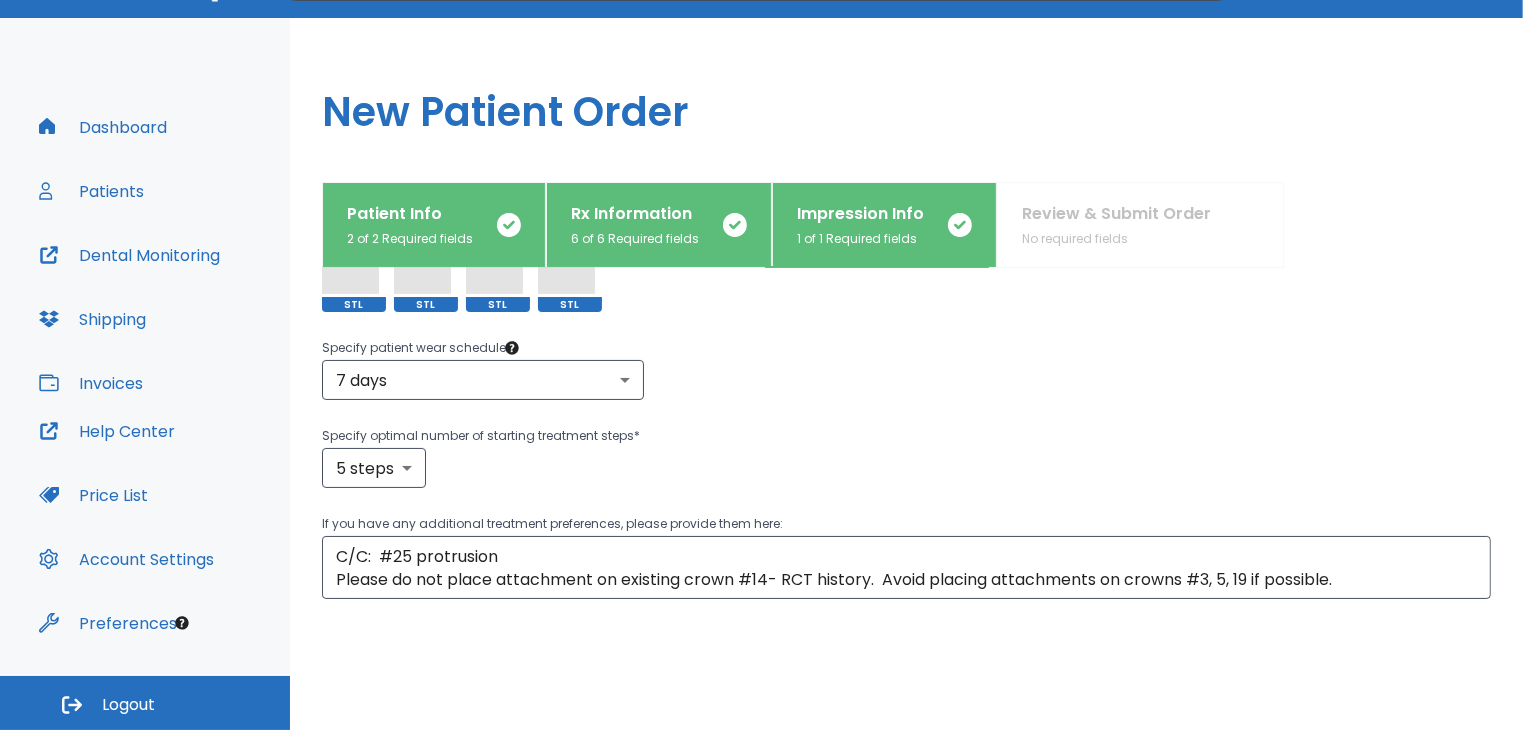 scroll, scrollTop: 500, scrollLeft: 0, axis: vertical 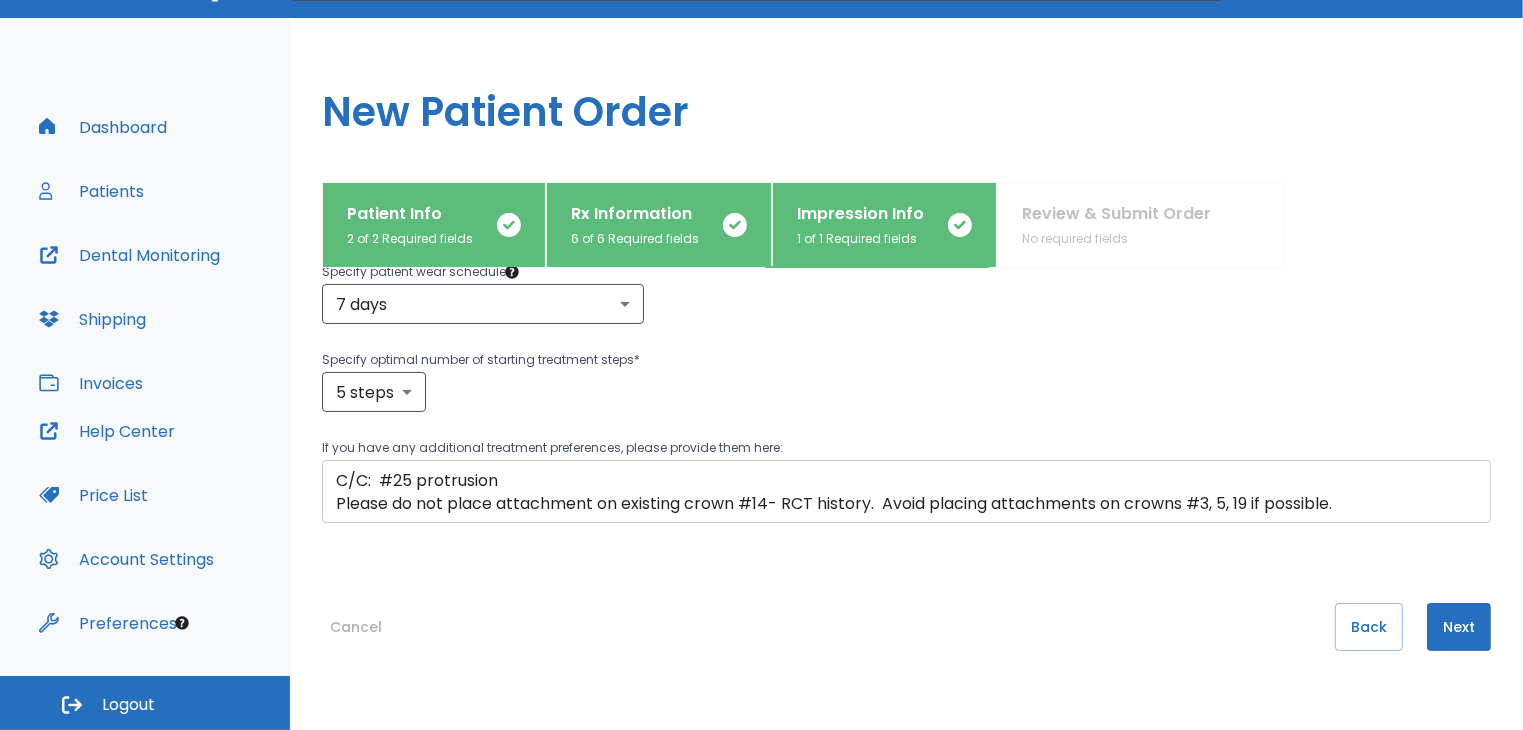 click on "C/C:  #25 protrusion
Please do not place attachment on existing crown #14- RCT history.  Avoid placing attachments on crowns #3, 5, 19 if possible." at bounding box center [906, 492] 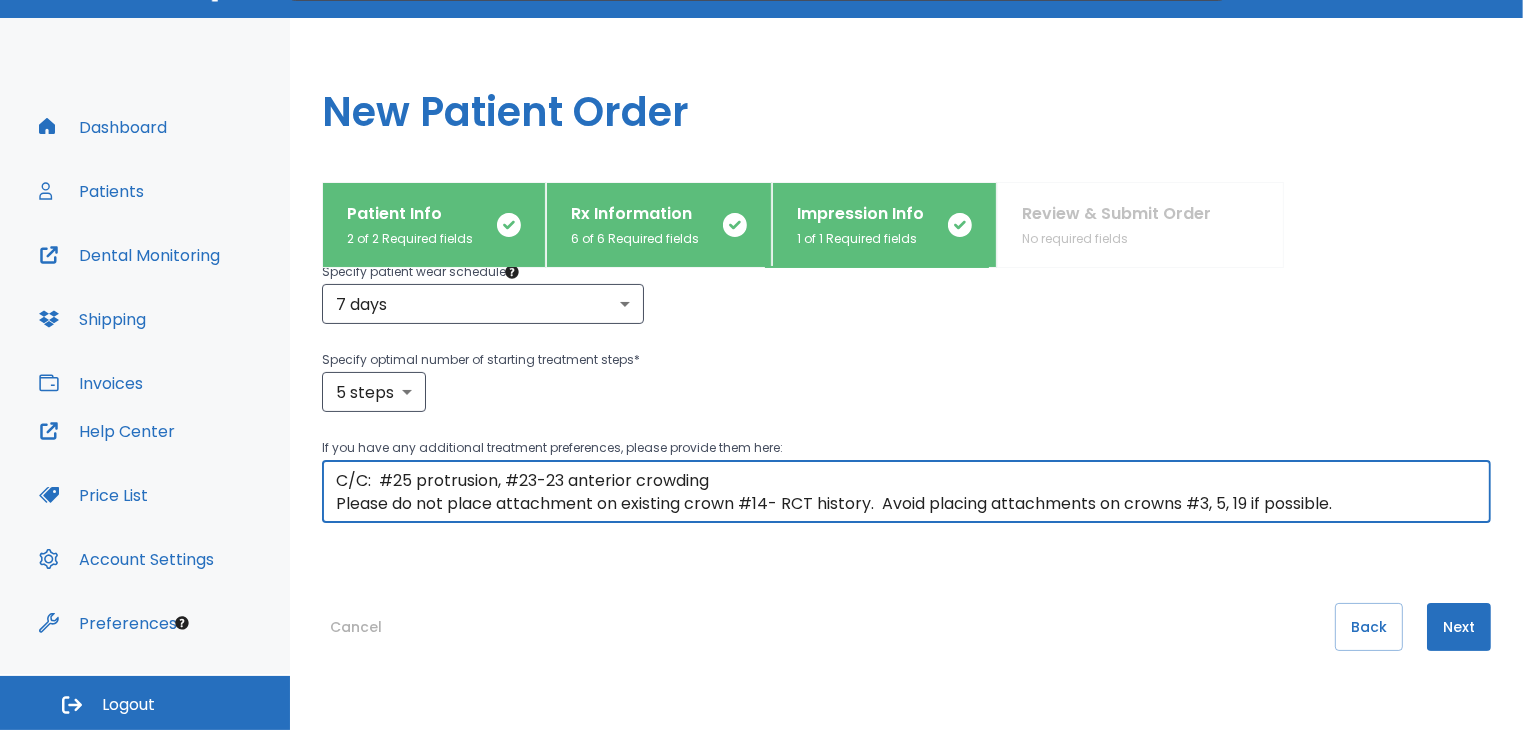 click on "C/C:  #25 protrusion, #23-23 anterior crowding
Please do not place attachment on existing crown #14- RCT history.  Avoid placing attachments on crowns #3, 5, 19 if possible." at bounding box center (906, 492) 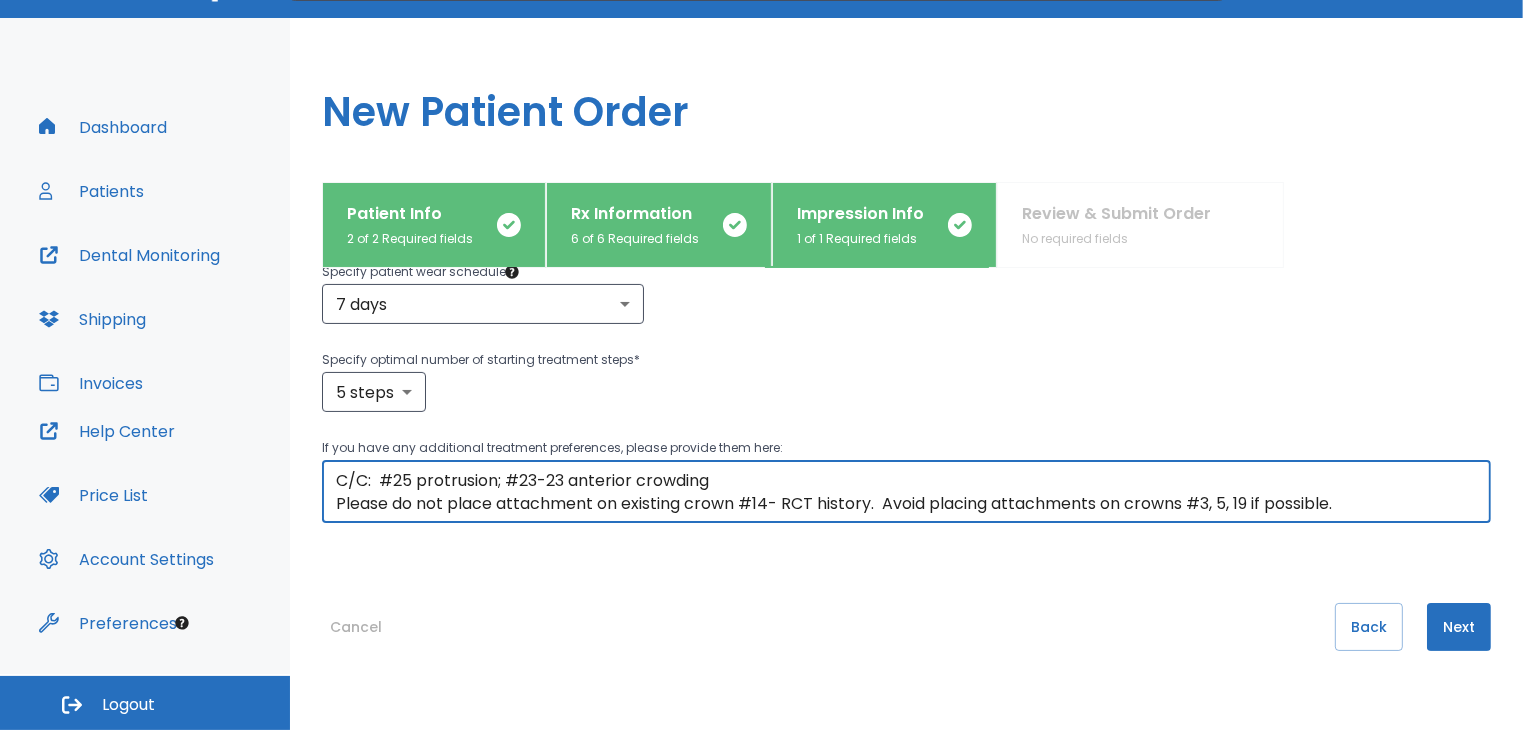 click on "C/C:  #25 protrusion; #23-23 anterior crowding
Please do not place attachment on existing crown #14- RCT history.  Avoid placing attachments on crowns #3, 5, 19 if possible." at bounding box center (906, 492) 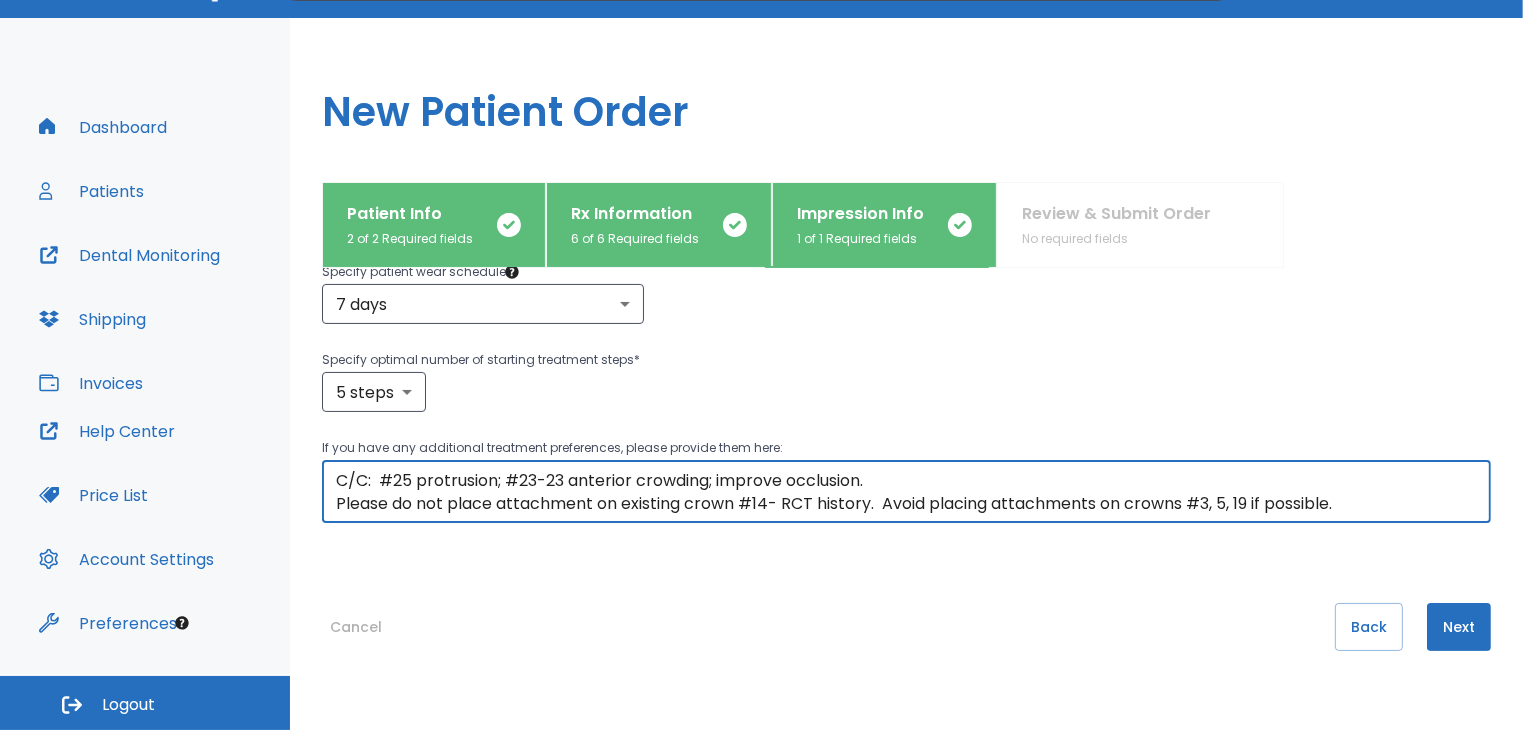 click on "C/C:  #25 protrusion; #23-23 anterior crowding; improve occlusion.
Please do not place attachment on existing crown #14- RCT history.  Avoid placing attachments on crowns #3, 5, 19 if possible." at bounding box center [906, 492] 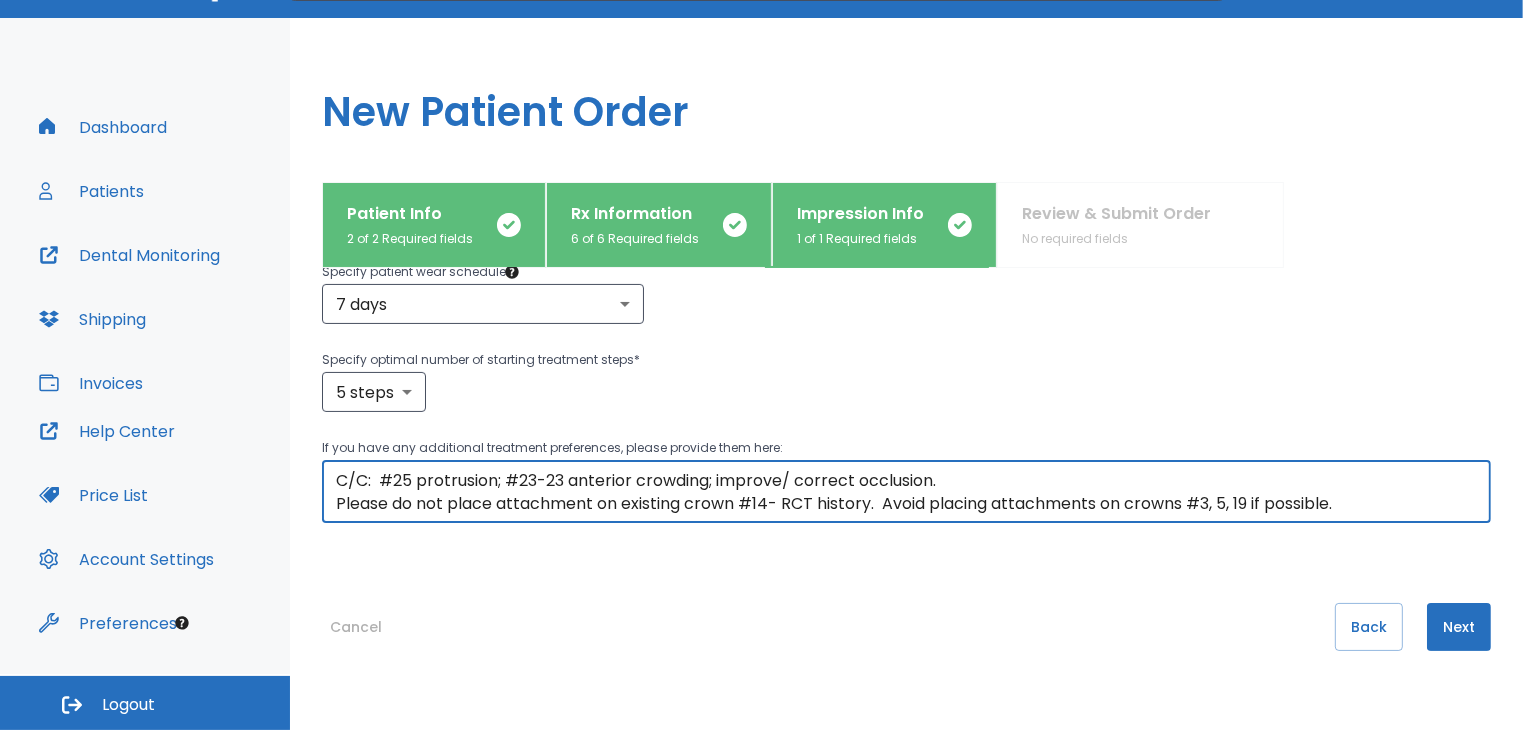 click on "C/C:  #25 protrusion; #23-23 anterior crowding; improve/ correct occlusion.
Please do not place attachment on existing crown #14- RCT history.  Avoid placing attachments on crowns #3, 5, 19 if possible." at bounding box center [906, 492] 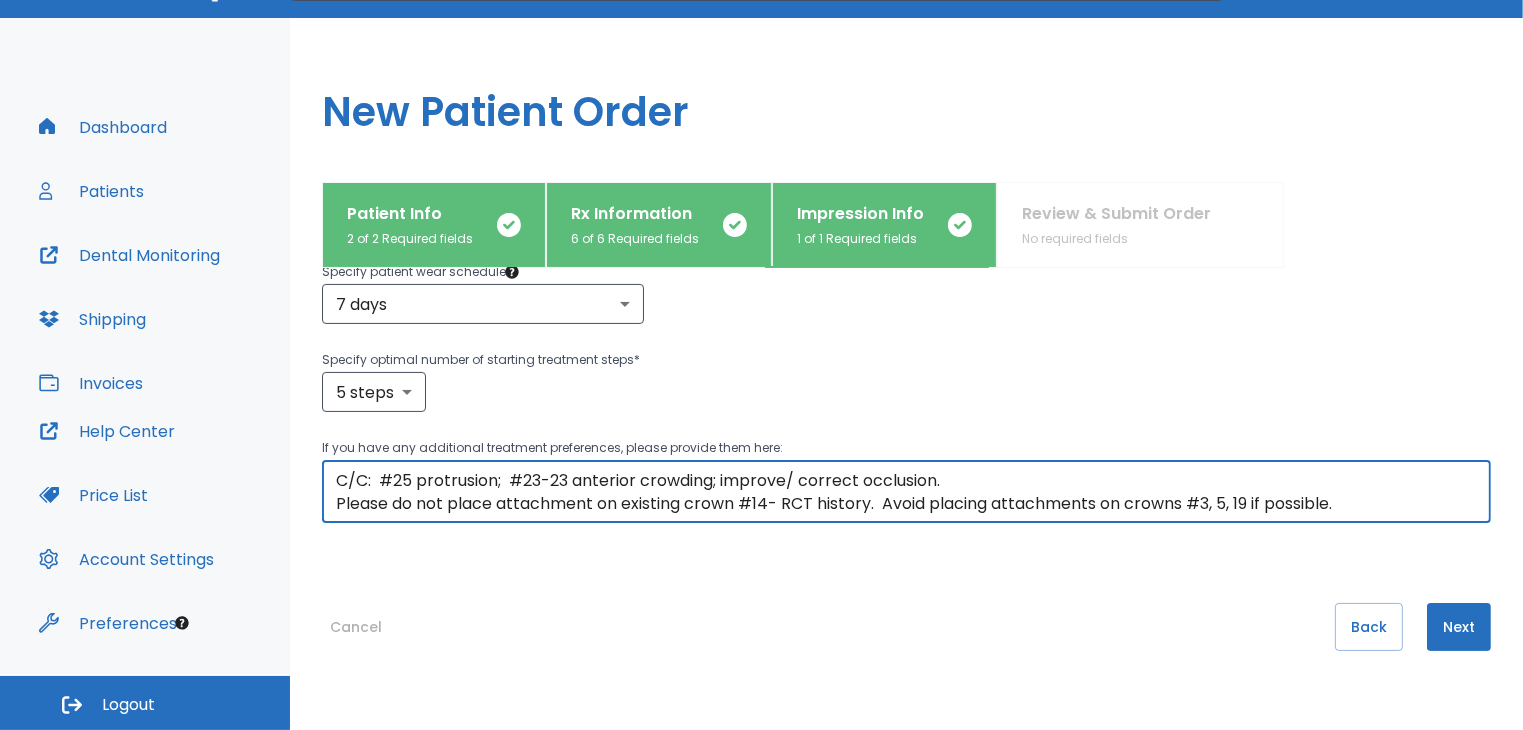 click on "C/C:  #25 protrusion;  #23-23 anterior crowding; improve/ correct occlusion.
Please do not place attachment on existing crown #14- RCT history.  Avoid placing attachments on crowns #3, 5, 19 if possible." at bounding box center (906, 492) 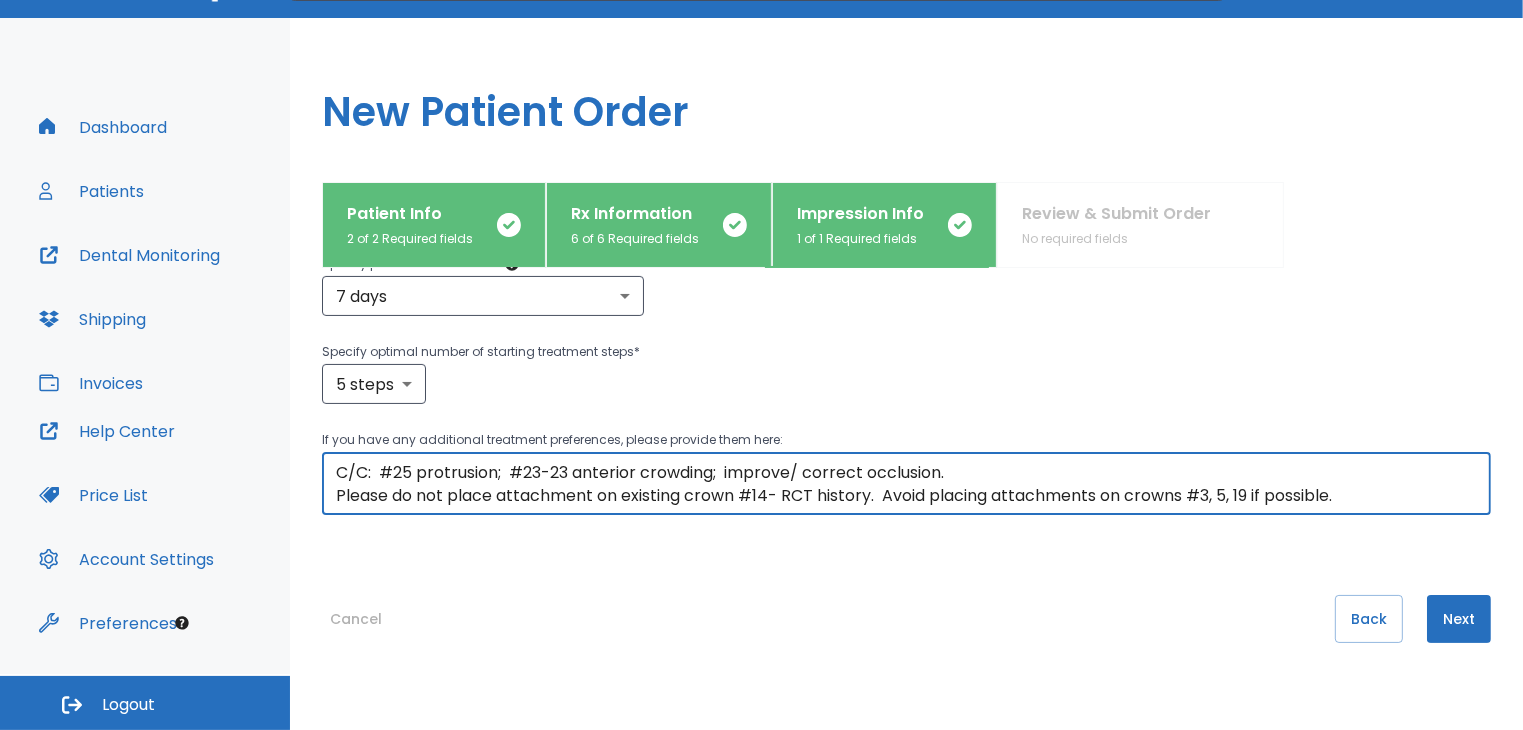 scroll, scrollTop: 516, scrollLeft: 0, axis: vertical 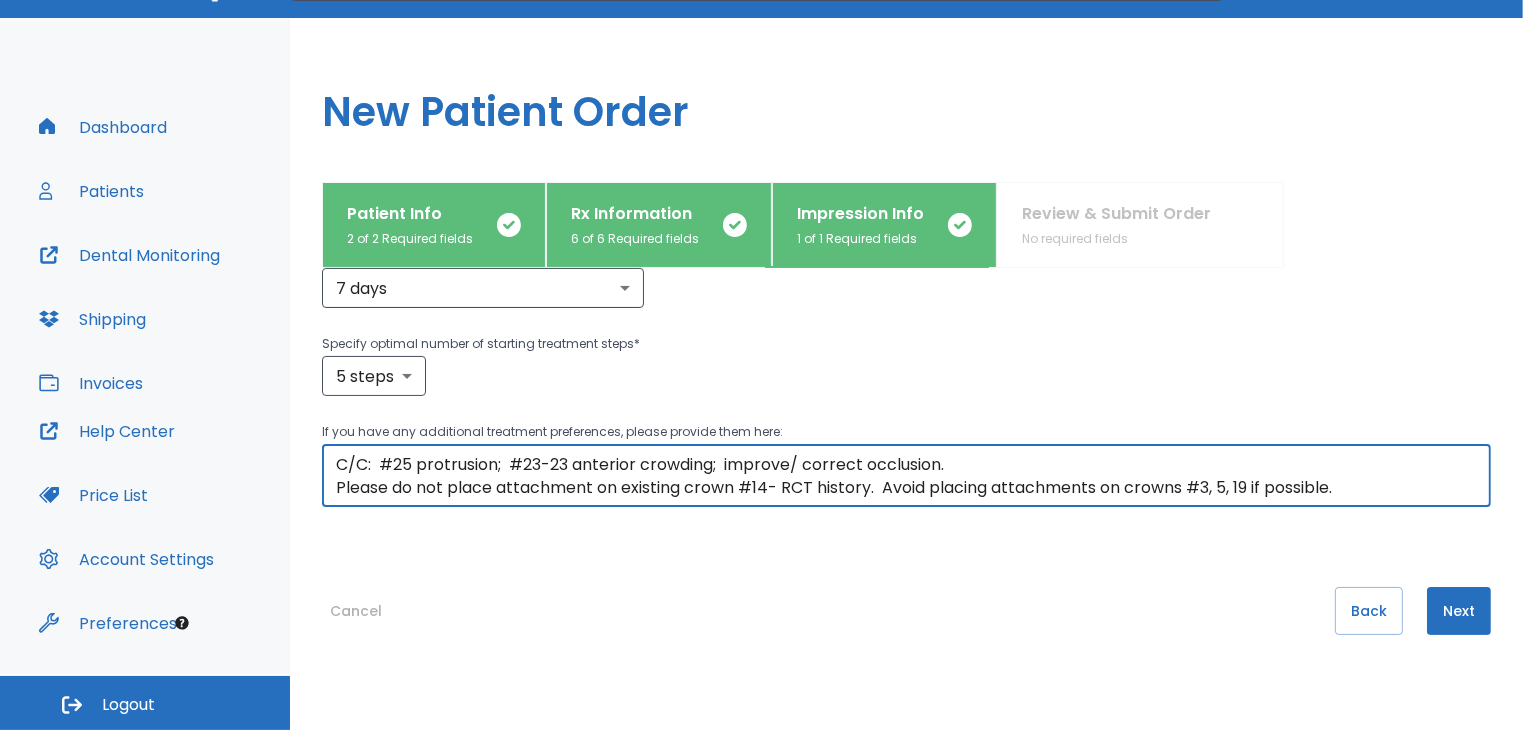 click on "C/C:  #25 protrusion;  #23-23 anterior crowding;  improve/ correct occlusion.
Please do not place attachment on existing crown #14- RCT history.  Avoid placing attachments on crowns #3, 5, 19 if possible." at bounding box center (906, 476) 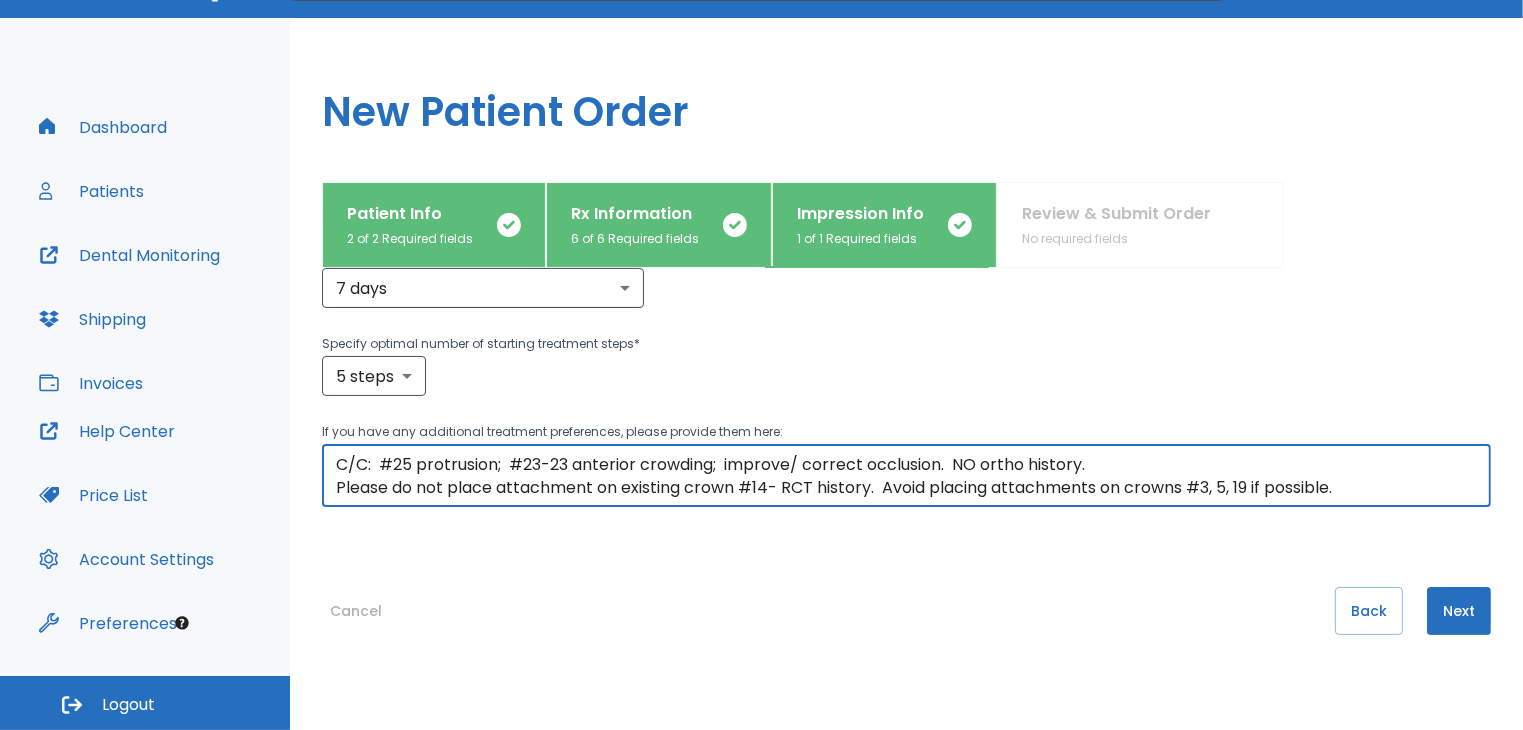 click on "C/C:  #25 protrusion;  #23-23 anterior crowding;  improve/ correct occlusion.  NO ortho history.
Please do not place attachment on existing crown #14- RCT history.  Avoid placing attachments on crowns #3, 5, 19 if possible." at bounding box center [906, 476] 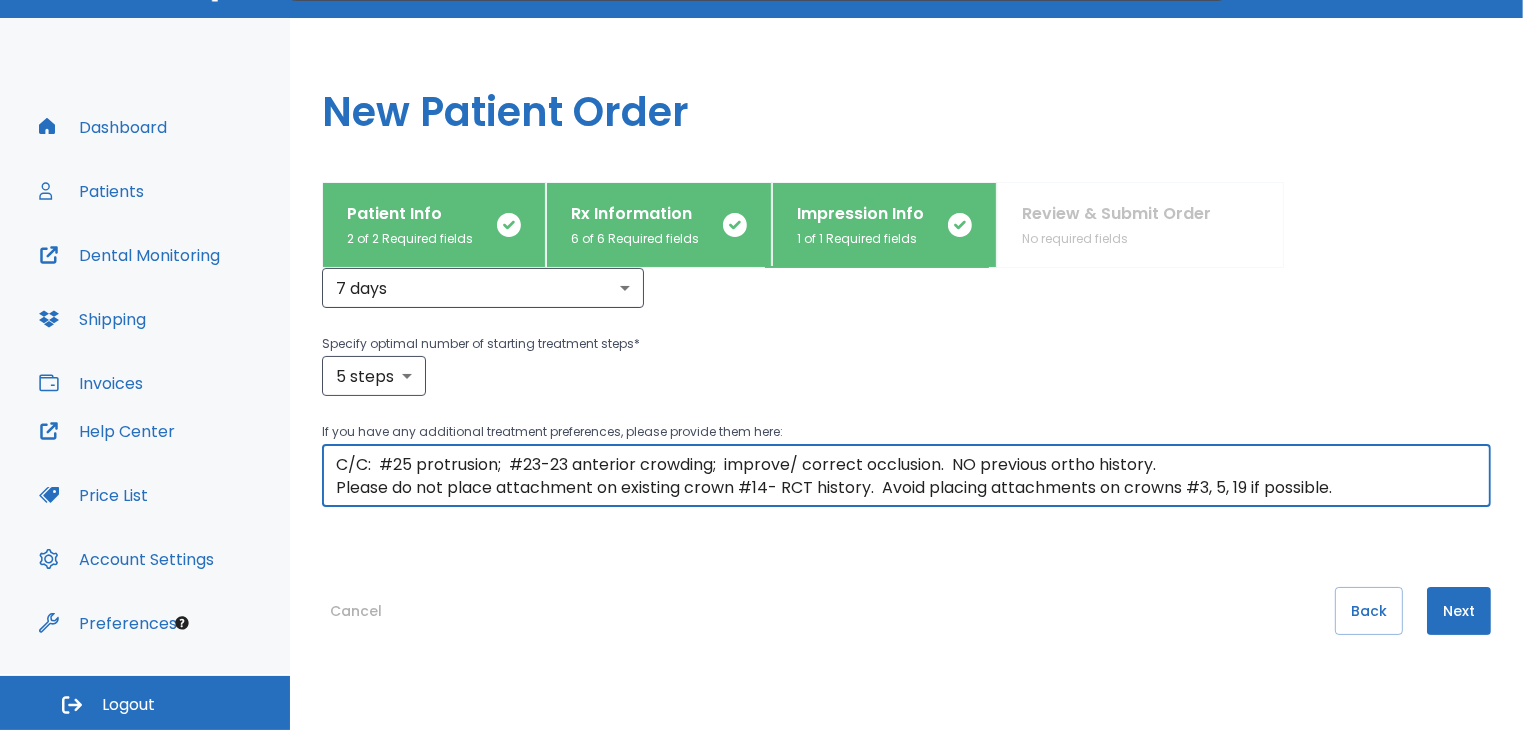 type on "C/C:  #25 protrusion;  #23-23 anterior crowding;  improve/ correct occlusion.  NO previous ortho history.
Please do not place attachment on existing crown #14- RCT history.  Avoid placing attachments on crowns #3, 5, 19 if possible." 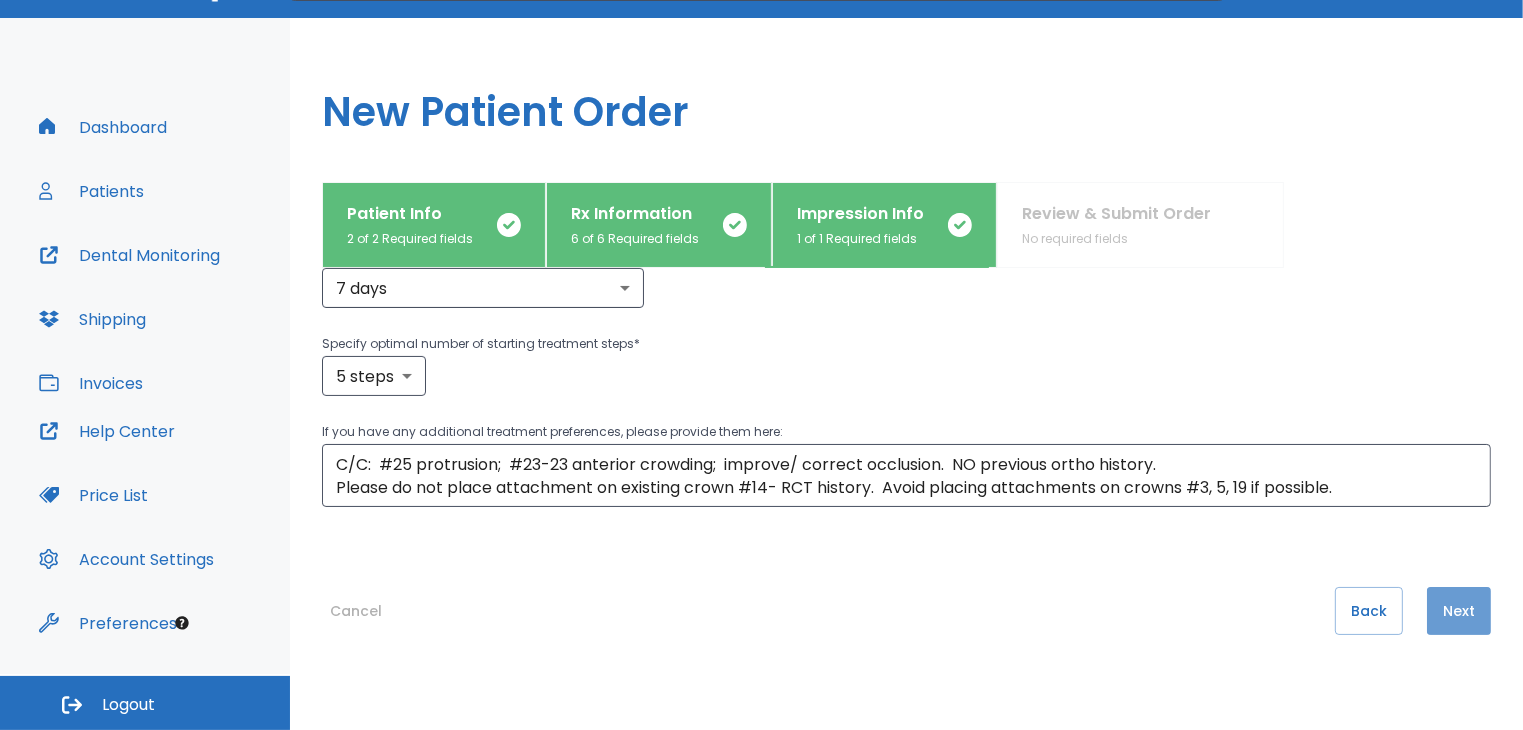 click on "Next" at bounding box center [1459, 611] 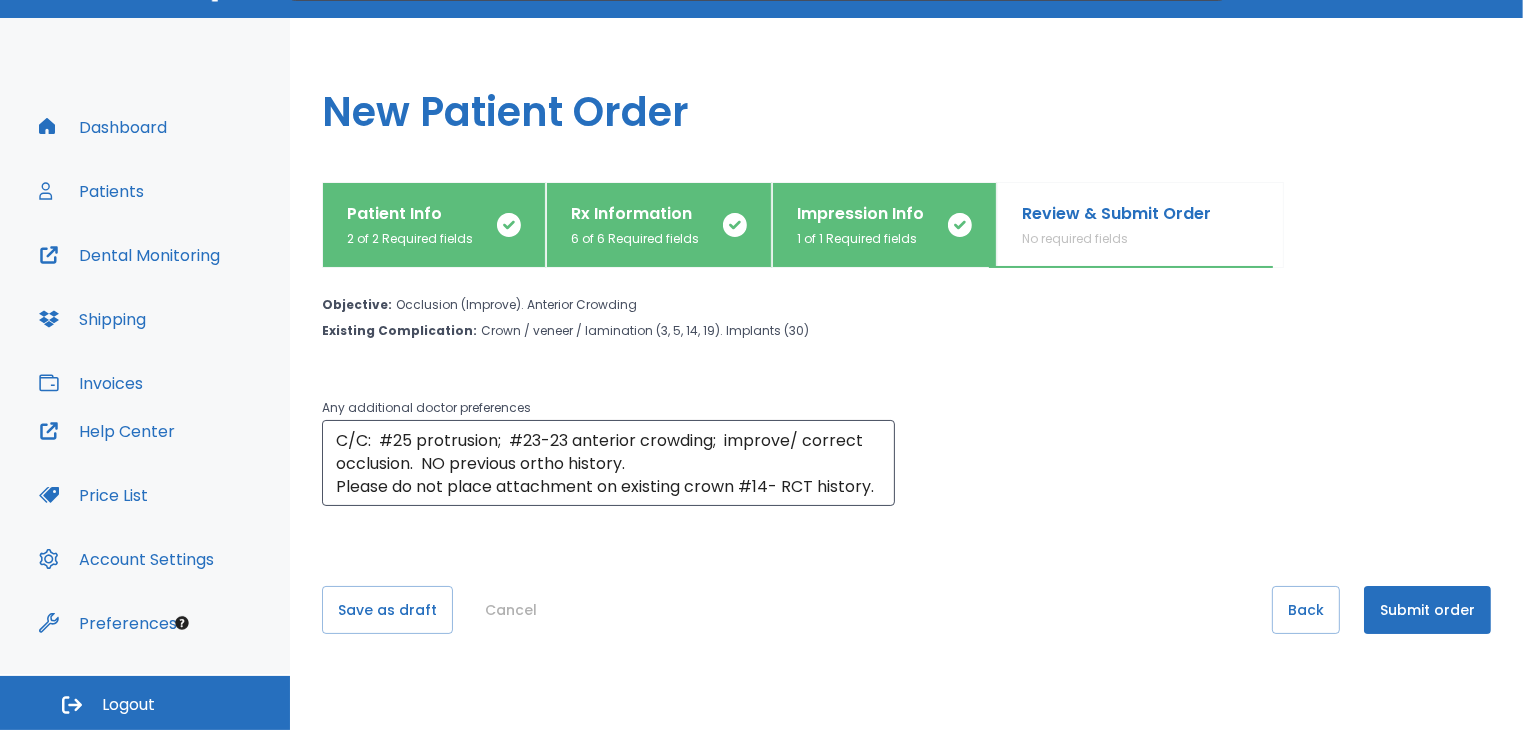 scroll, scrollTop: 0, scrollLeft: 0, axis: both 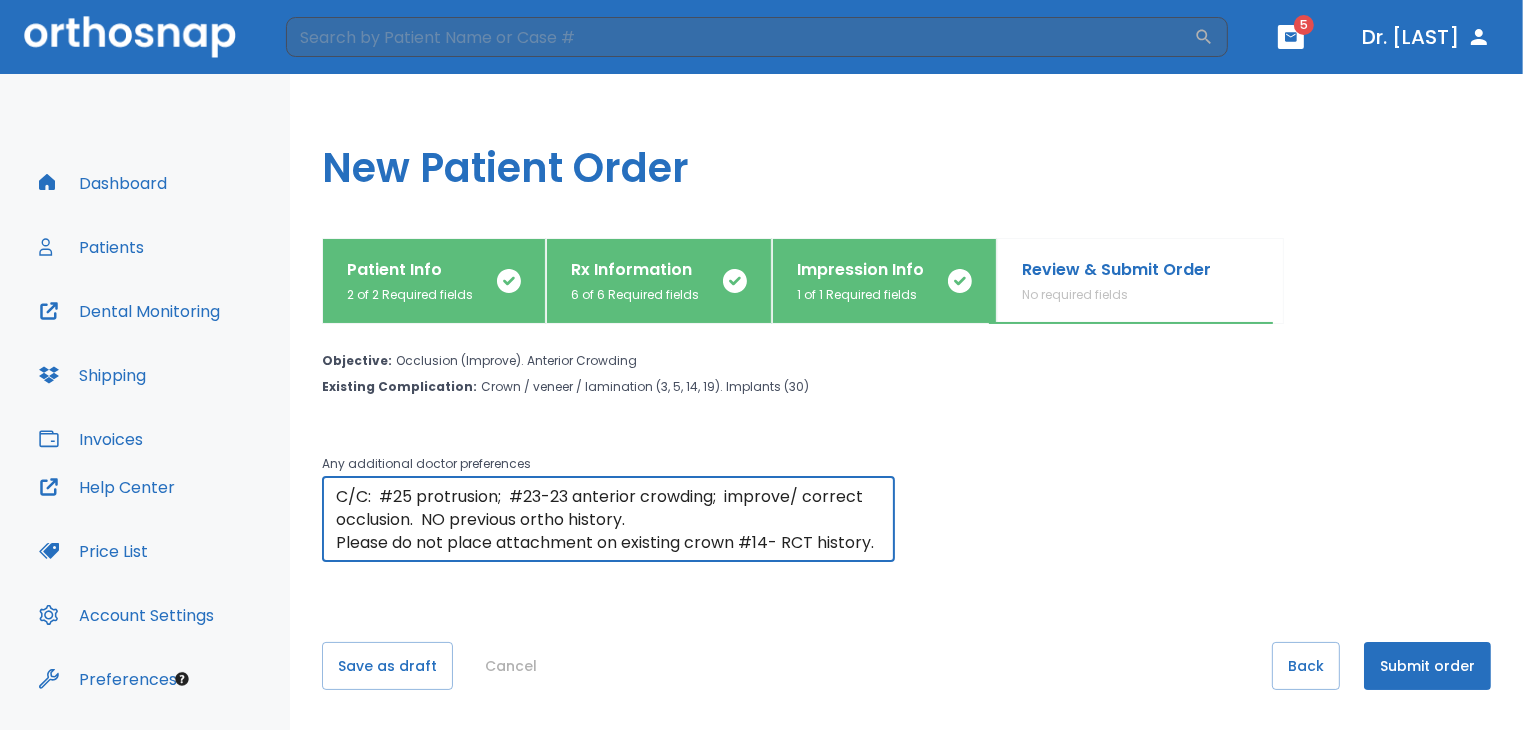click on "Submit order" at bounding box center (1427, 666) 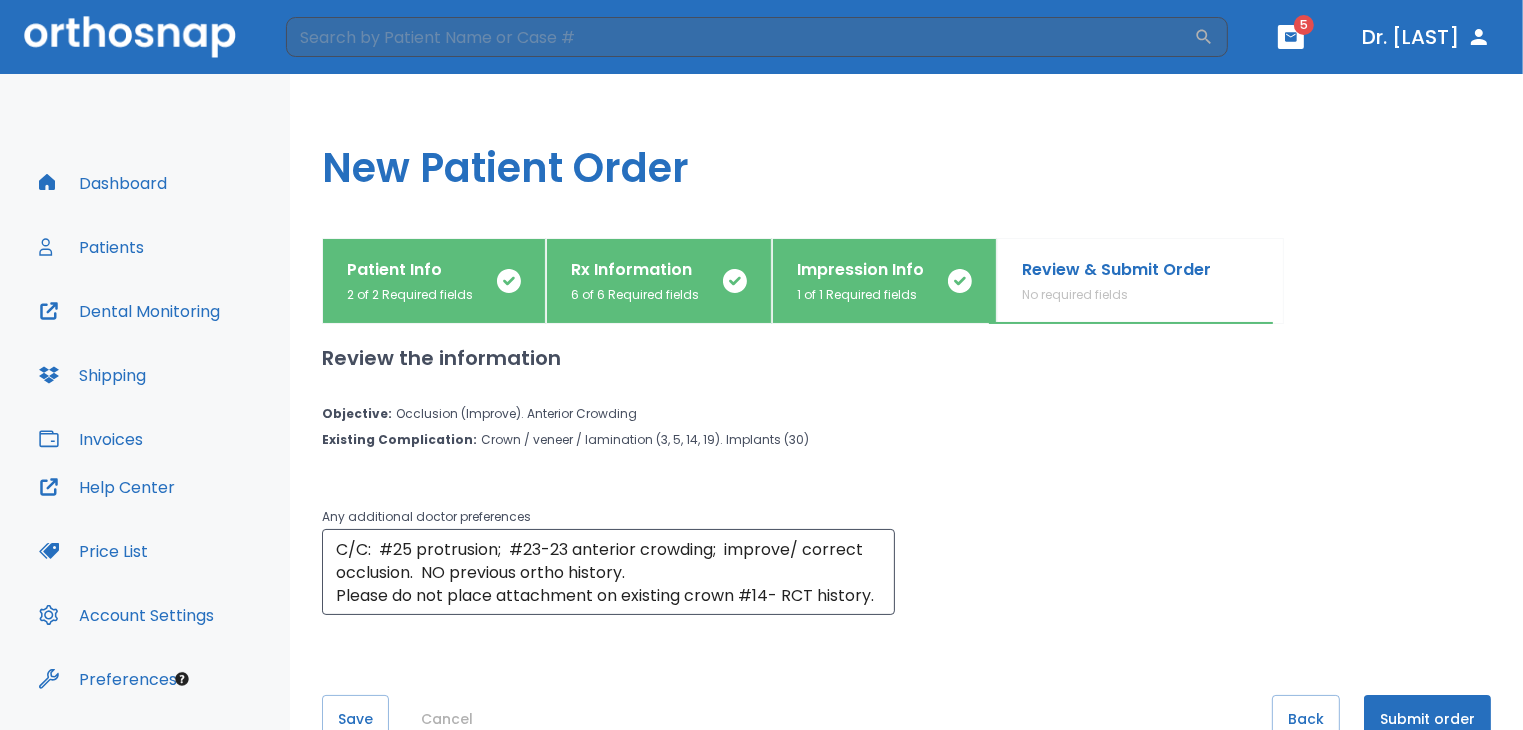 scroll, scrollTop: 0, scrollLeft: 0, axis: both 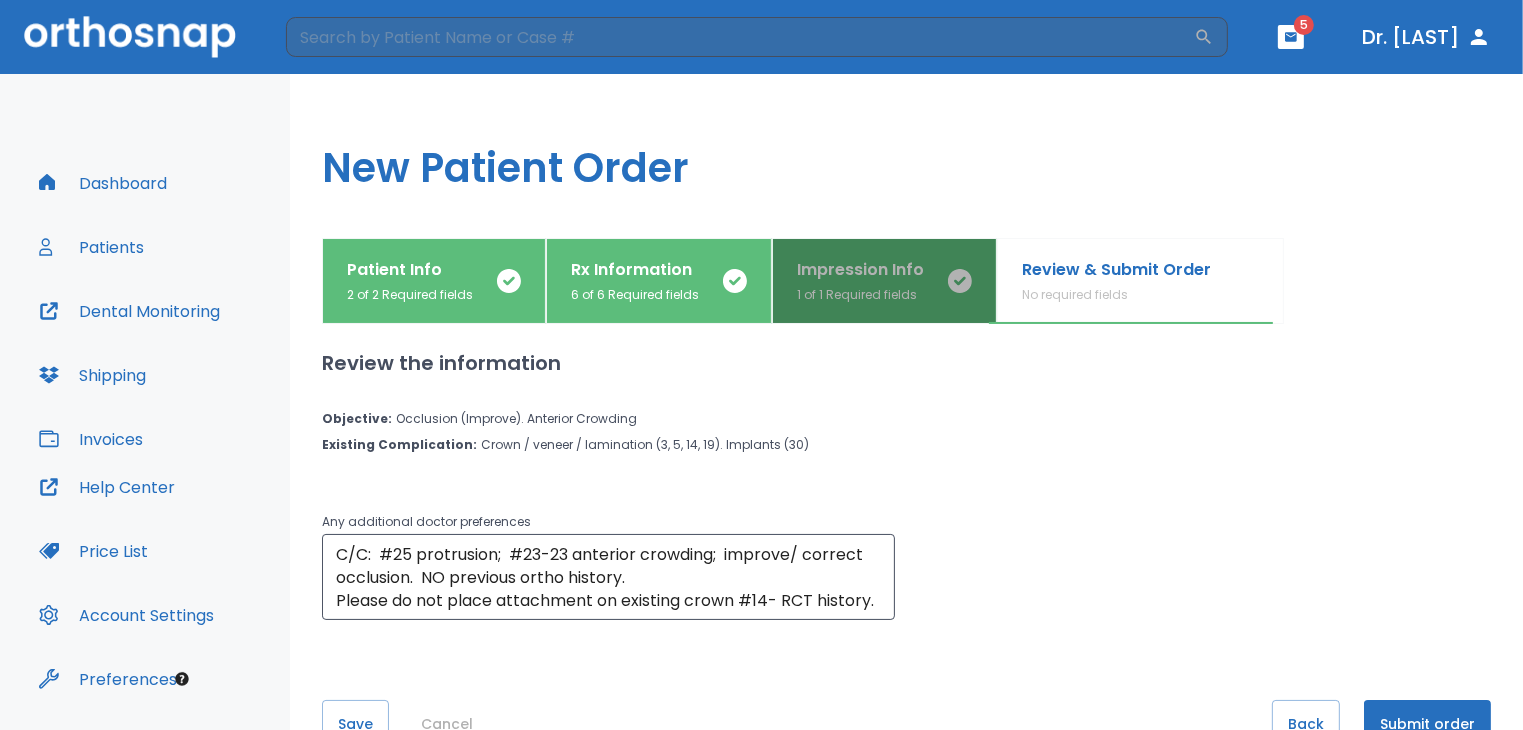 click on "1 of 1 Required fields" at bounding box center (860, 295) 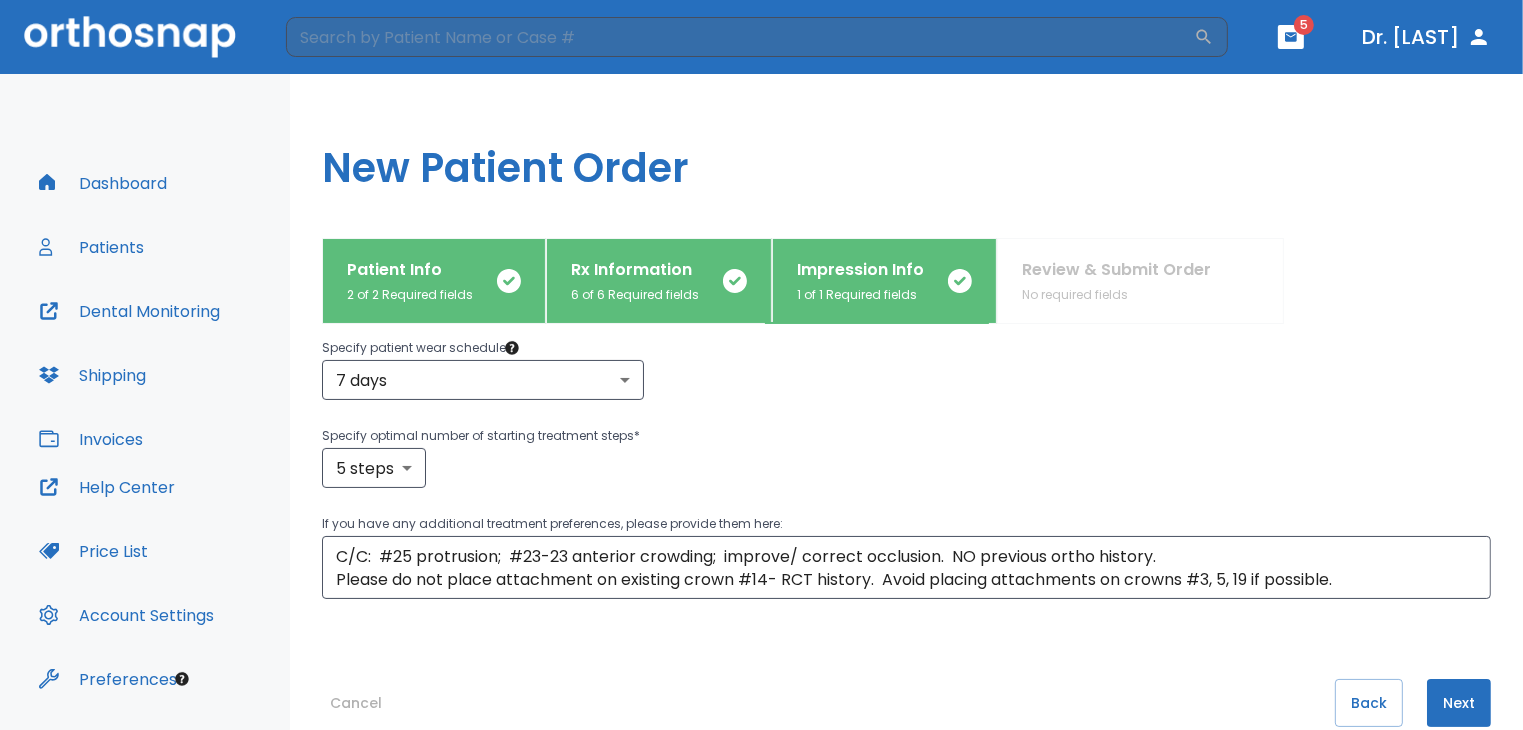 scroll, scrollTop: 516, scrollLeft: 0, axis: vertical 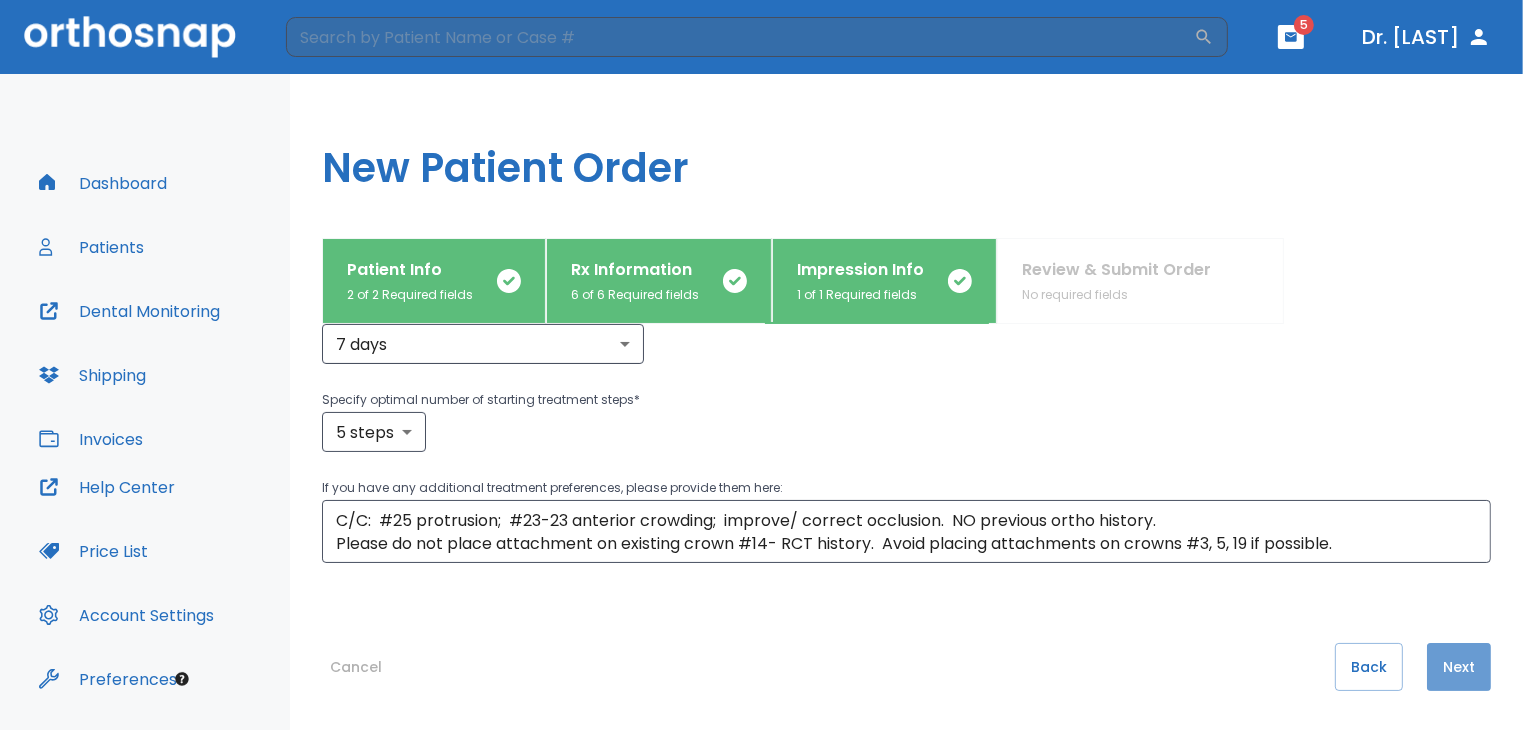 click on "Next" at bounding box center [1459, 667] 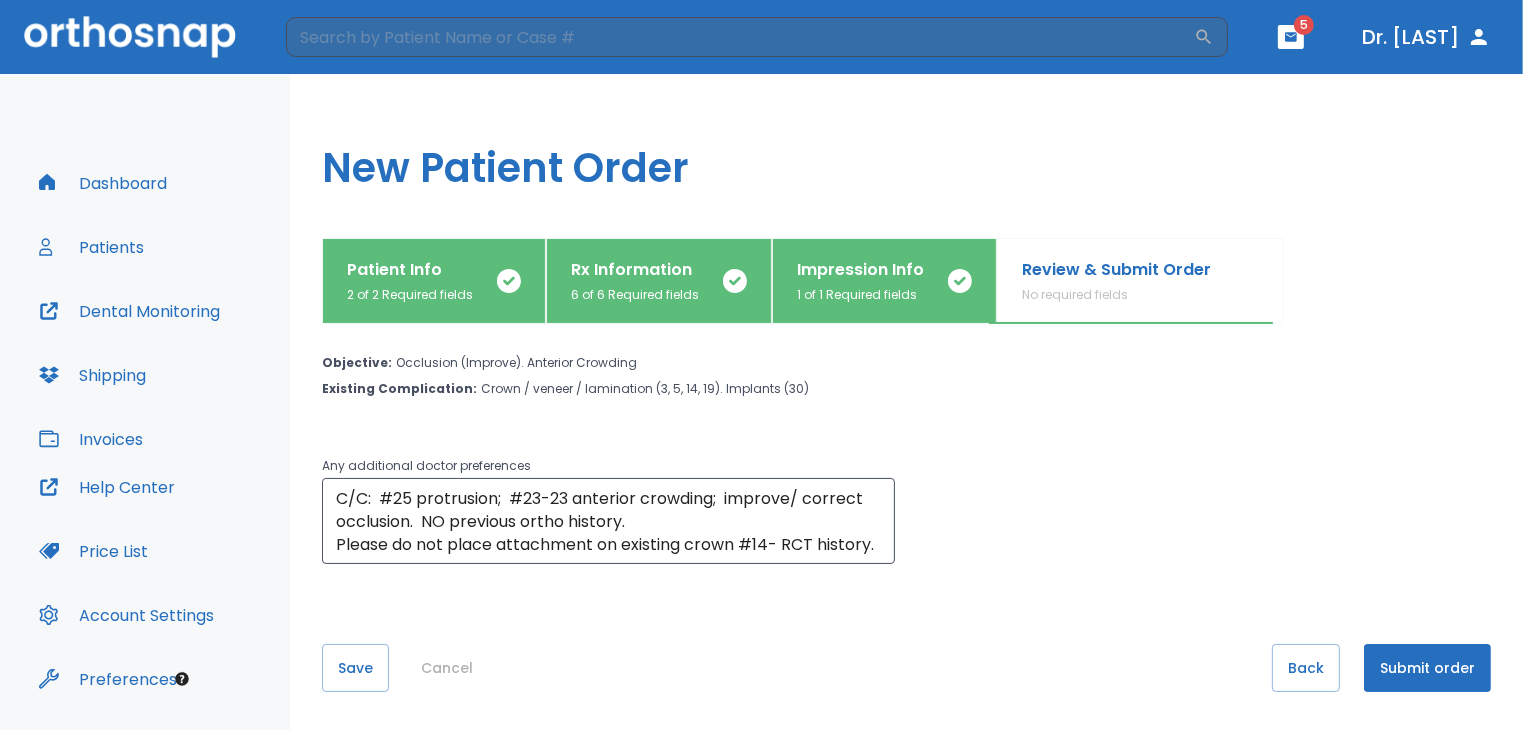 scroll, scrollTop: 58, scrollLeft: 0, axis: vertical 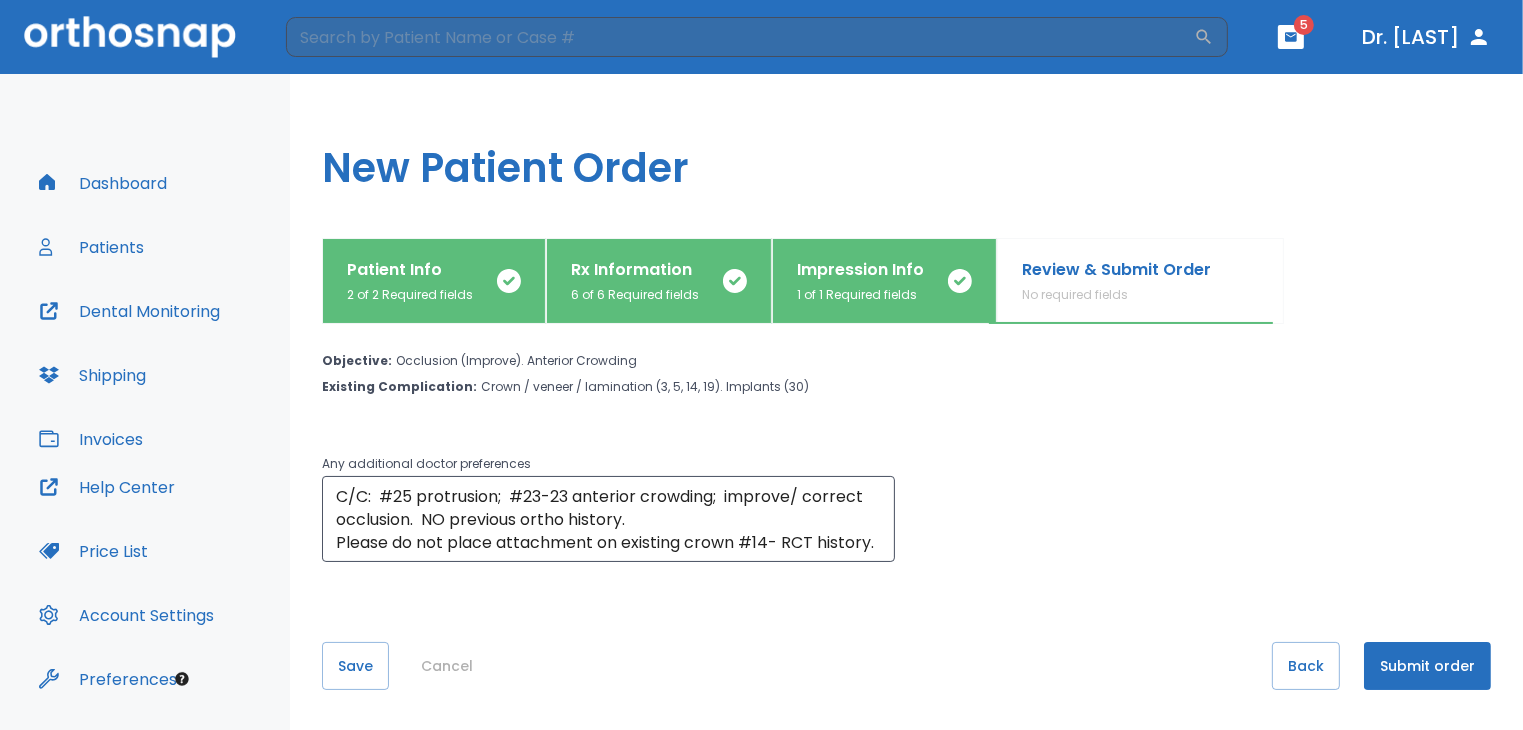 click on "Submit order" at bounding box center [1427, 666] 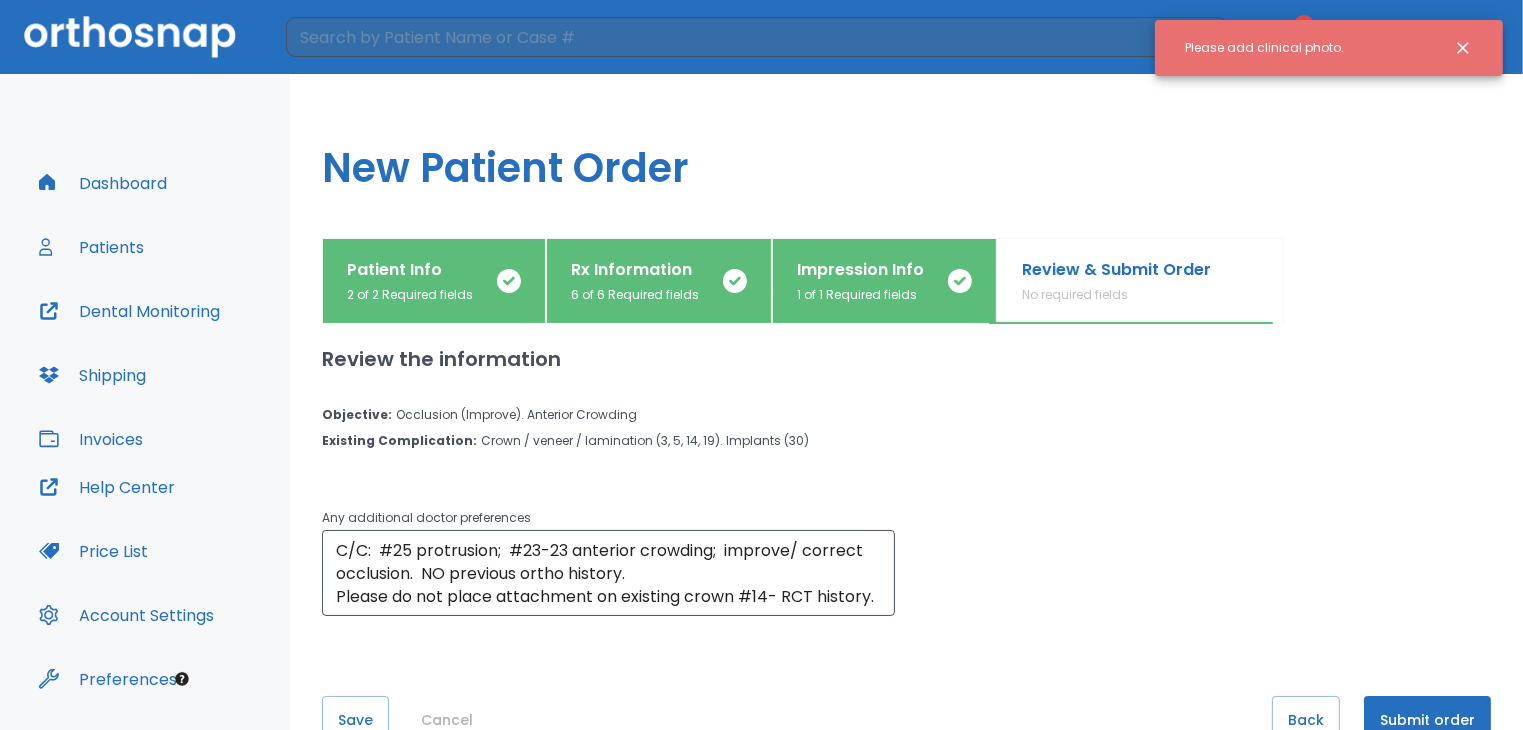 scroll, scrollTop: 0, scrollLeft: 0, axis: both 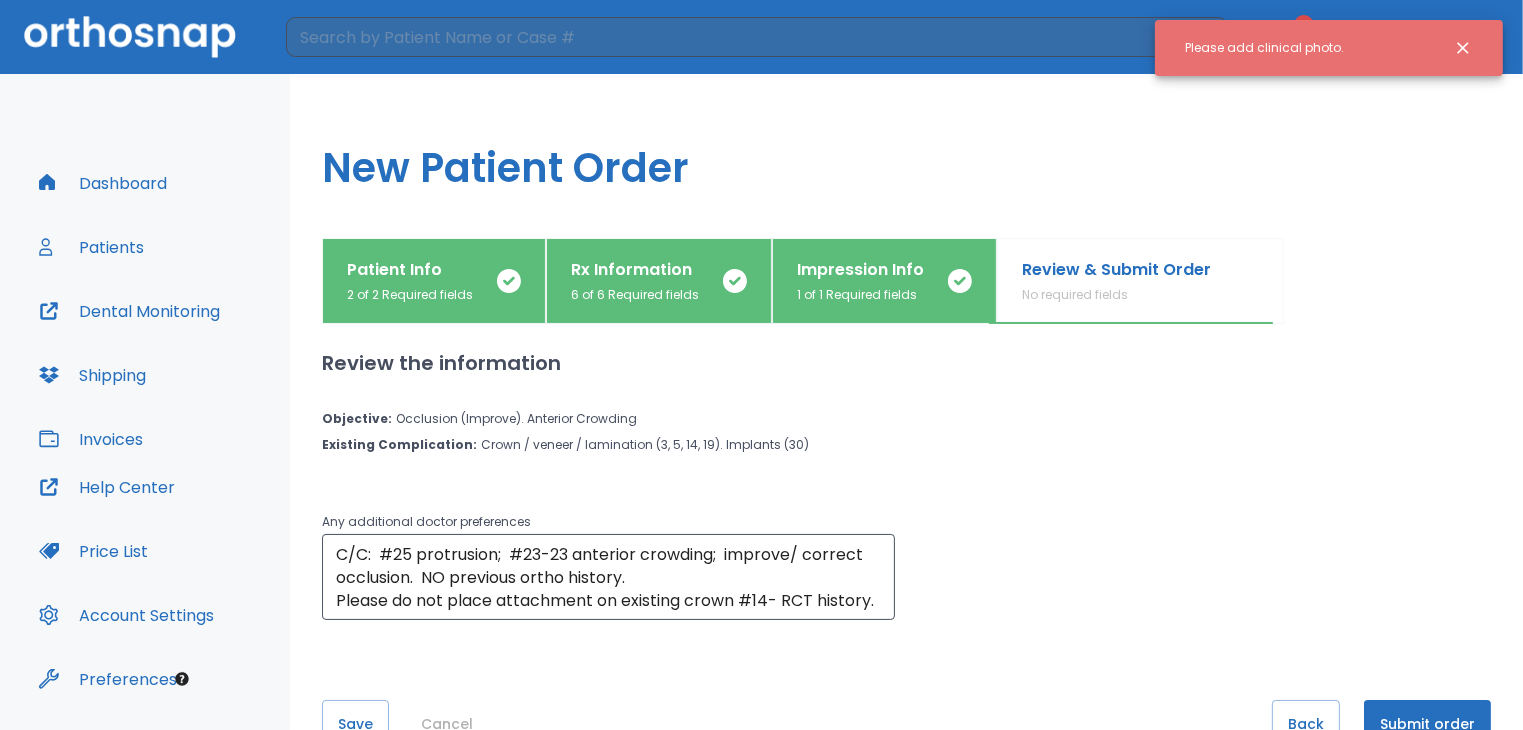 click 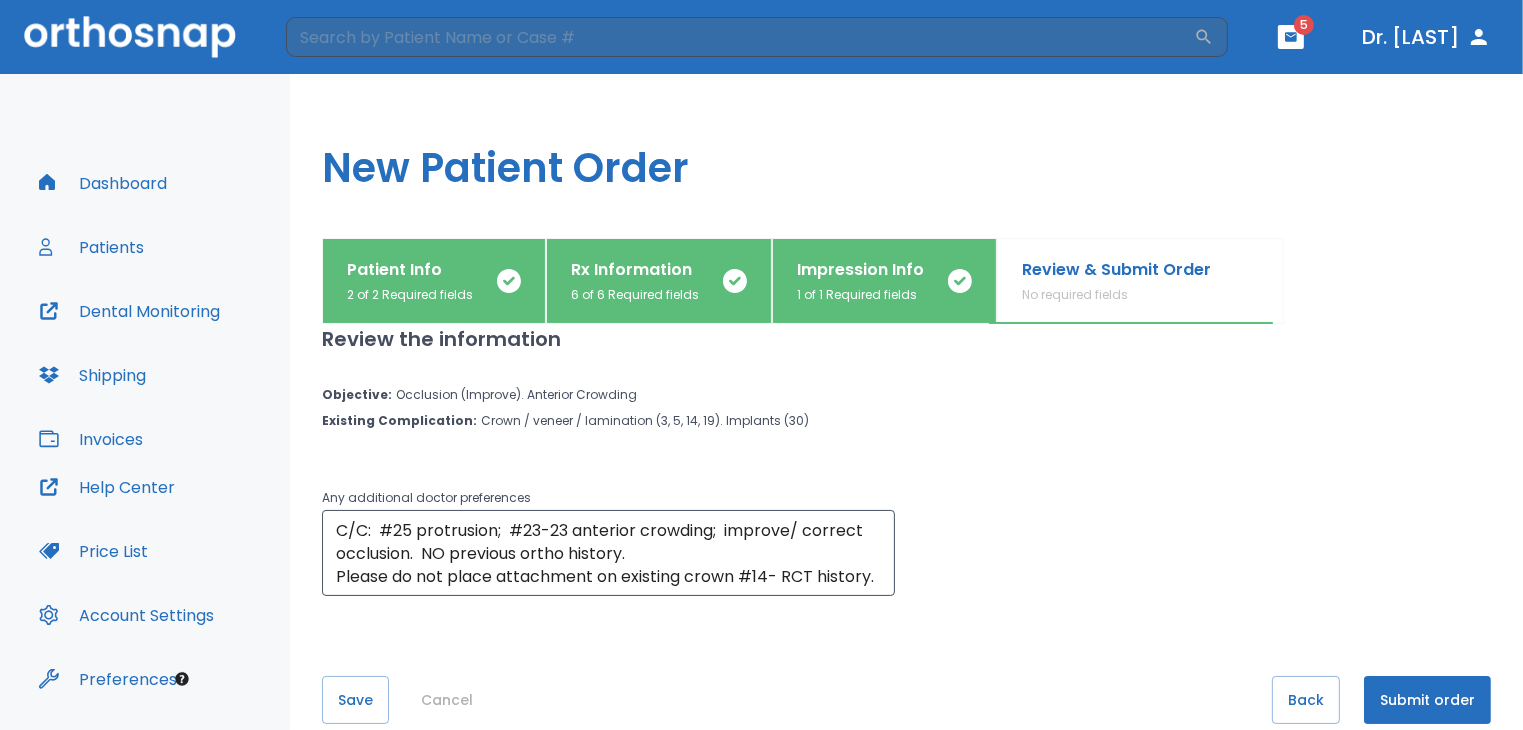 scroll, scrollTop: 58, scrollLeft: 0, axis: vertical 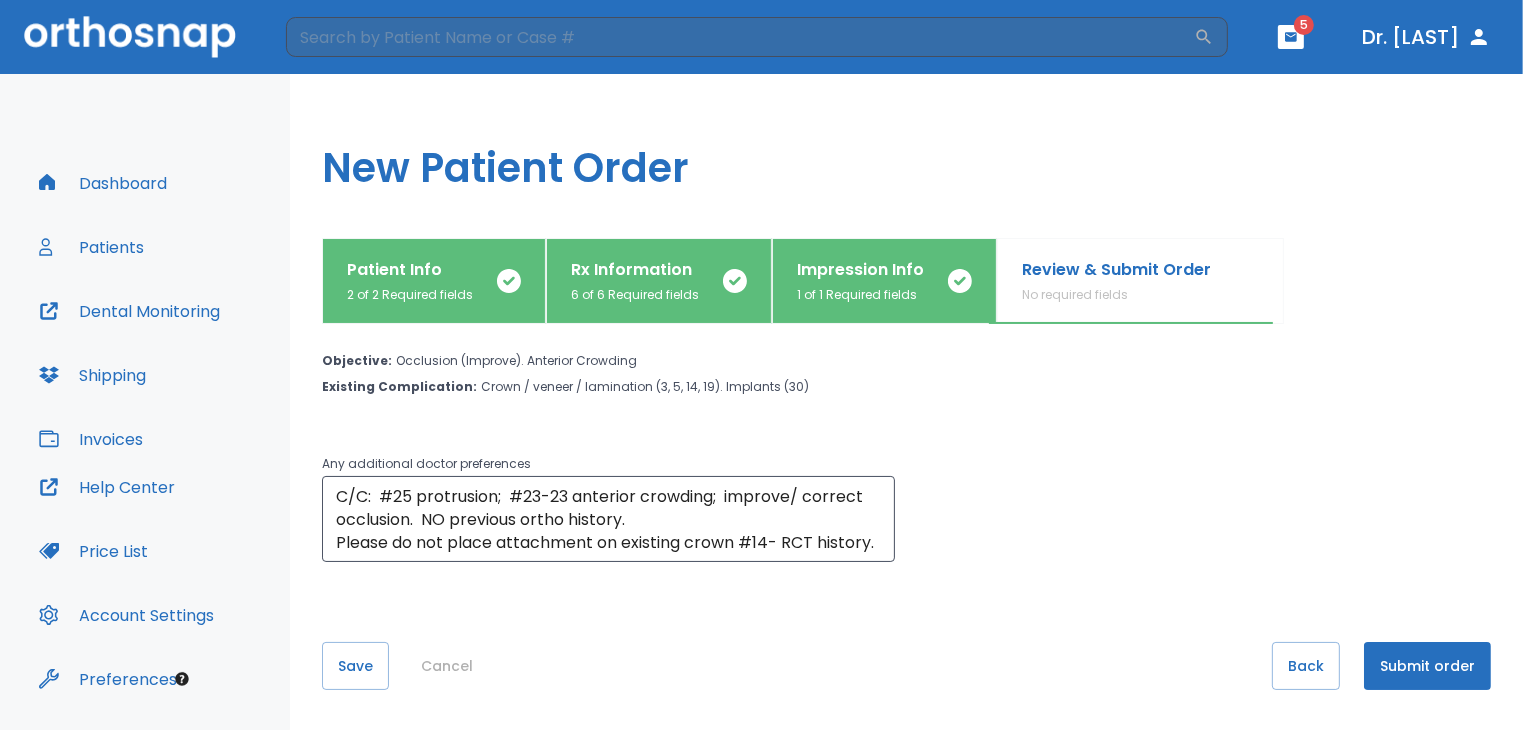 click on "Review & Submit Order No required fields" at bounding box center [1116, 281] 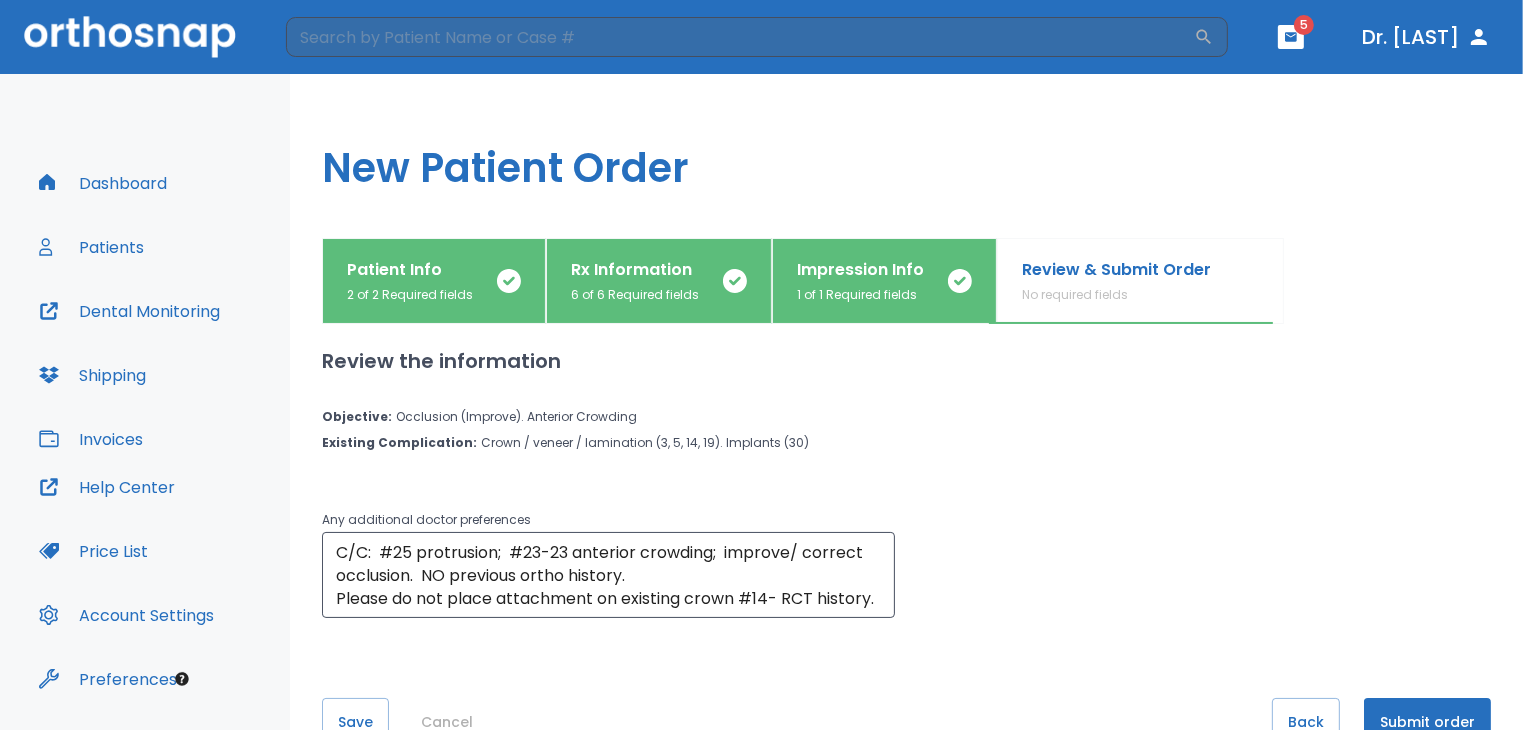 scroll, scrollTop: 0, scrollLeft: 0, axis: both 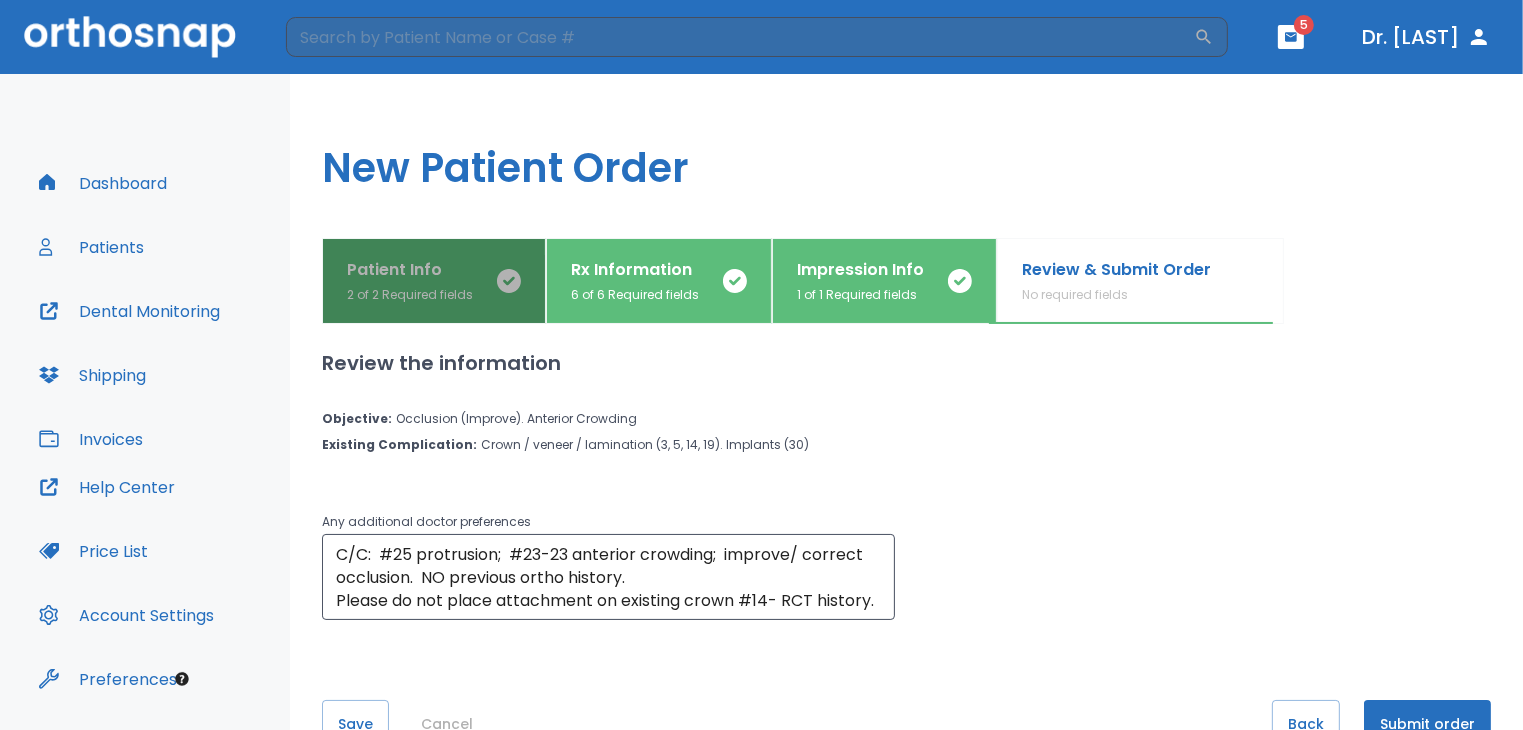 click on "Patient Info 2 of 2 Required fields" at bounding box center [410, 281] 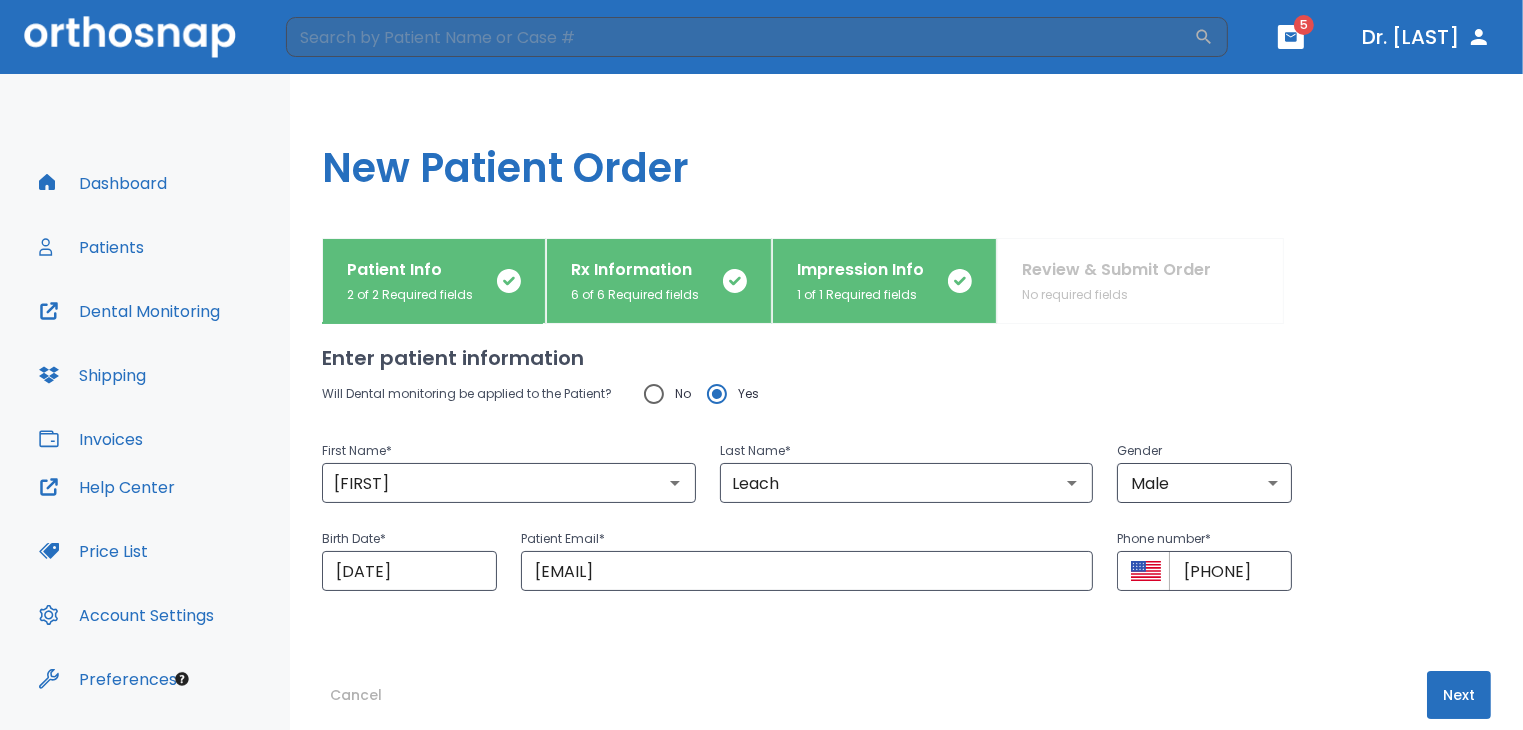scroll, scrollTop: 50, scrollLeft: 0, axis: vertical 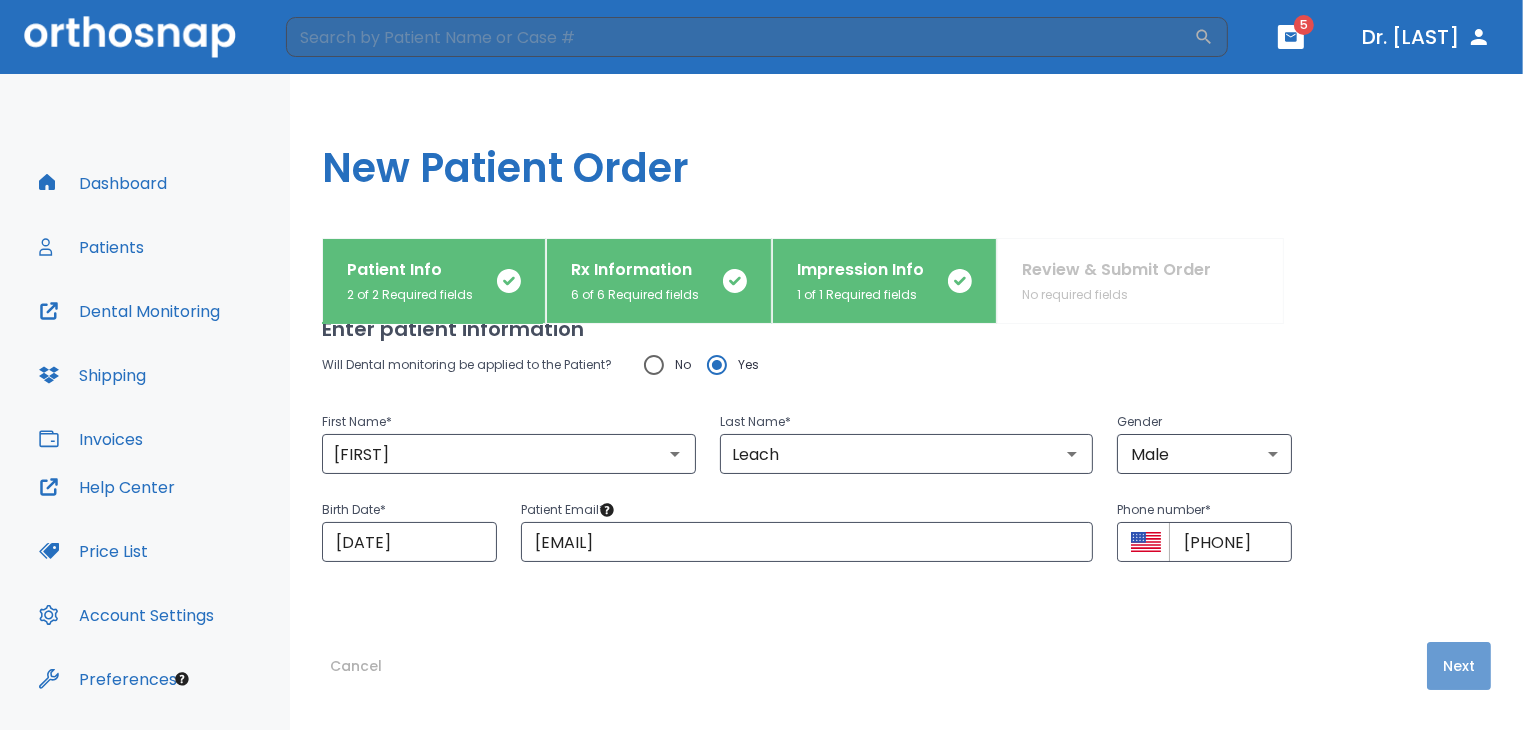 click on "Next" at bounding box center [1459, 666] 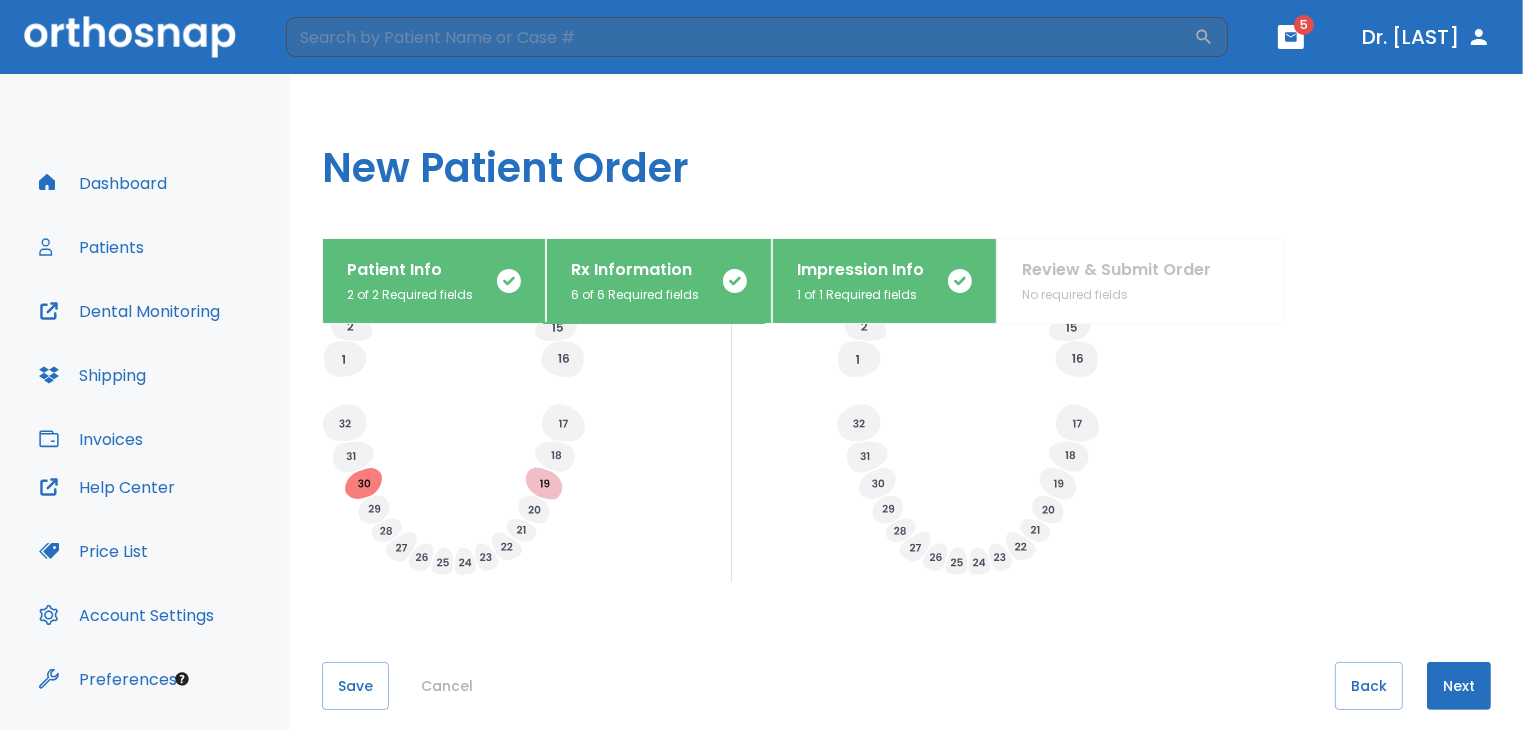 scroll, scrollTop: 816, scrollLeft: 0, axis: vertical 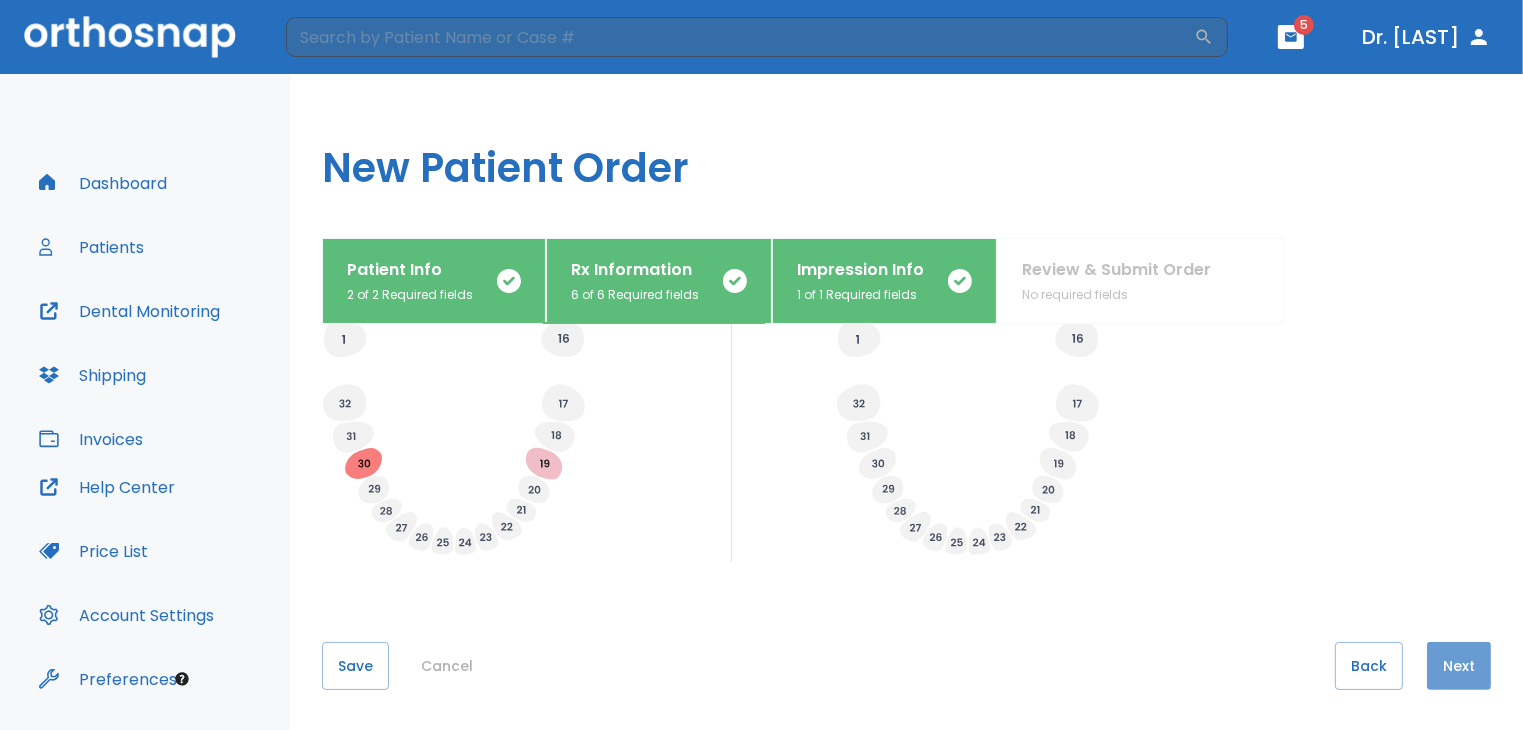 click on "Next" at bounding box center (1459, 666) 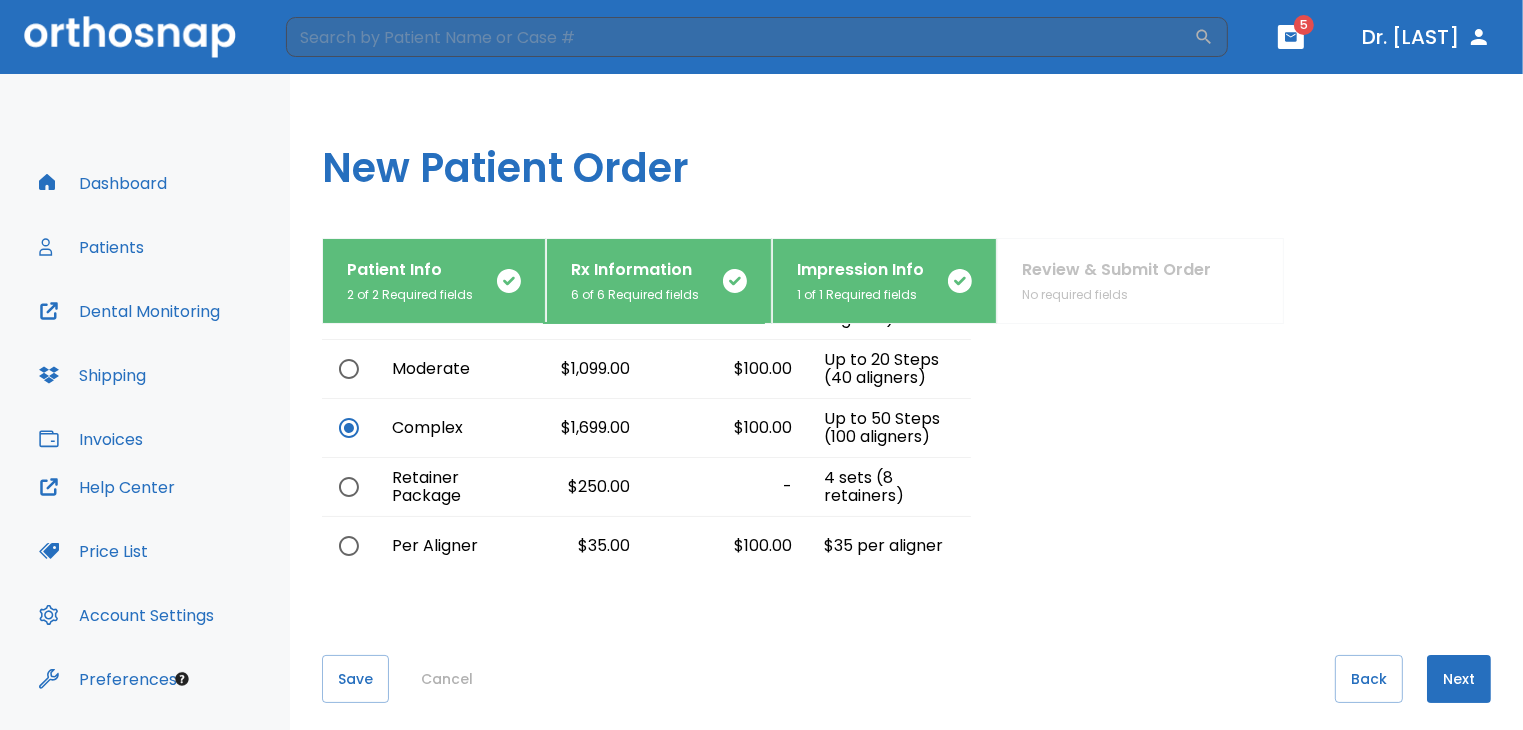 scroll, scrollTop: 174, scrollLeft: 0, axis: vertical 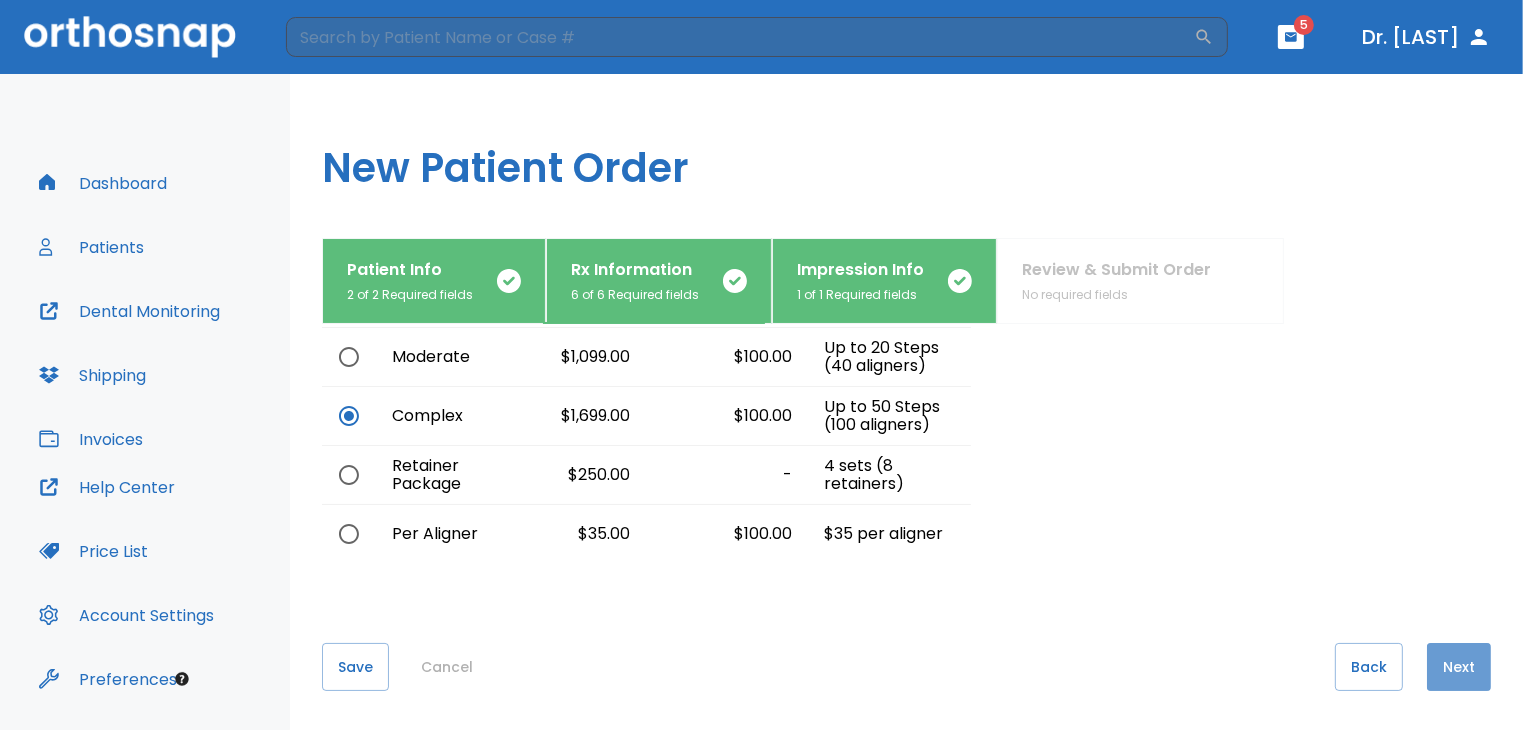click on "Next" at bounding box center [1459, 667] 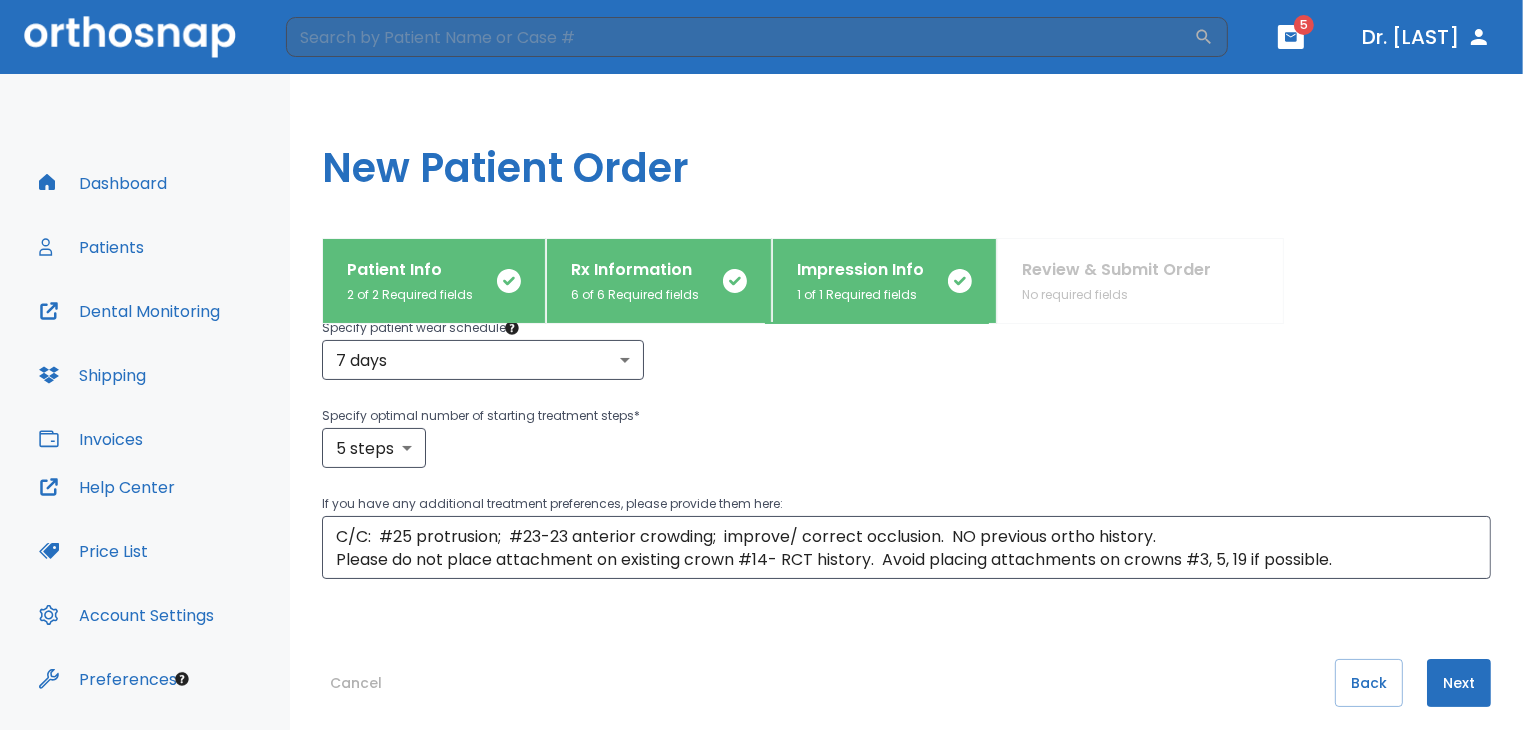 scroll, scrollTop: 516, scrollLeft: 0, axis: vertical 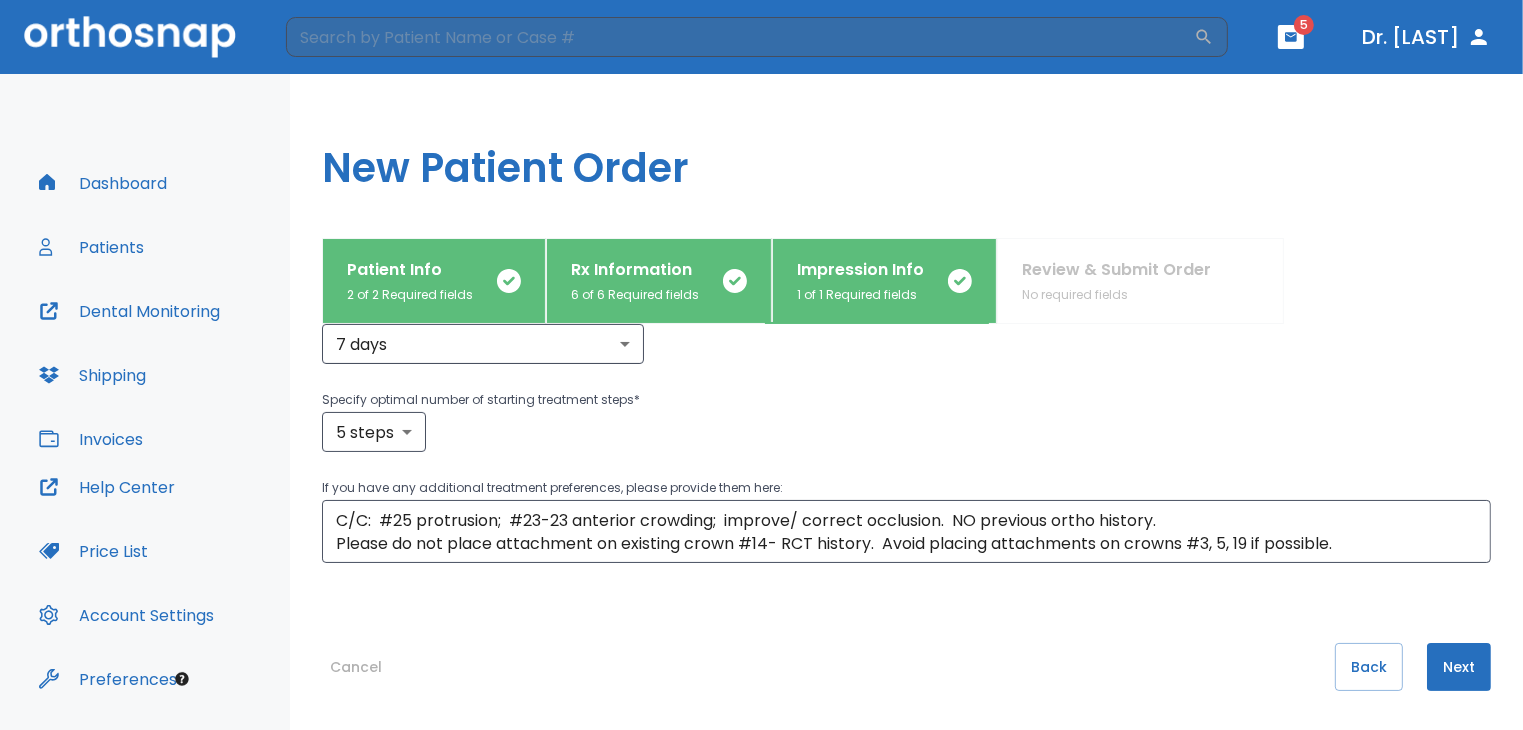 click on "Next" at bounding box center [1459, 667] 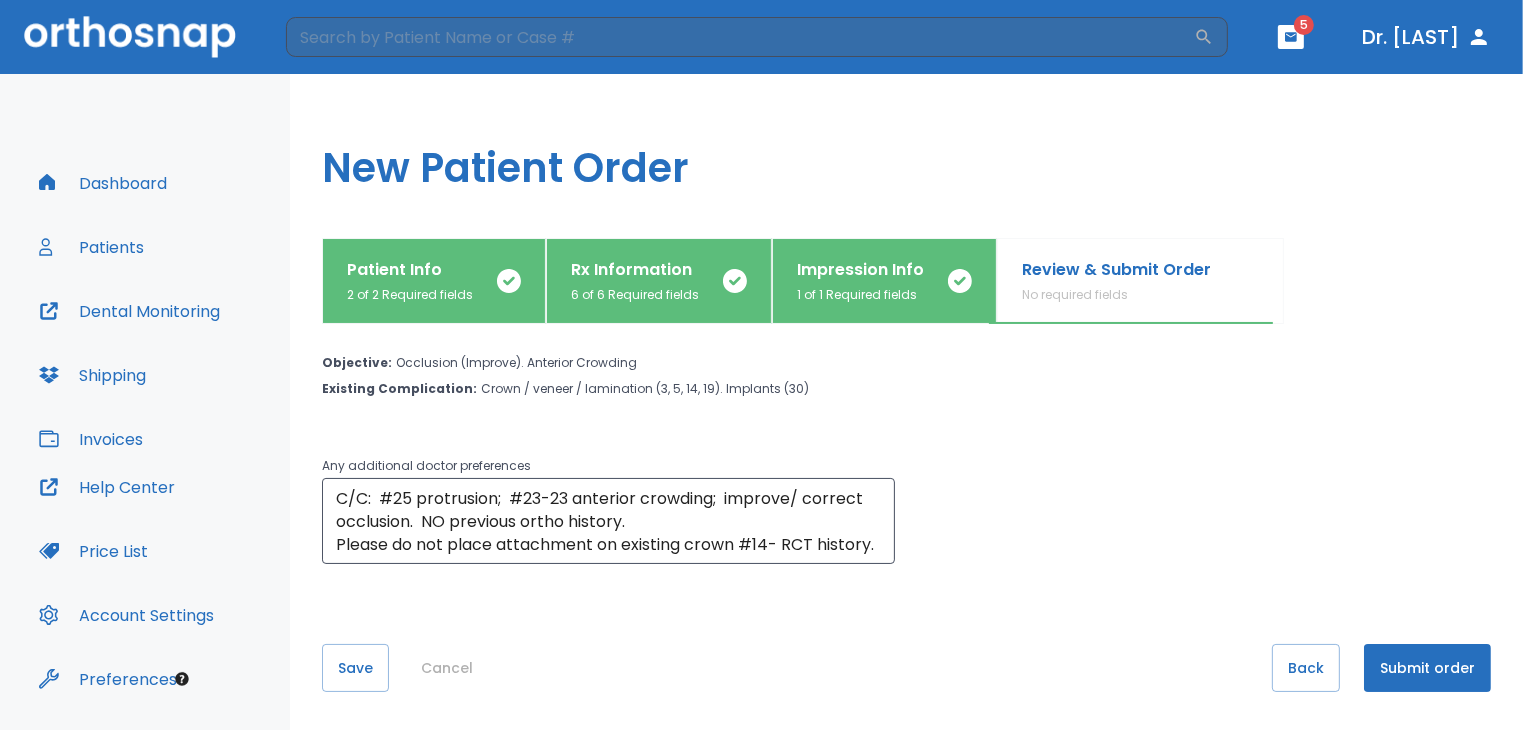 scroll, scrollTop: 58, scrollLeft: 0, axis: vertical 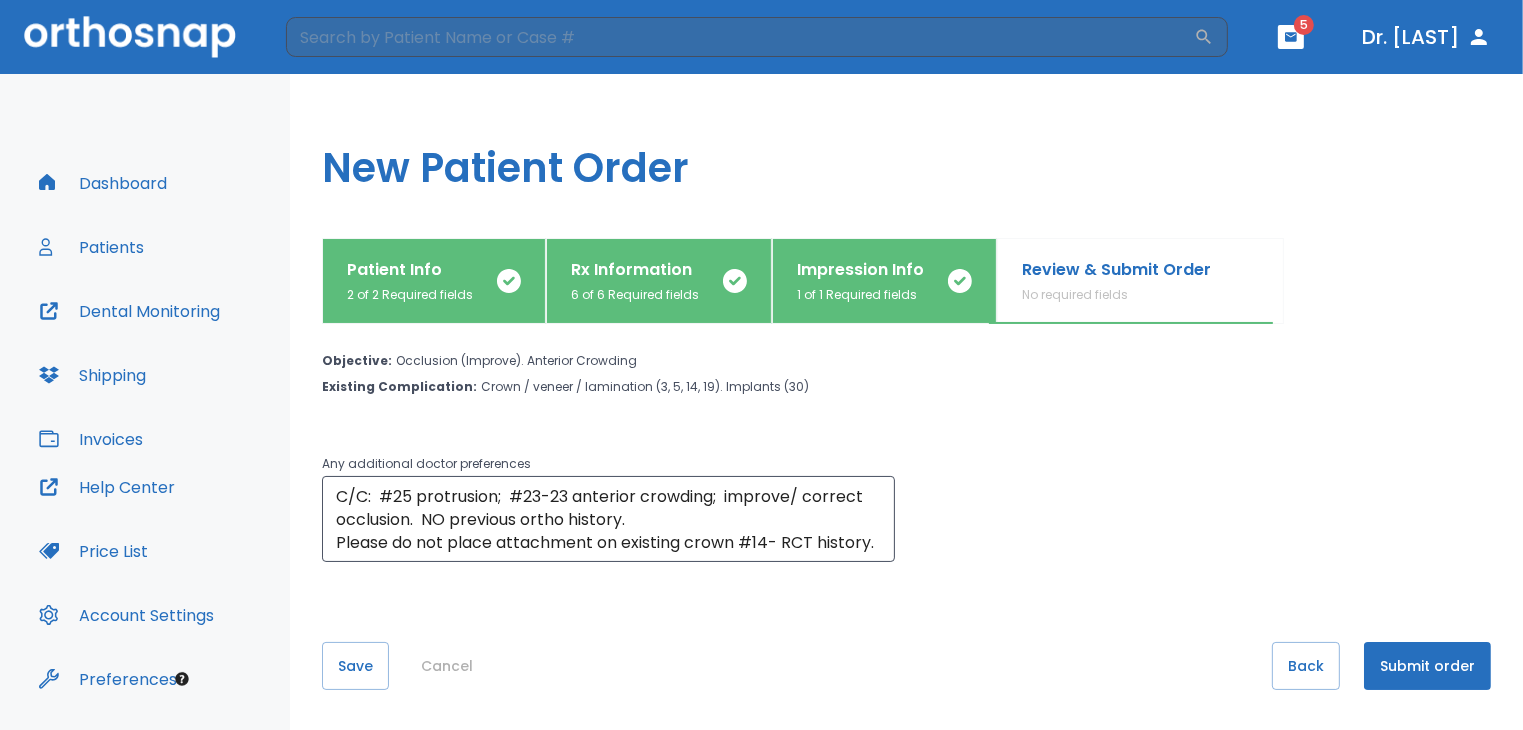 click on "Dashboard" at bounding box center (103, 183) 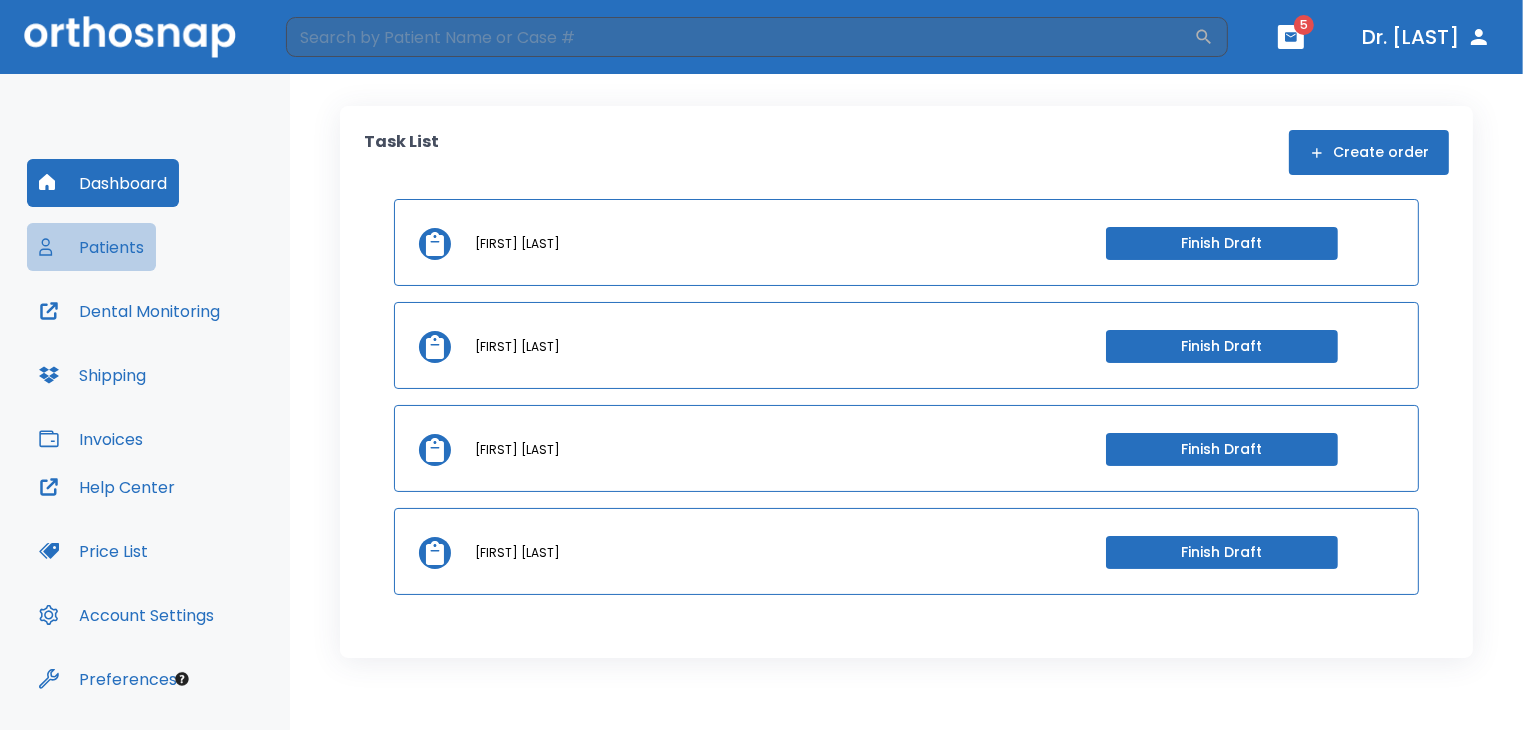 click on "Patients" at bounding box center (91, 247) 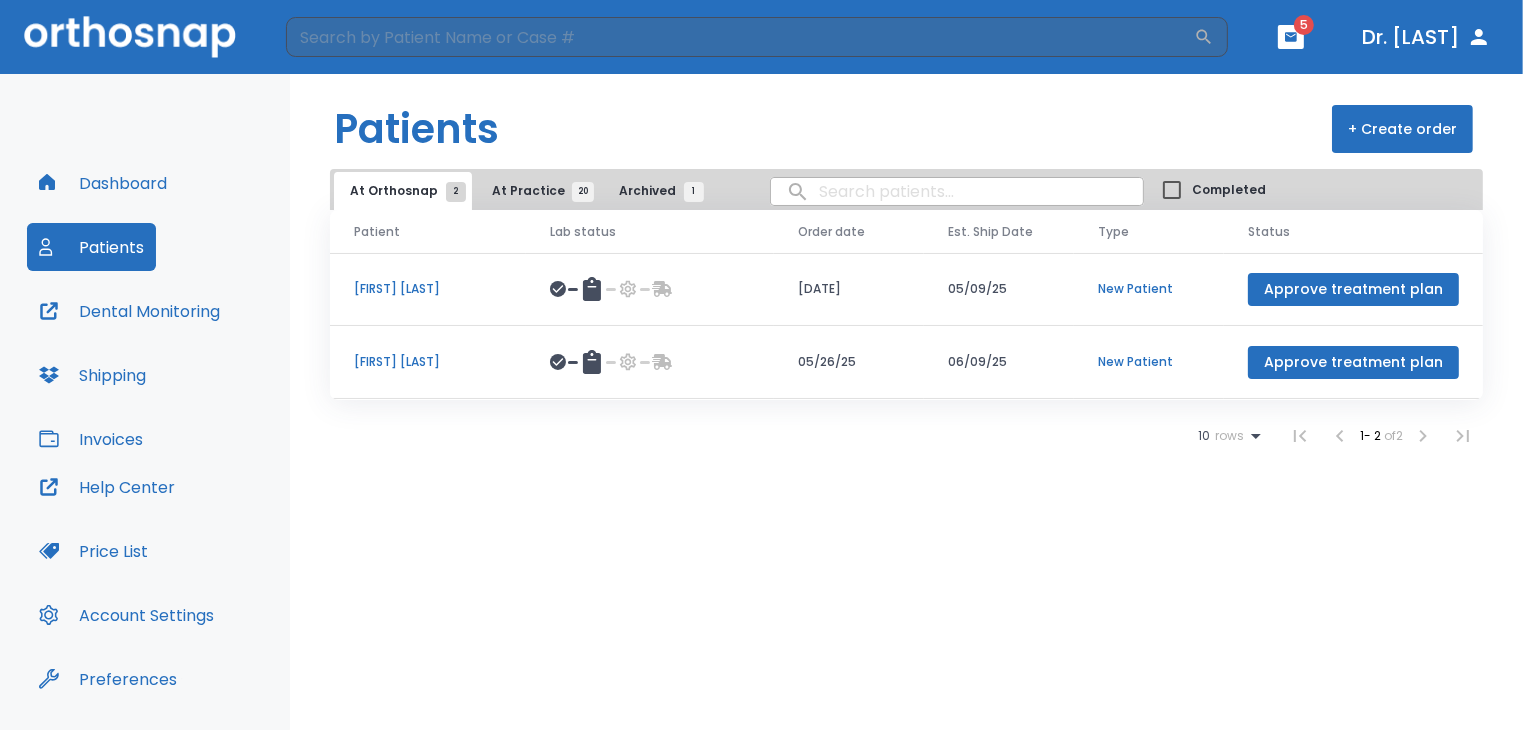 click on "At Practice 20" at bounding box center [537, 191] 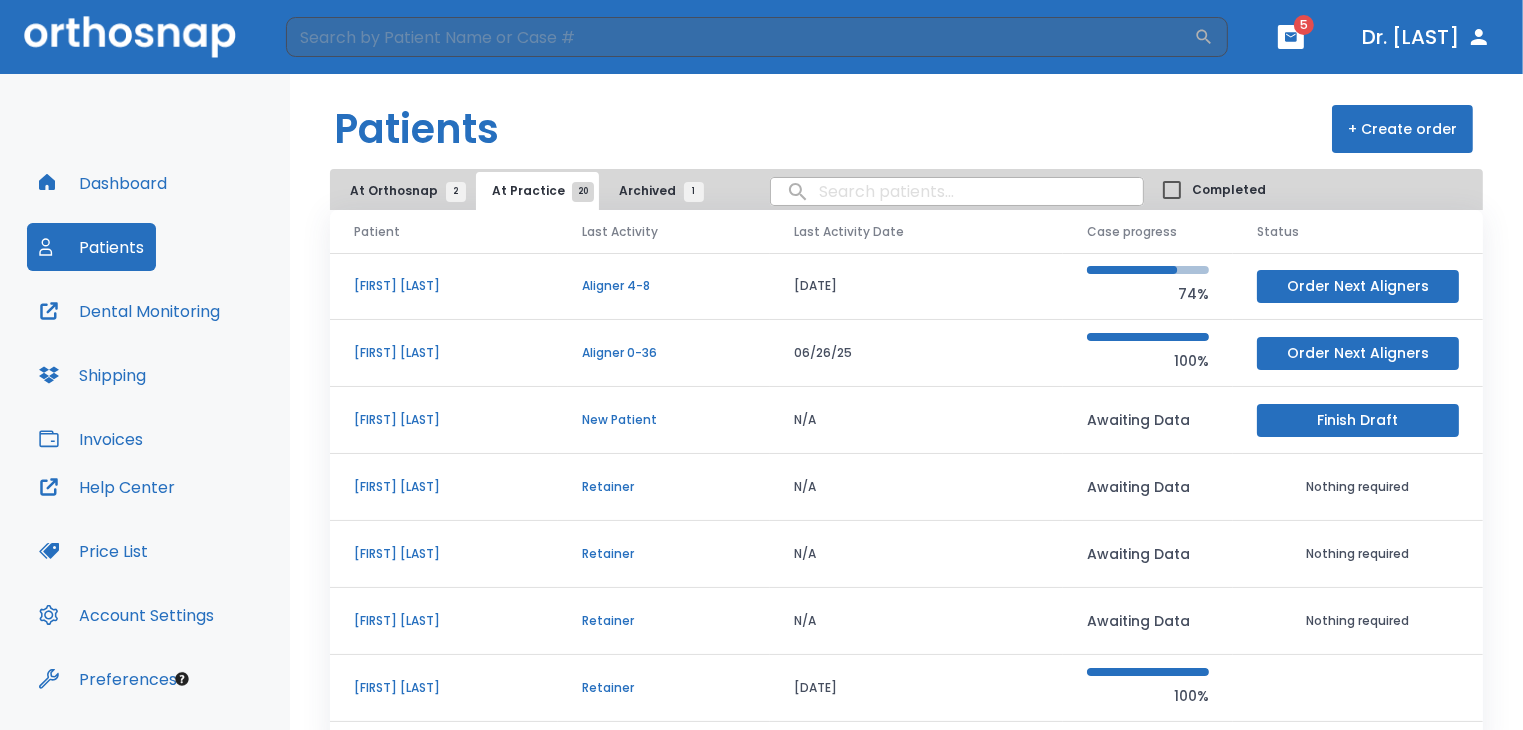 click on "At Orthosnap 2" at bounding box center [403, 191] 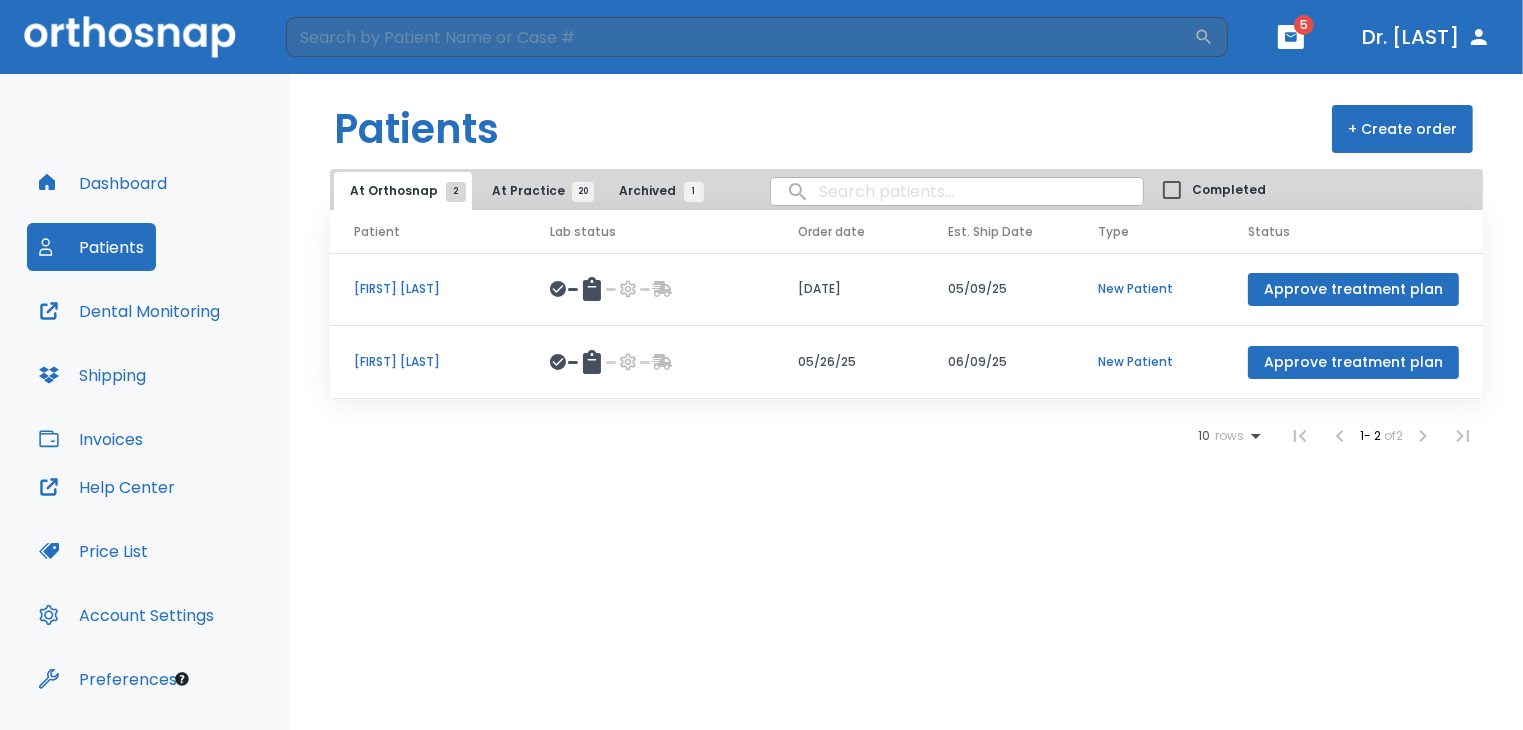 click on "Patients" at bounding box center [91, 247] 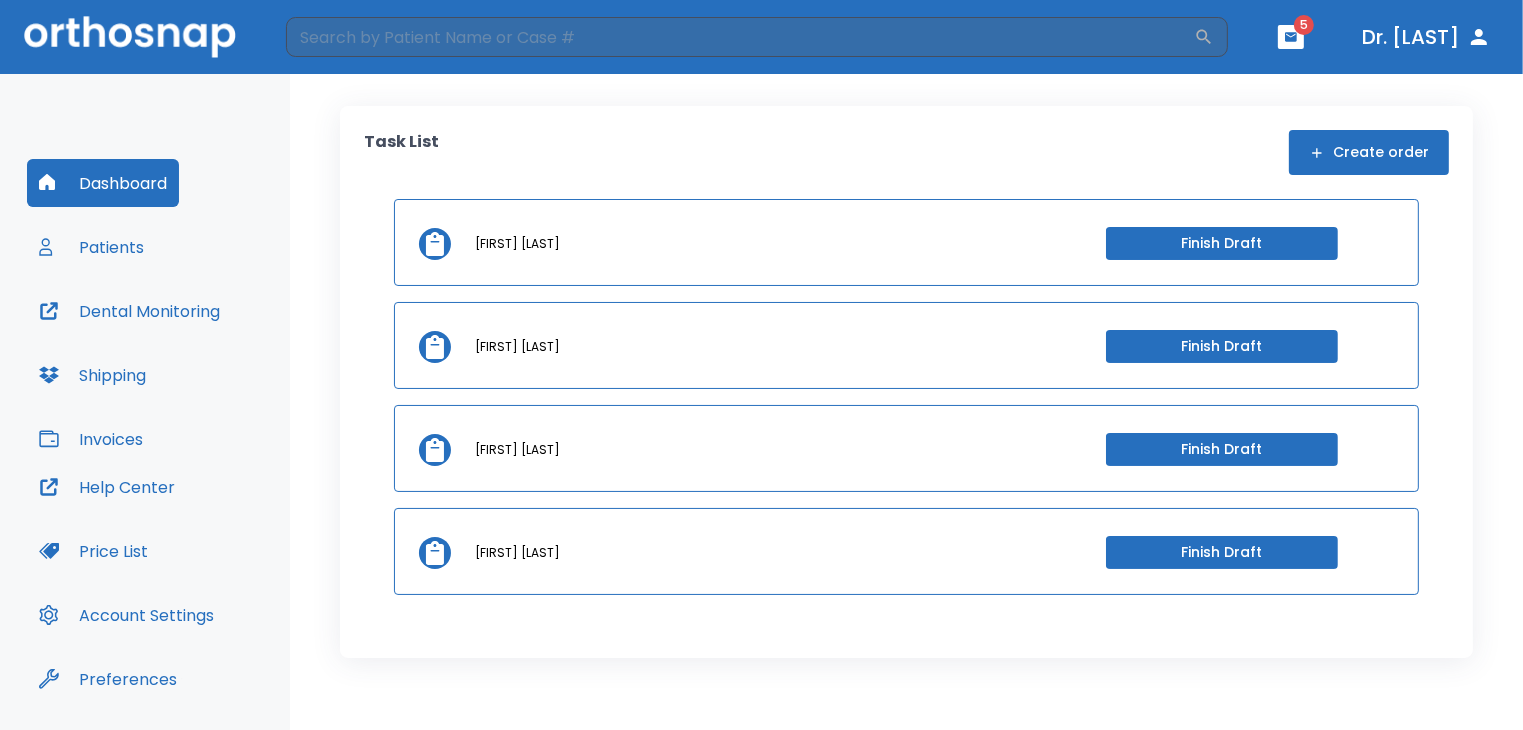 click on "Finish Draft" at bounding box center [1222, 243] 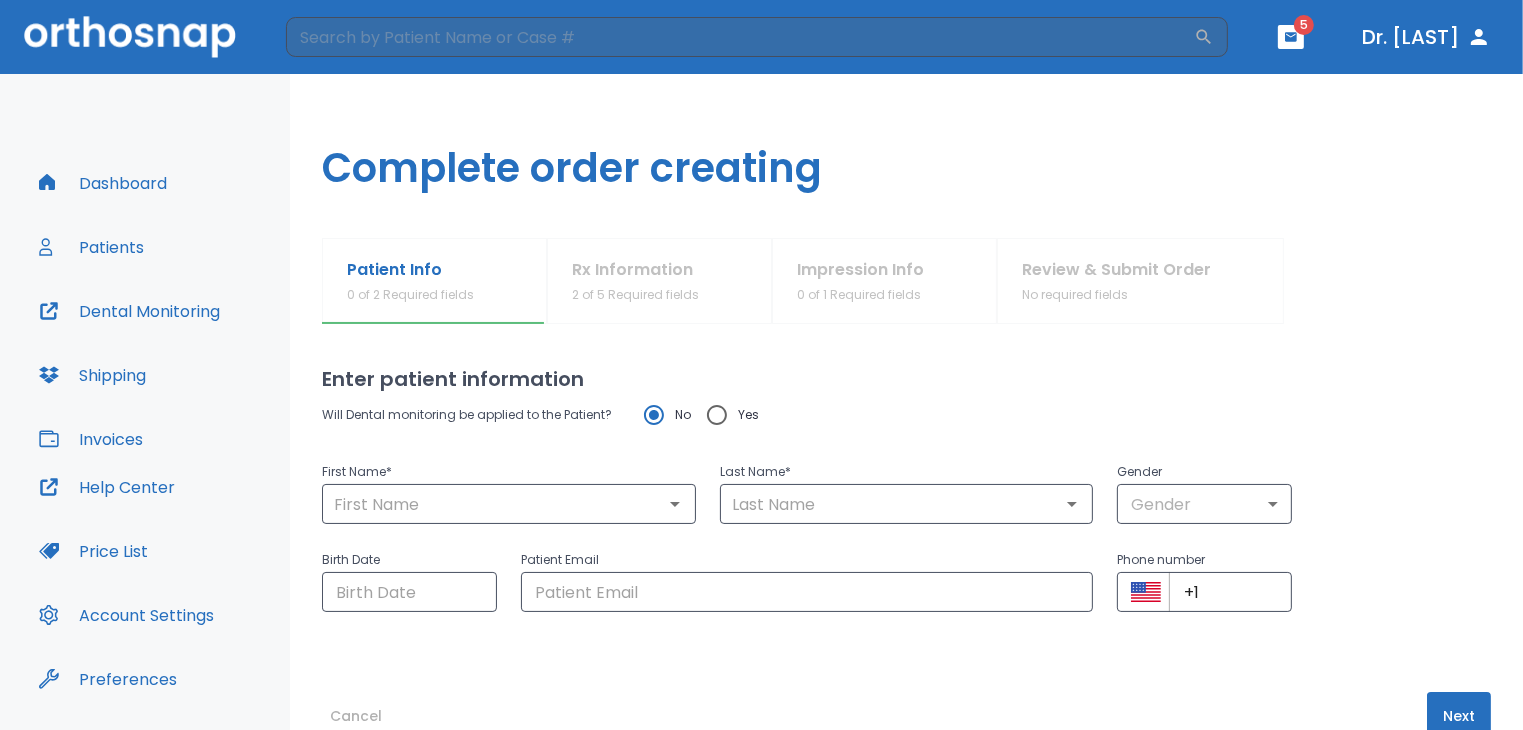 type on "[FIRST]" 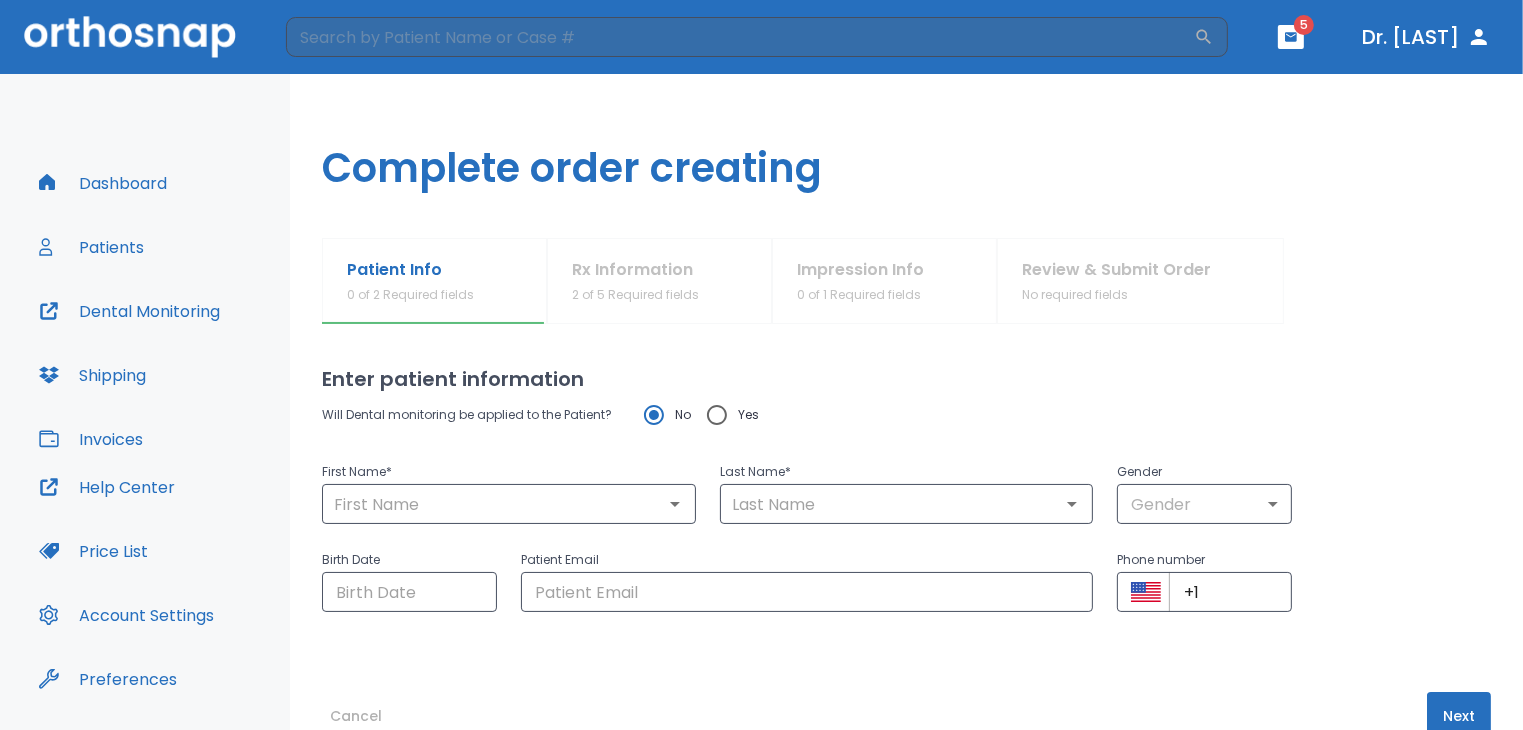 type on "Leach" 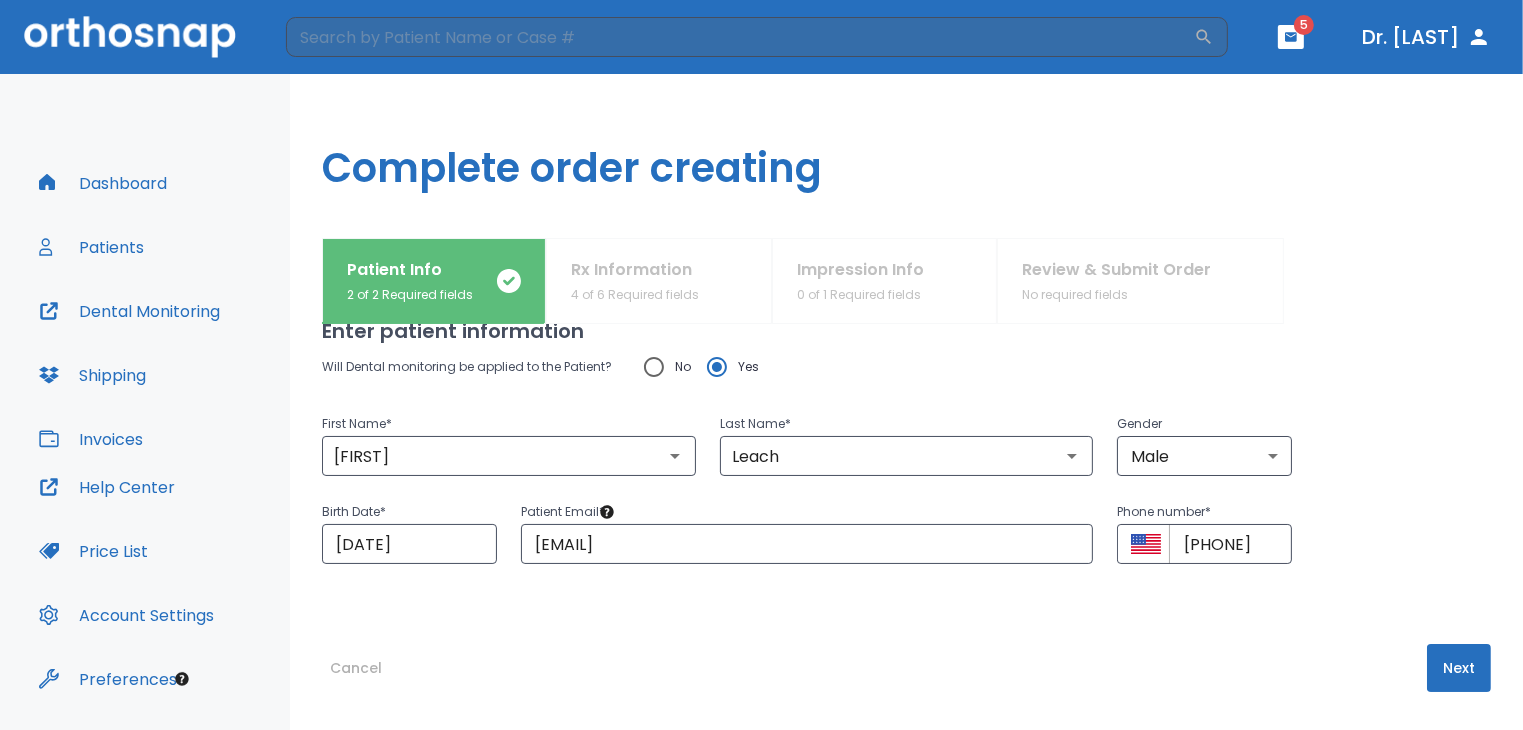 scroll, scrollTop: 50, scrollLeft: 0, axis: vertical 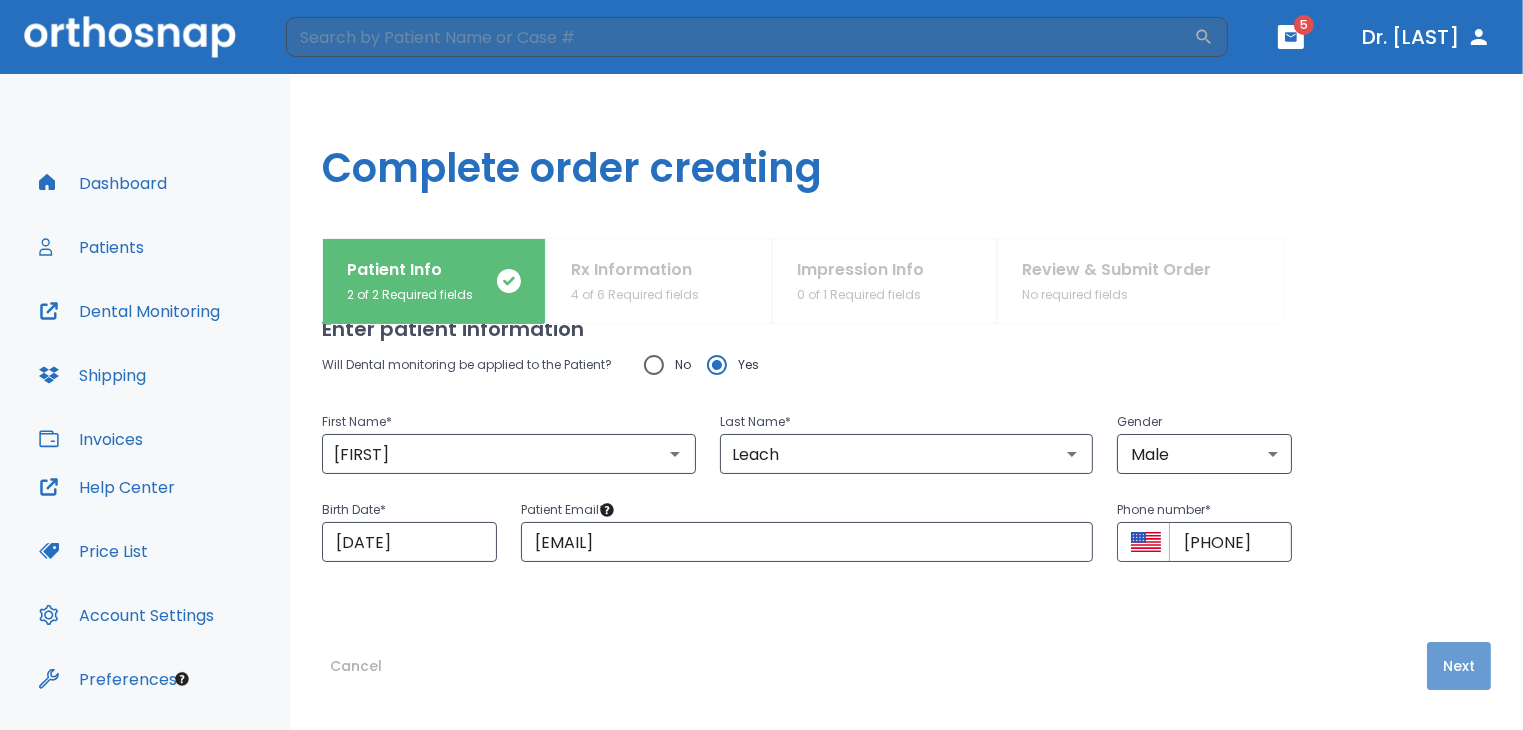click on "Next" at bounding box center (1459, 666) 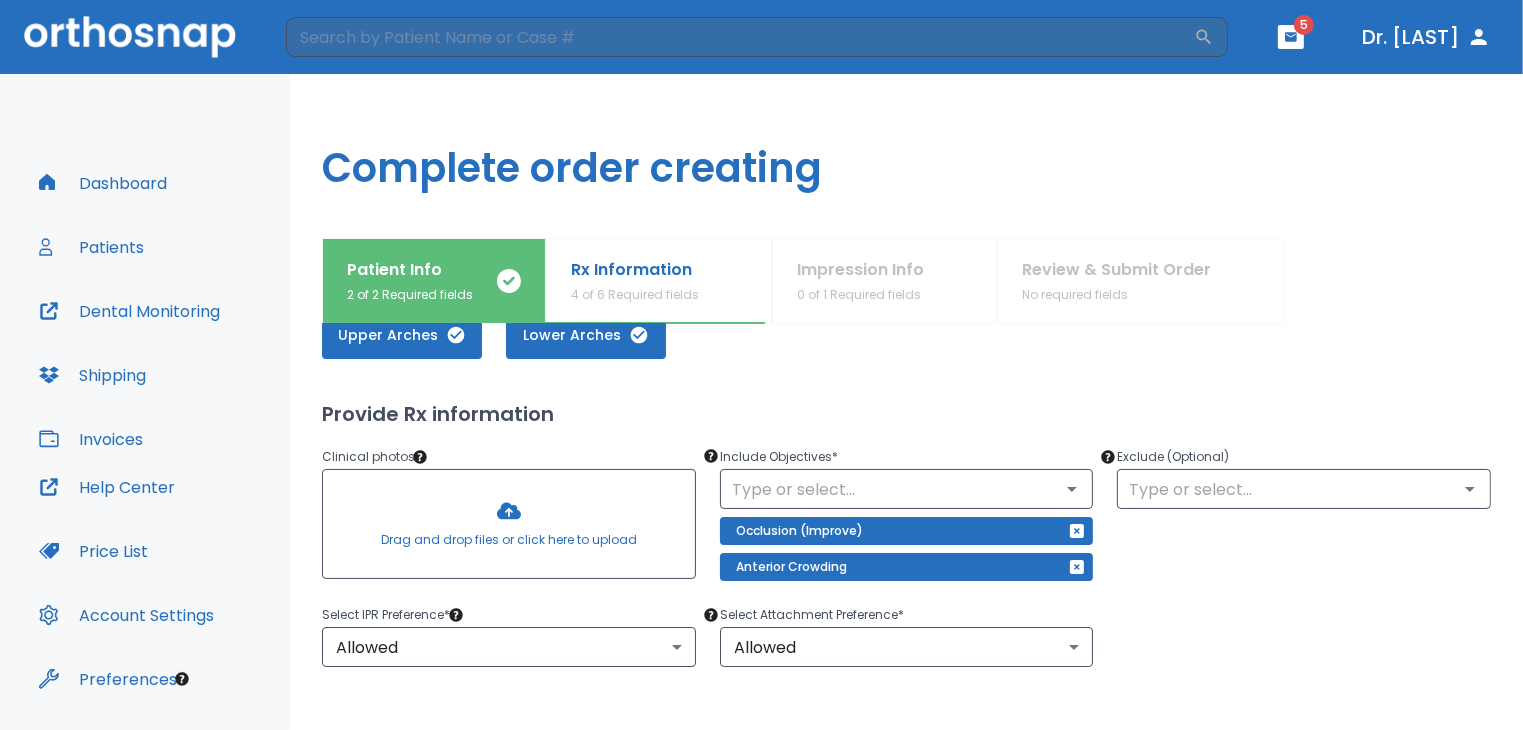 scroll, scrollTop: 100, scrollLeft: 0, axis: vertical 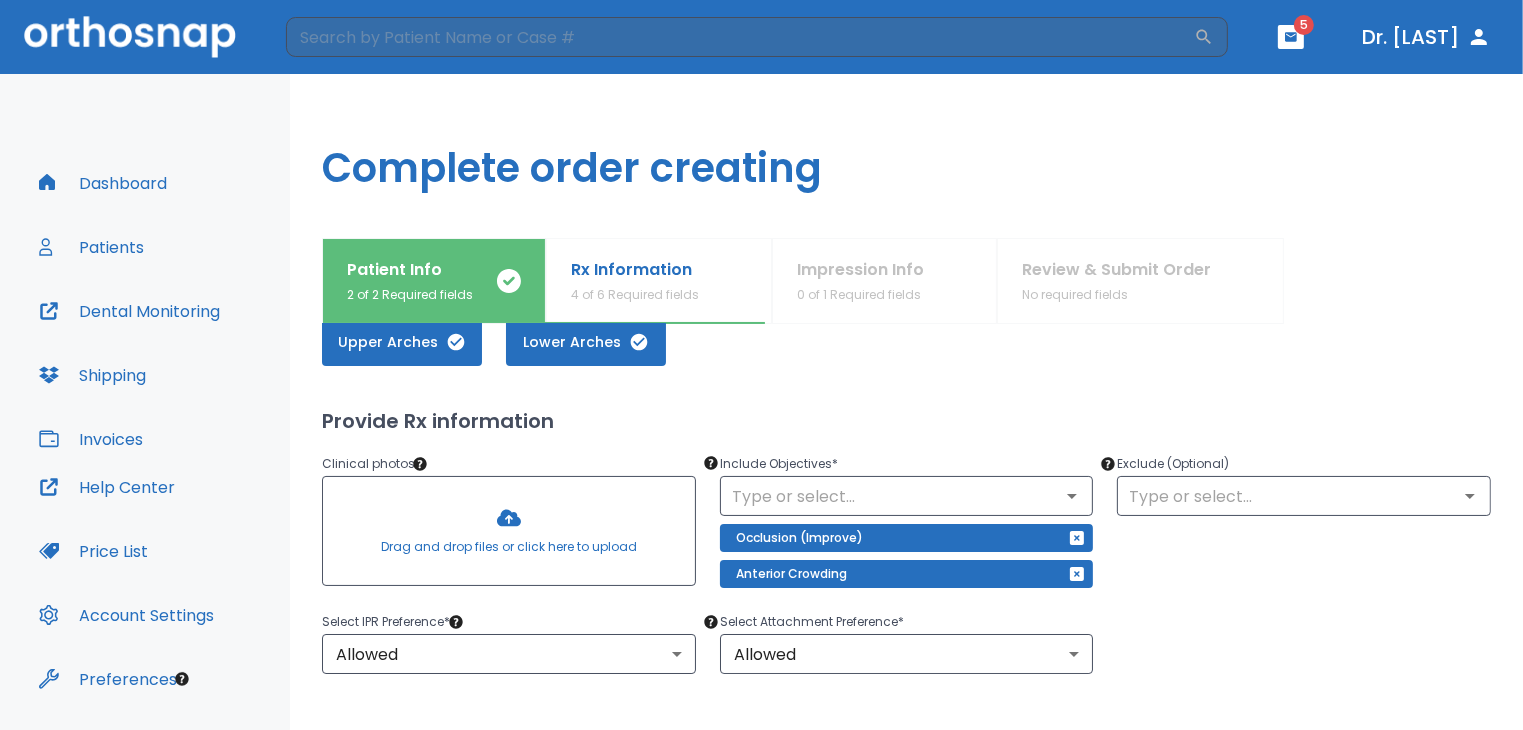 click at bounding box center [509, 531] 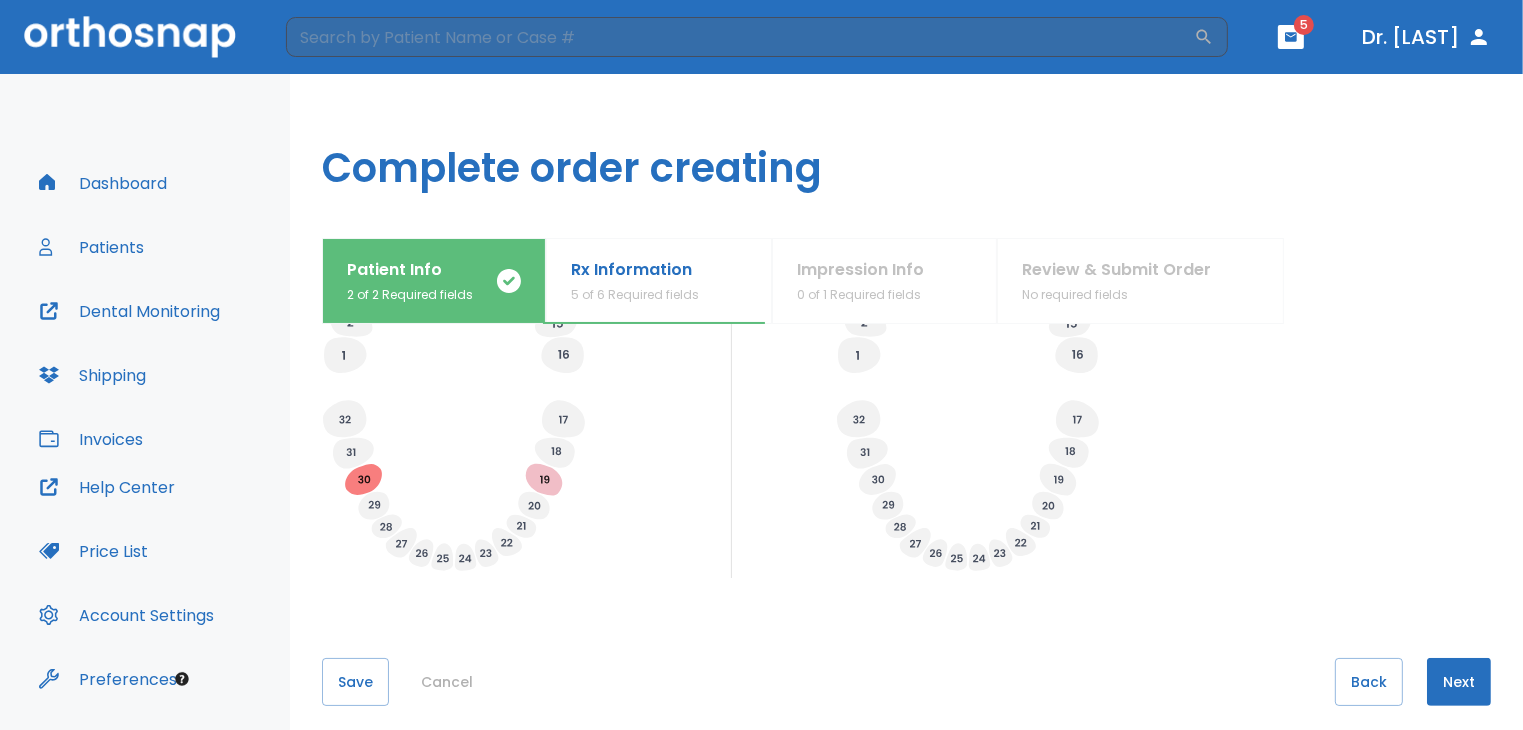 scroll, scrollTop: 816, scrollLeft: 0, axis: vertical 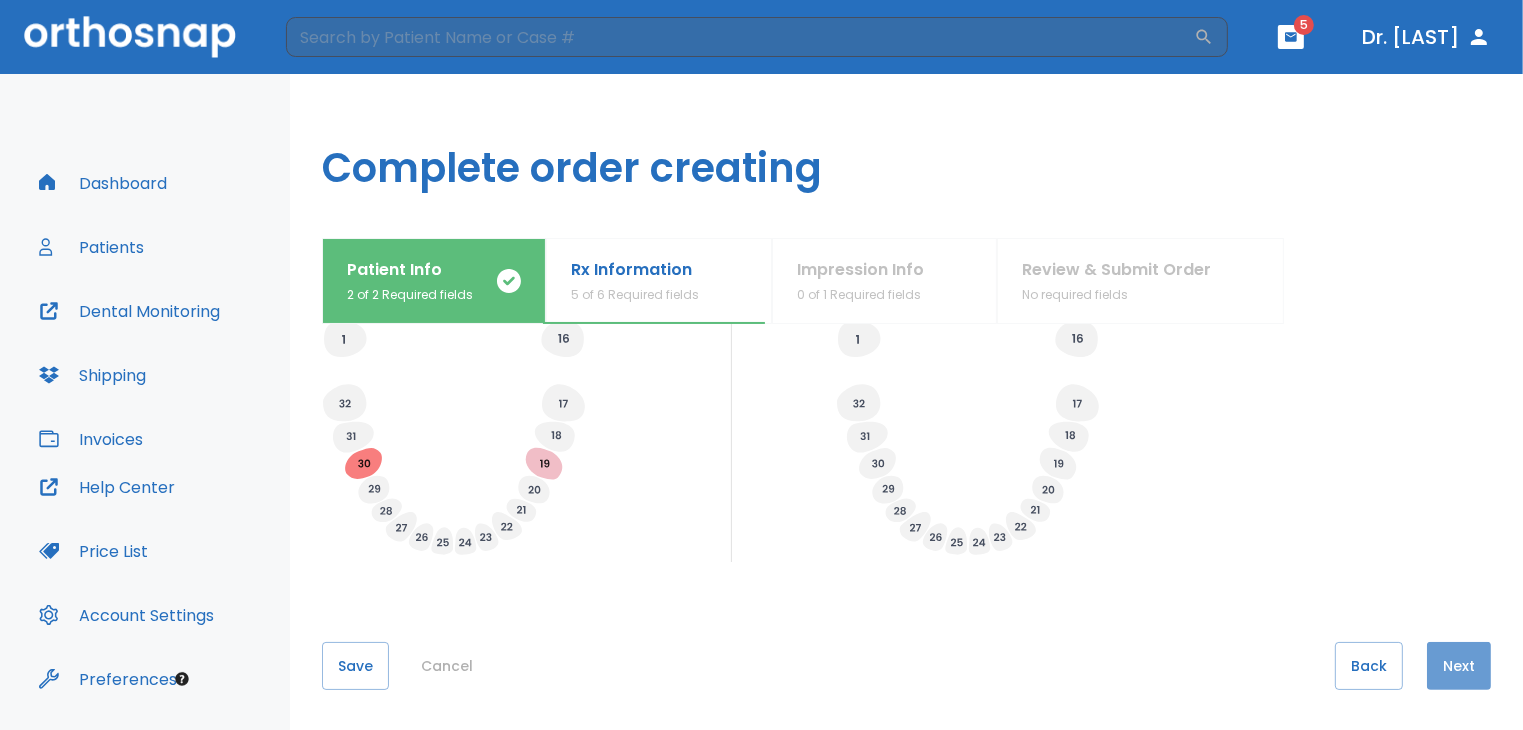 click on "Next" at bounding box center (1459, 666) 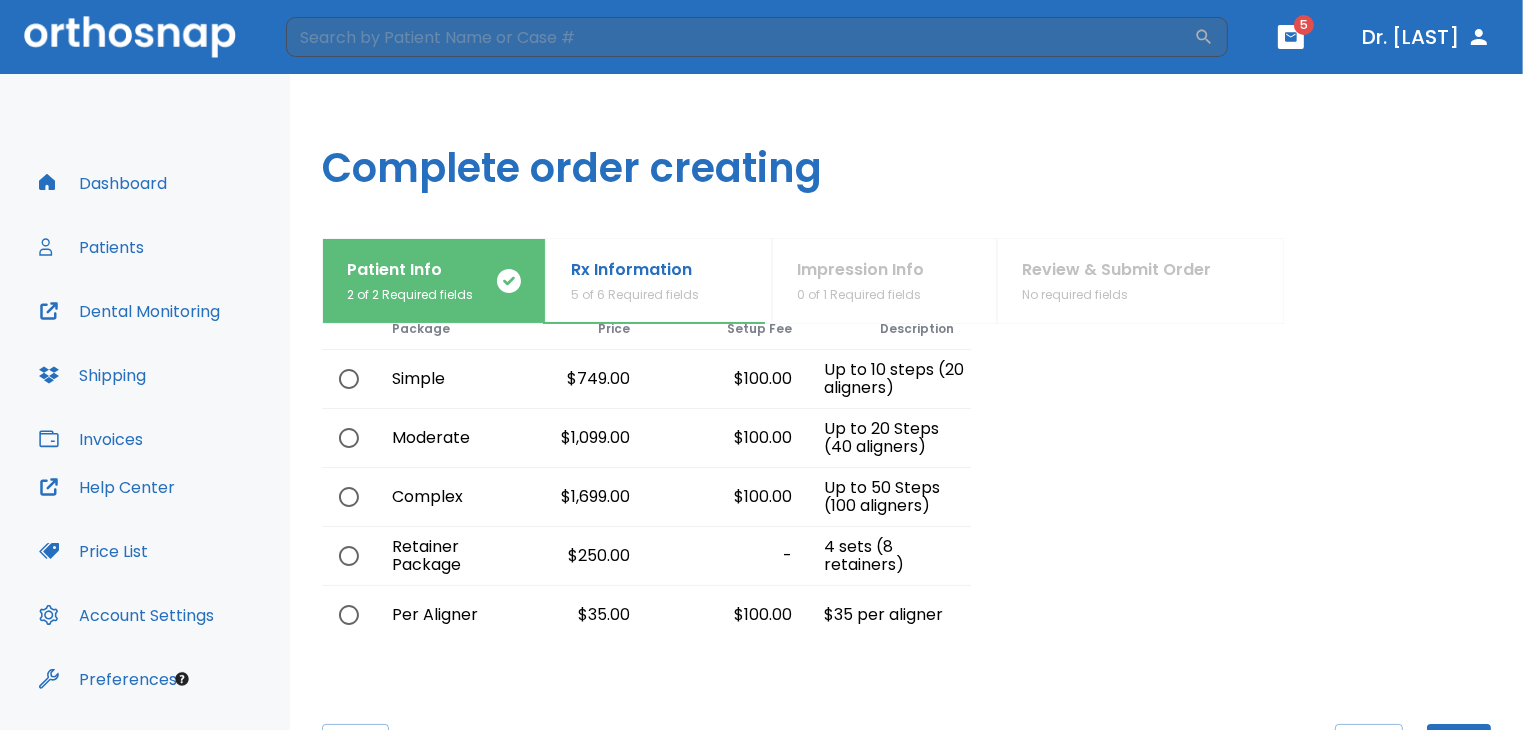 scroll, scrollTop: 100, scrollLeft: 0, axis: vertical 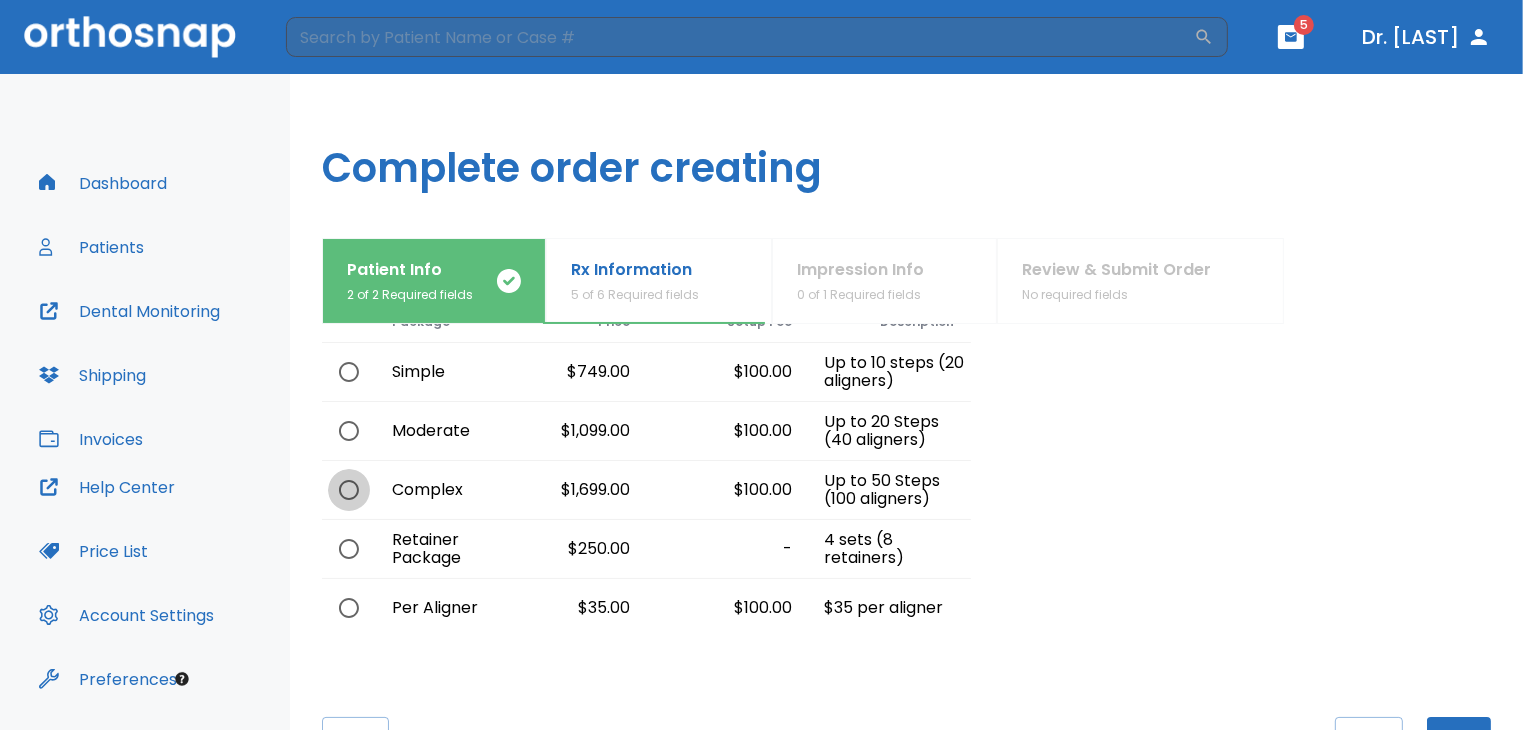 click at bounding box center [349, 490] 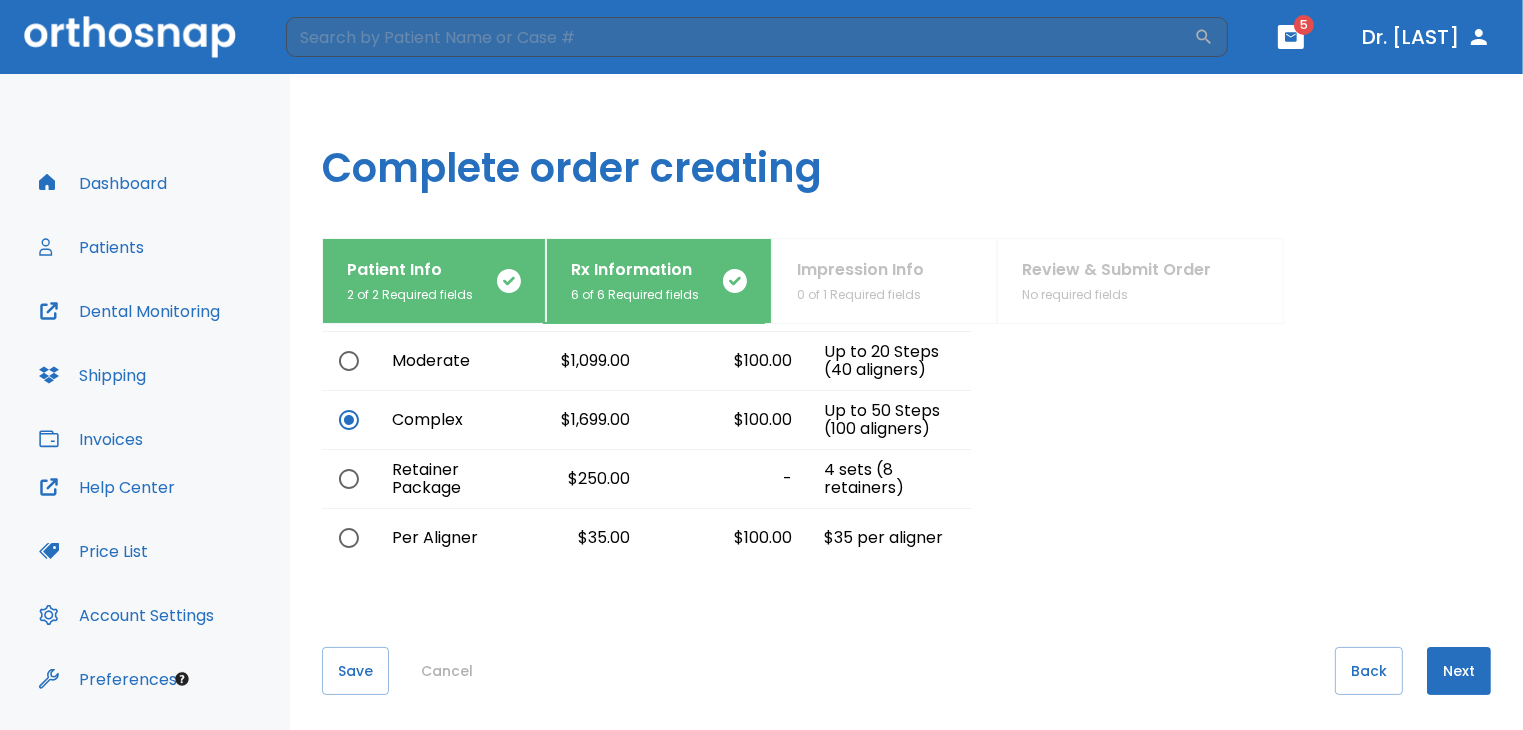 scroll, scrollTop: 174, scrollLeft: 0, axis: vertical 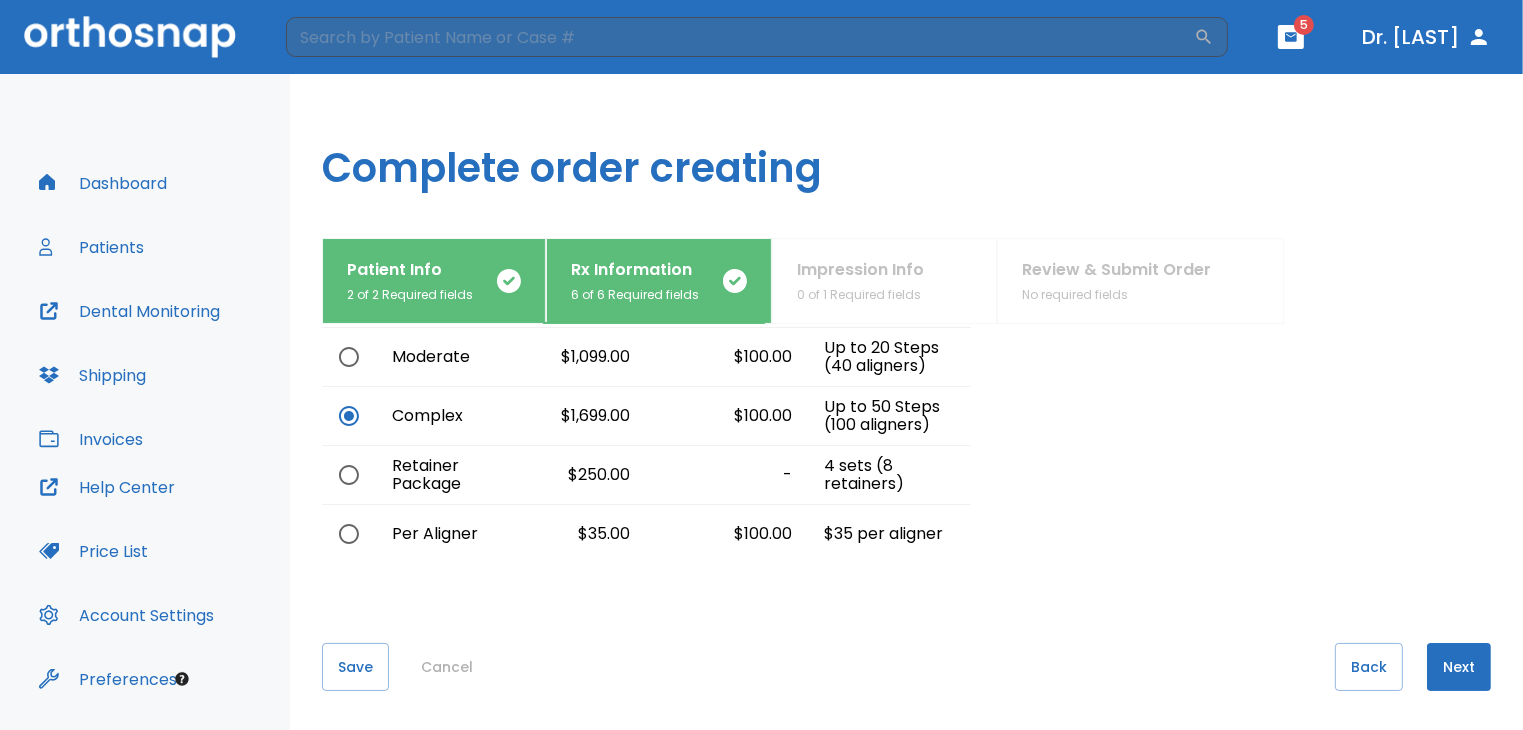 click on "Next" at bounding box center (1459, 667) 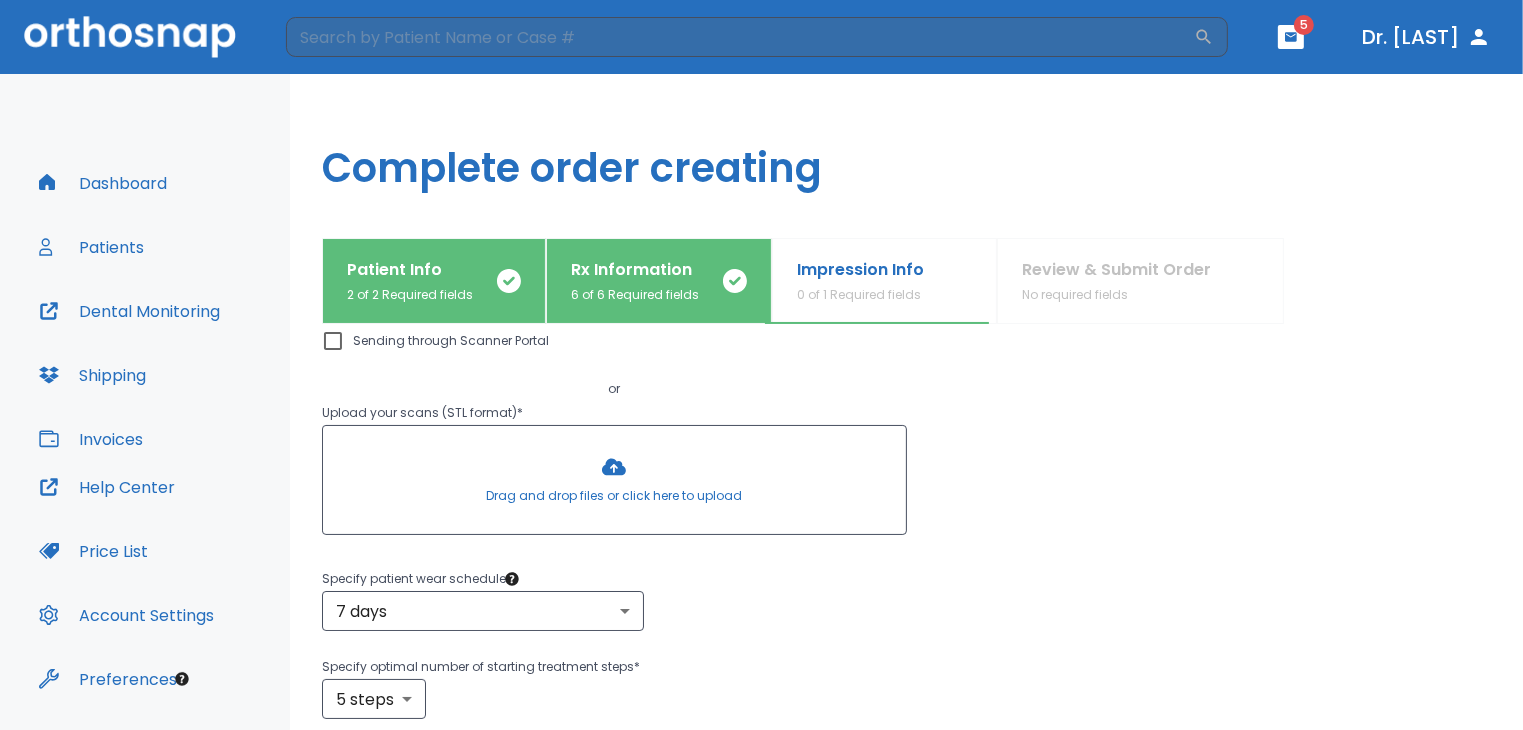 scroll, scrollTop: 200, scrollLeft: 0, axis: vertical 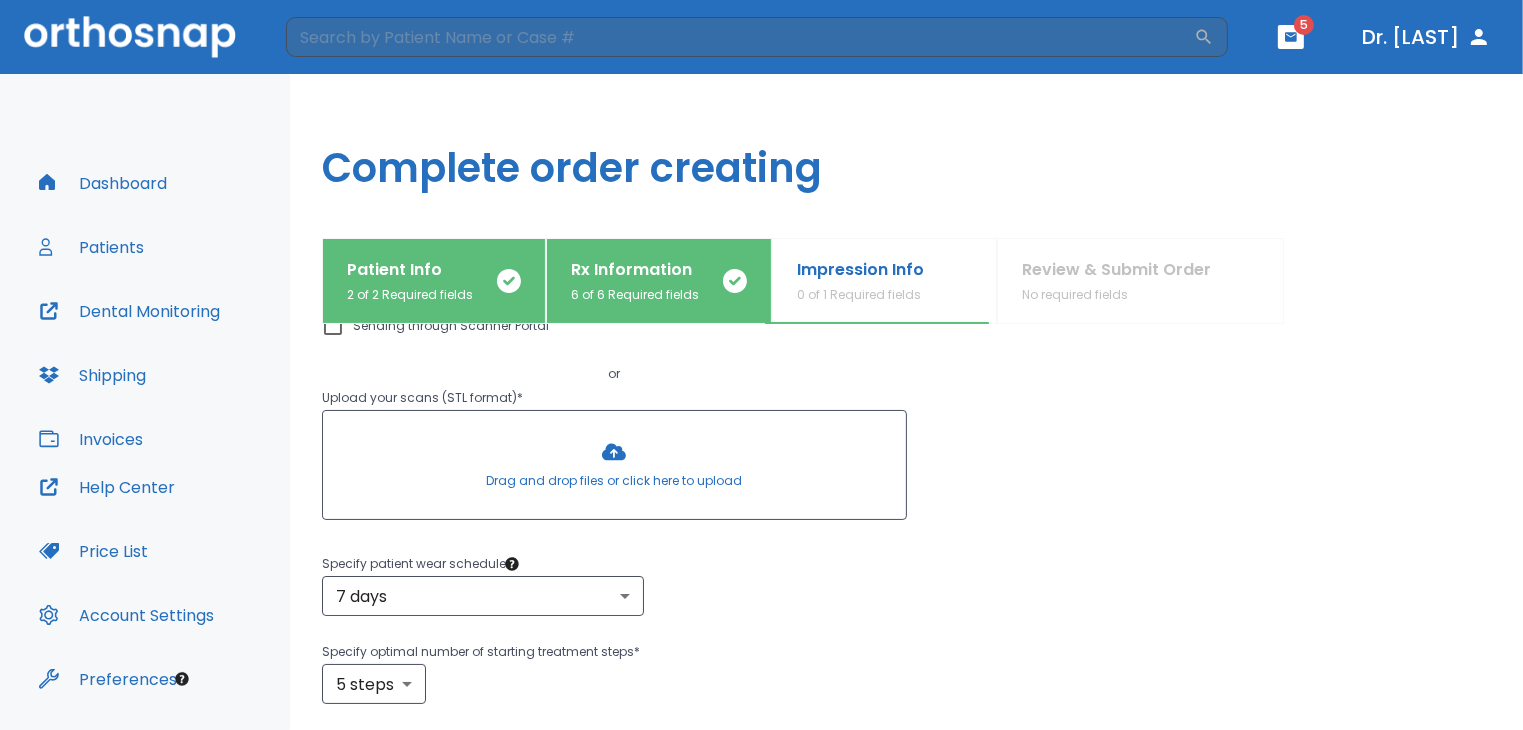 click at bounding box center [614, 465] 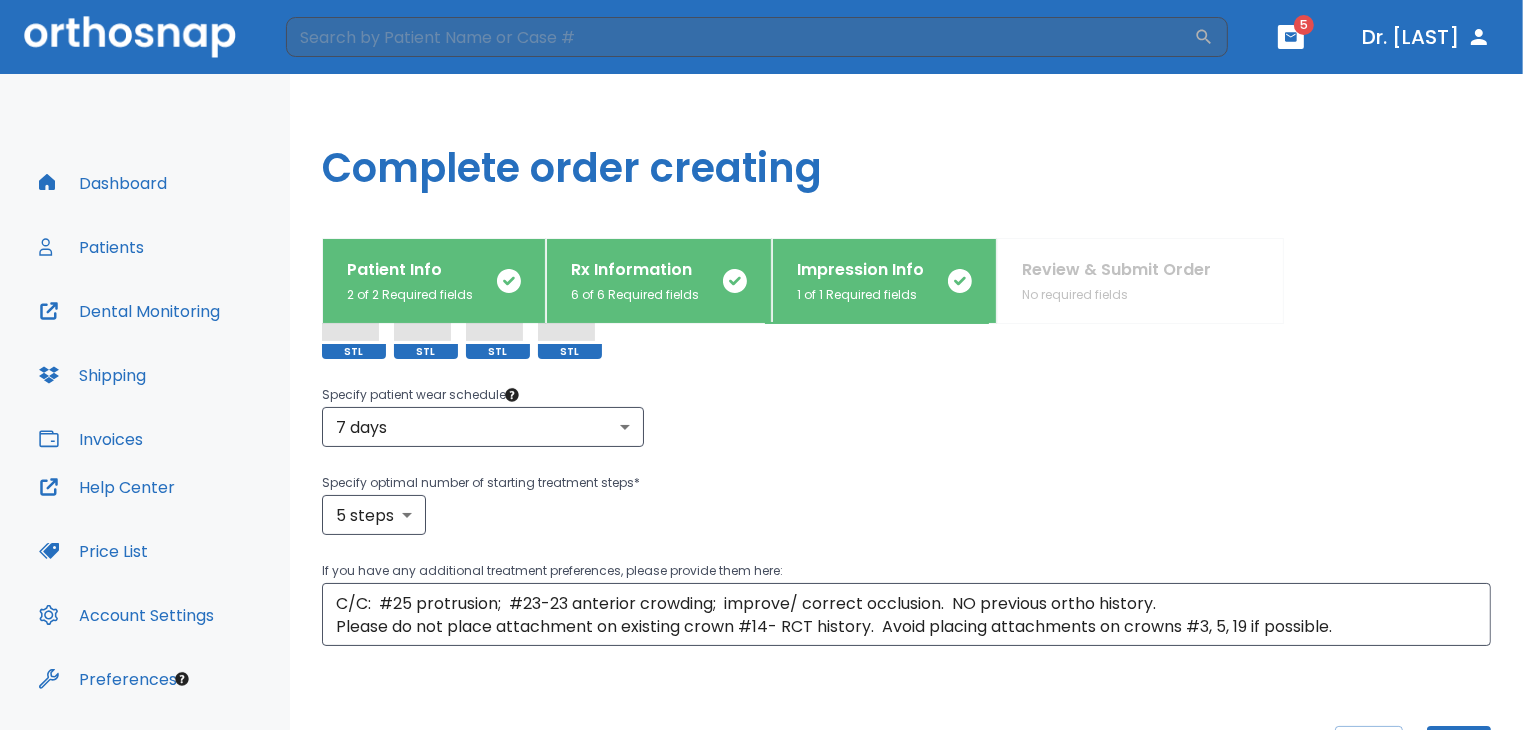 scroll, scrollTop: 500, scrollLeft: 0, axis: vertical 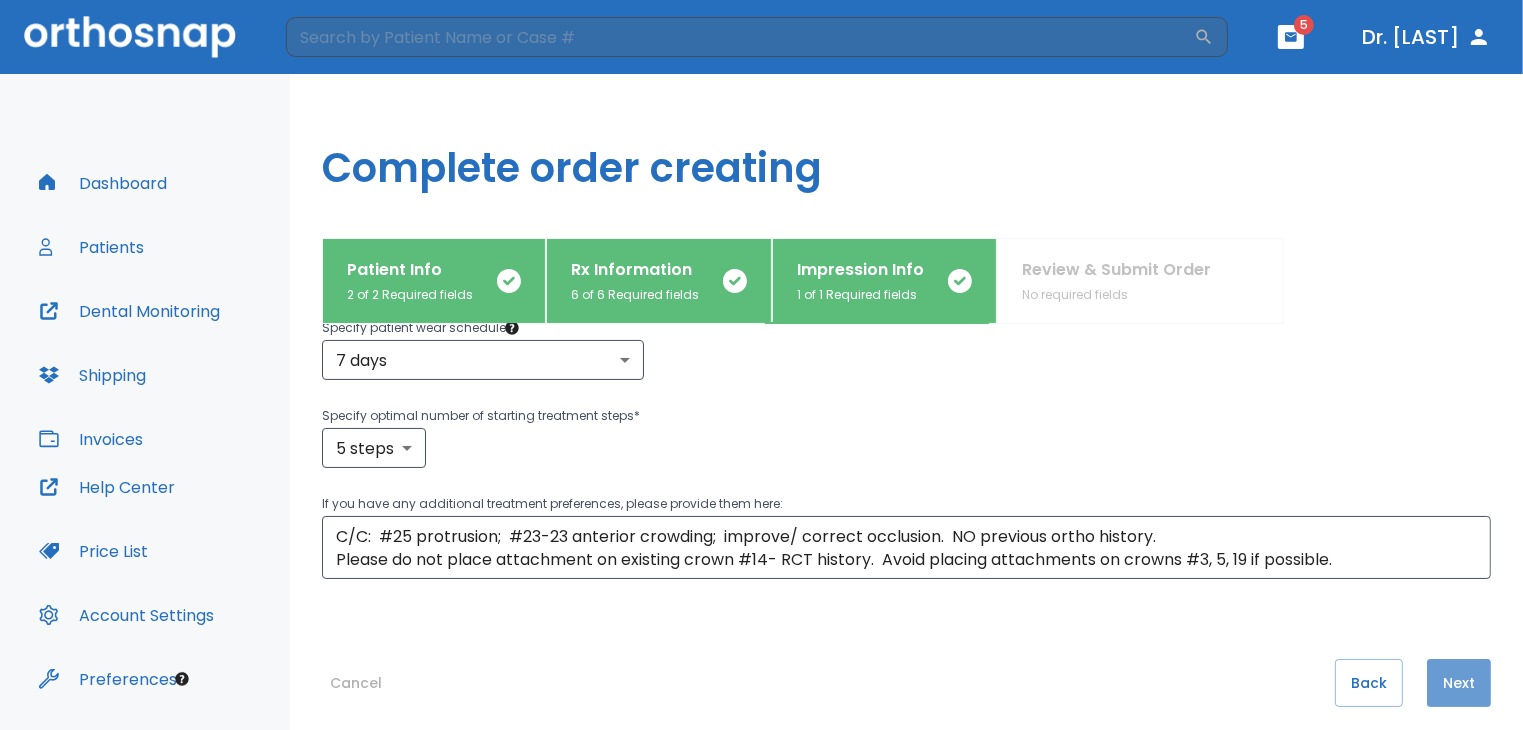 click on "Next" at bounding box center [1459, 683] 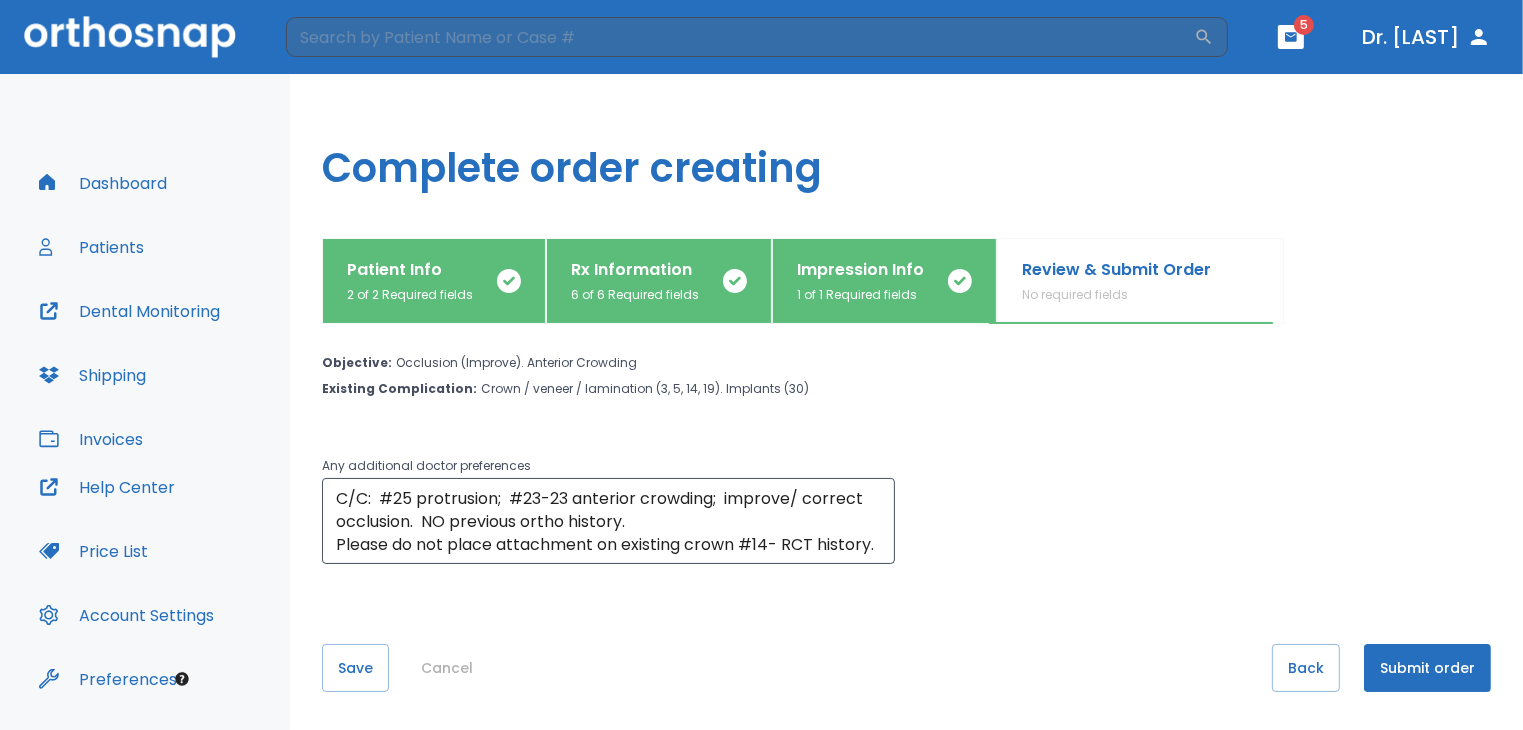 scroll, scrollTop: 58, scrollLeft: 0, axis: vertical 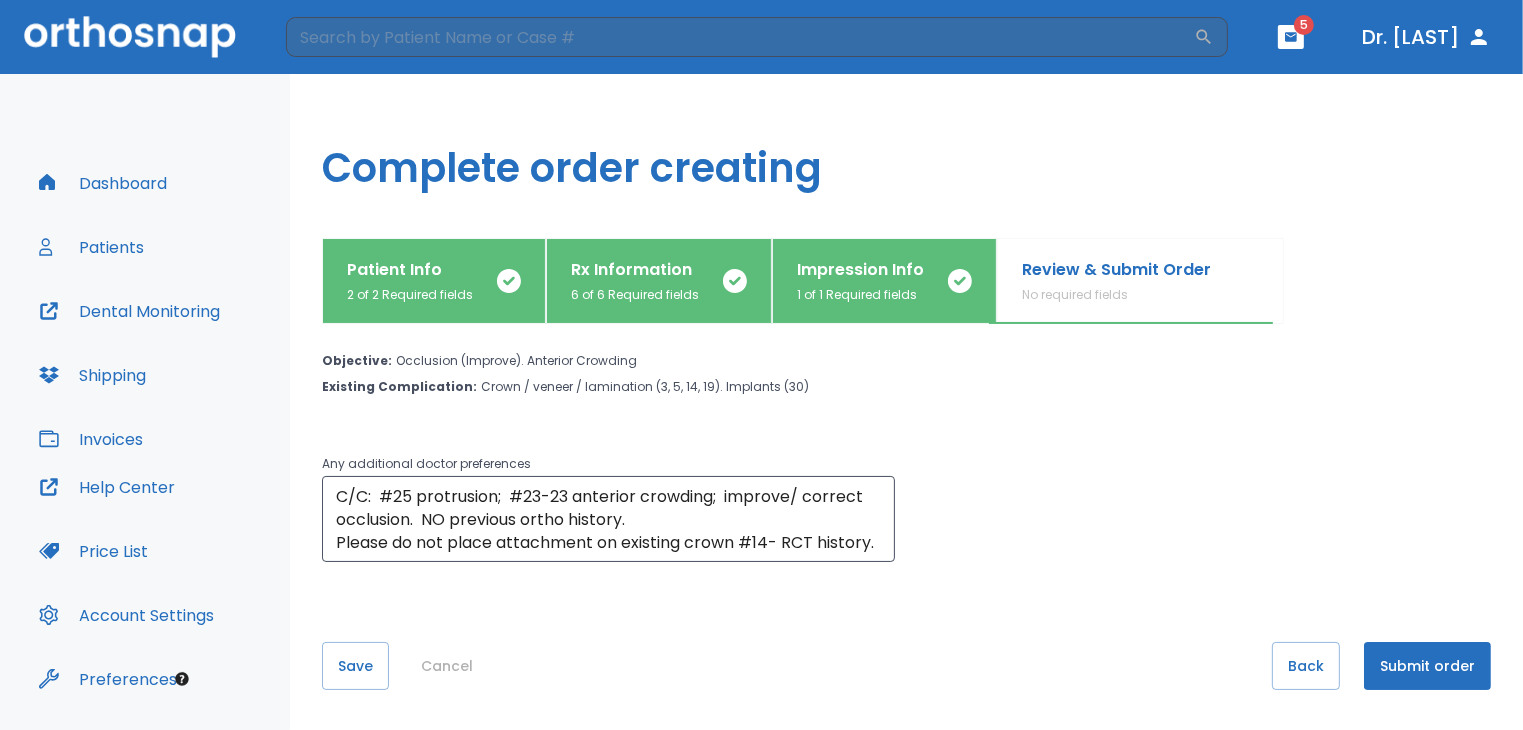 click on "Submit order" at bounding box center [1427, 666] 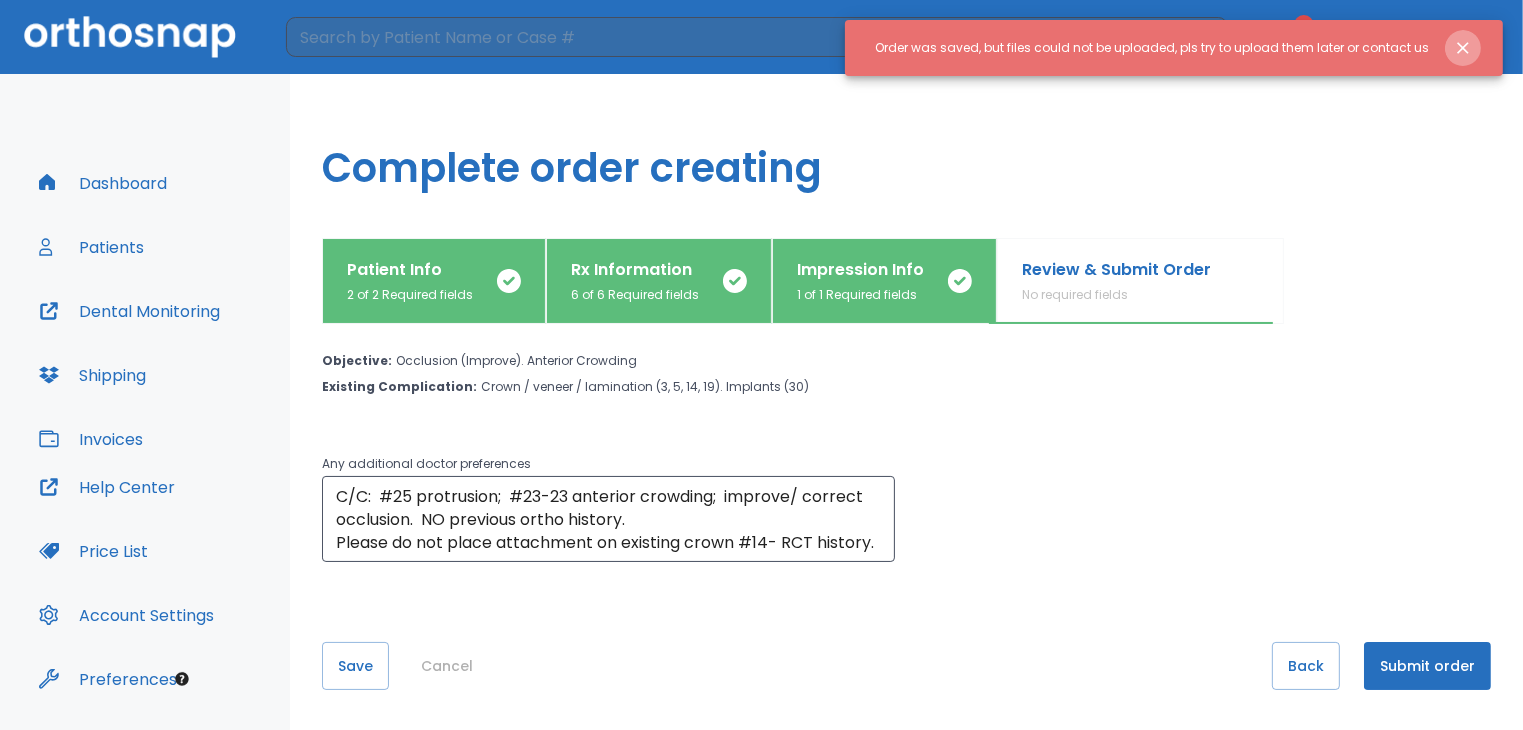 click 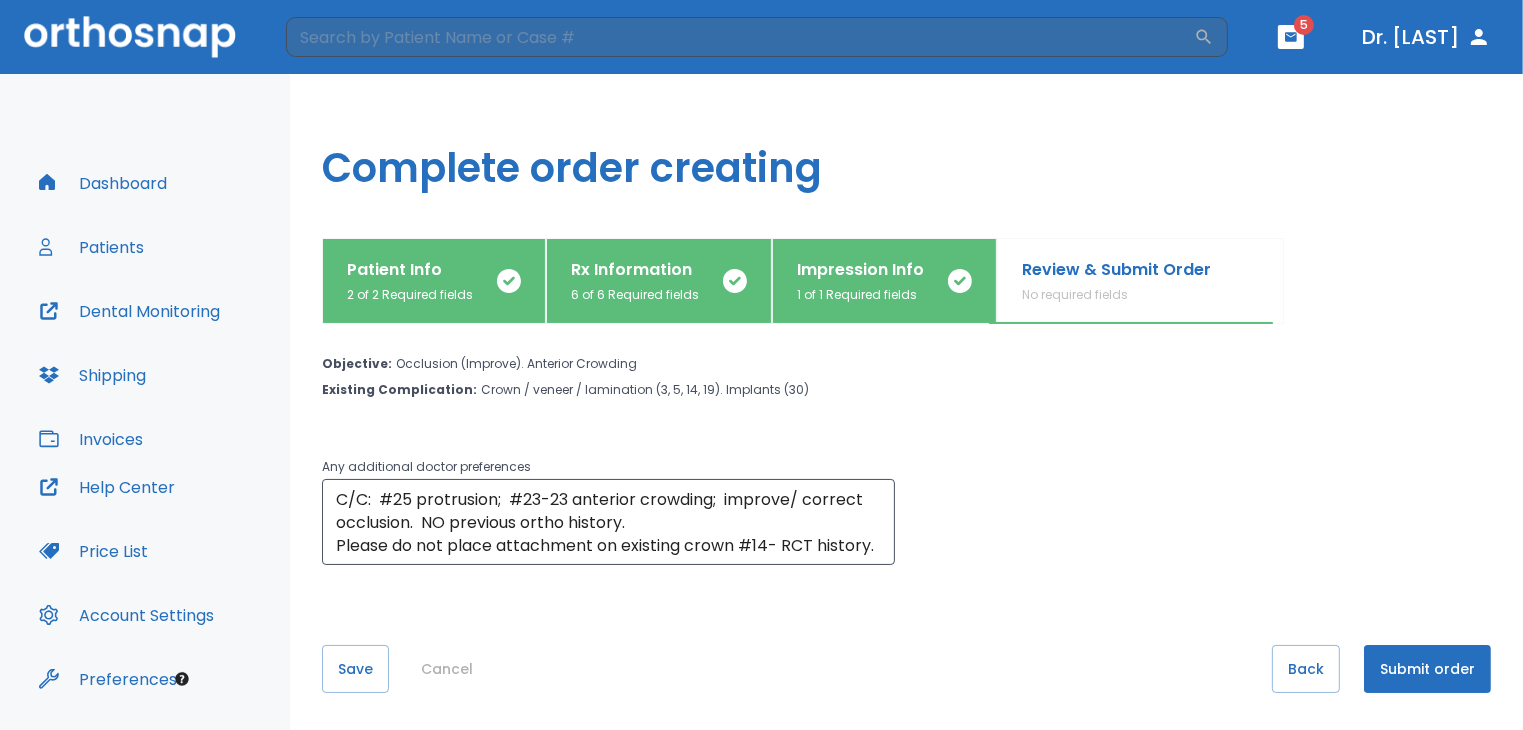 scroll, scrollTop: 58, scrollLeft: 0, axis: vertical 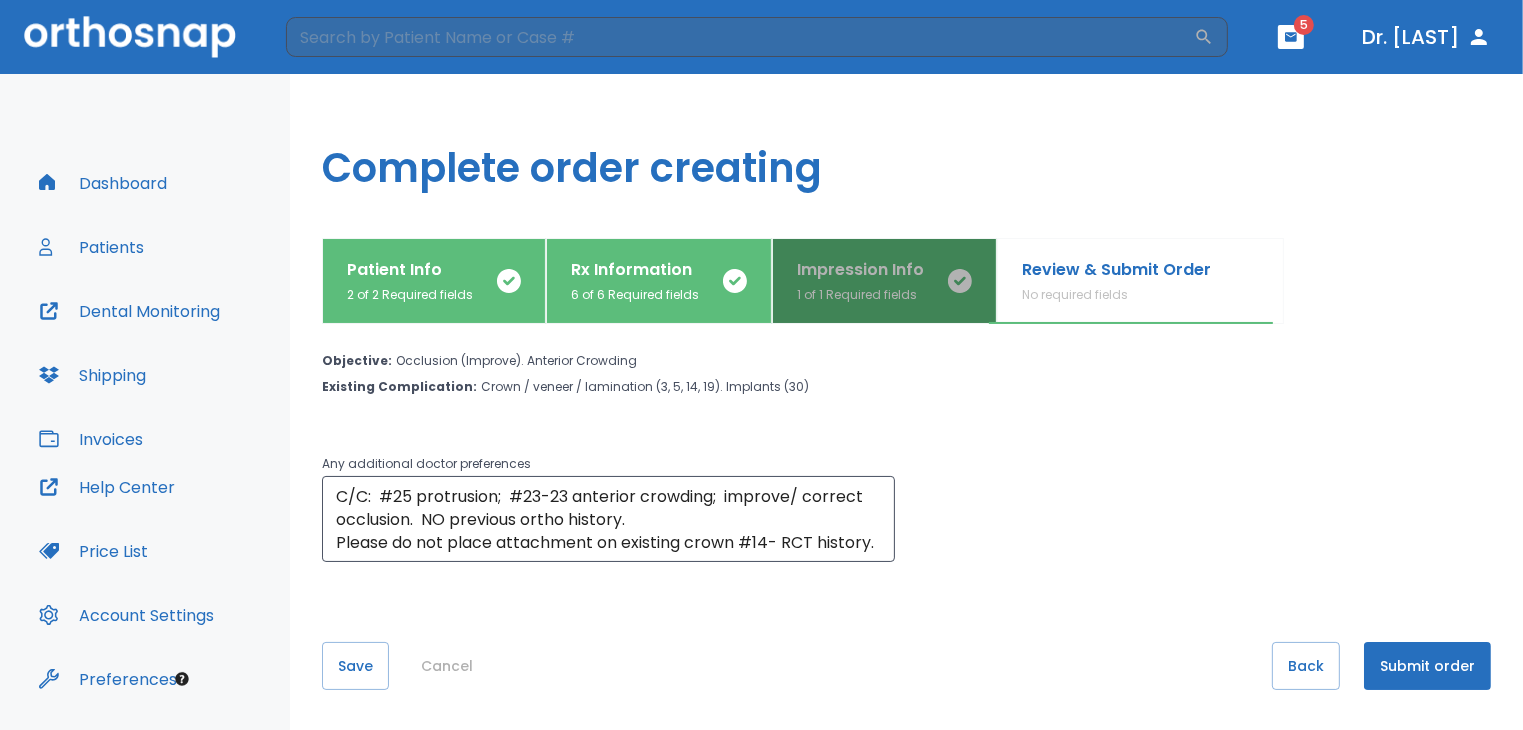 click on "1 of 1 Required fields" at bounding box center (860, 295) 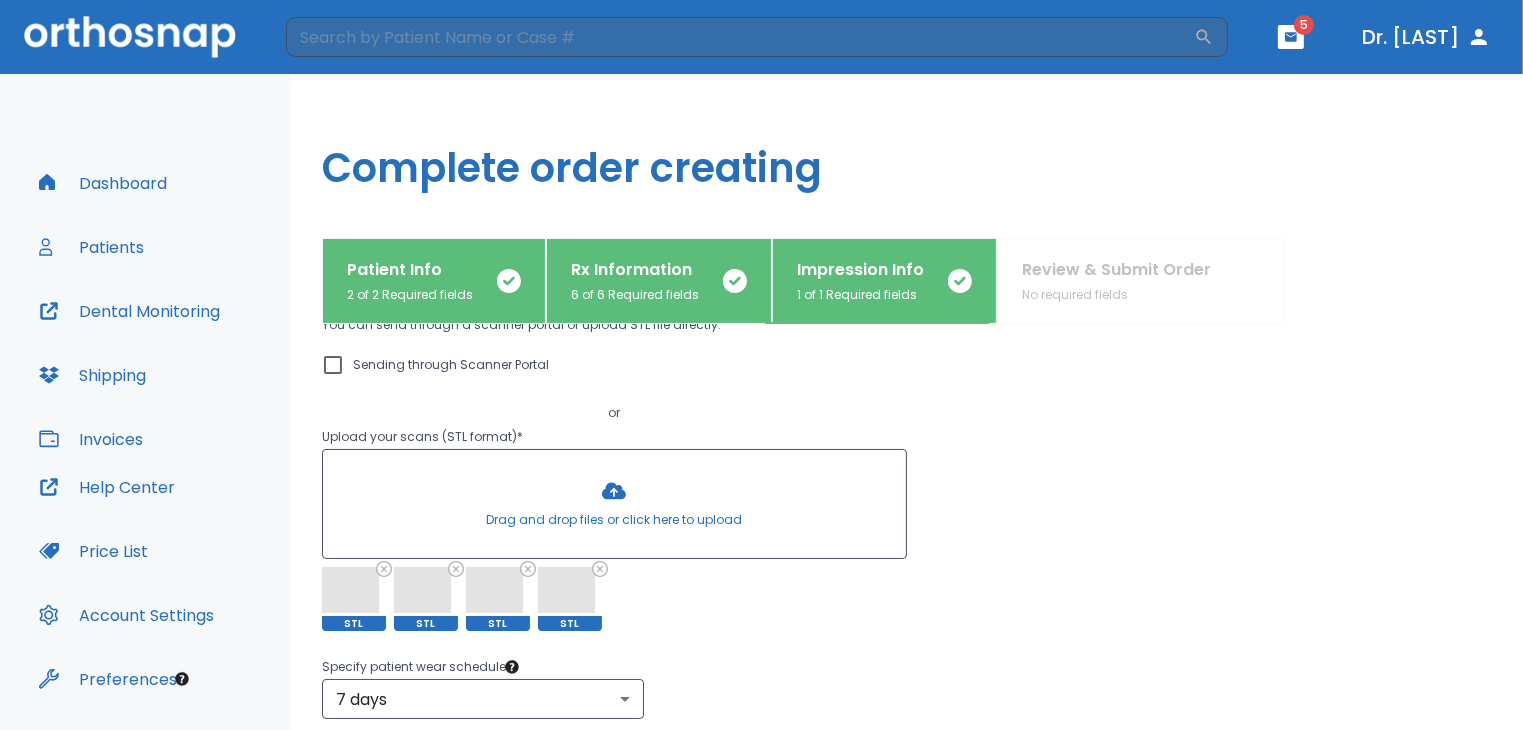 scroll, scrollTop: 200, scrollLeft: 0, axis: vertical 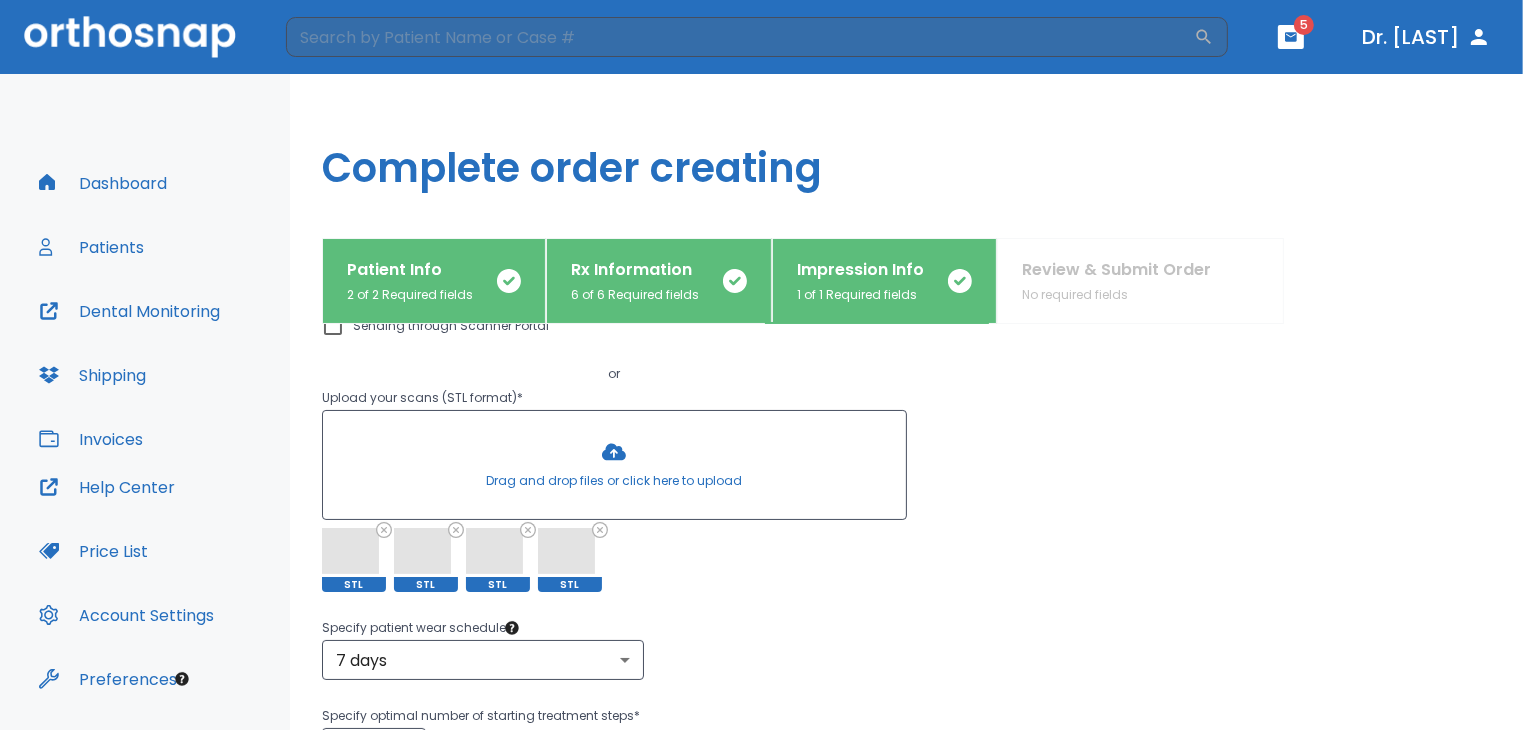 click on "Patient Info" at bounding box center [410, 270] 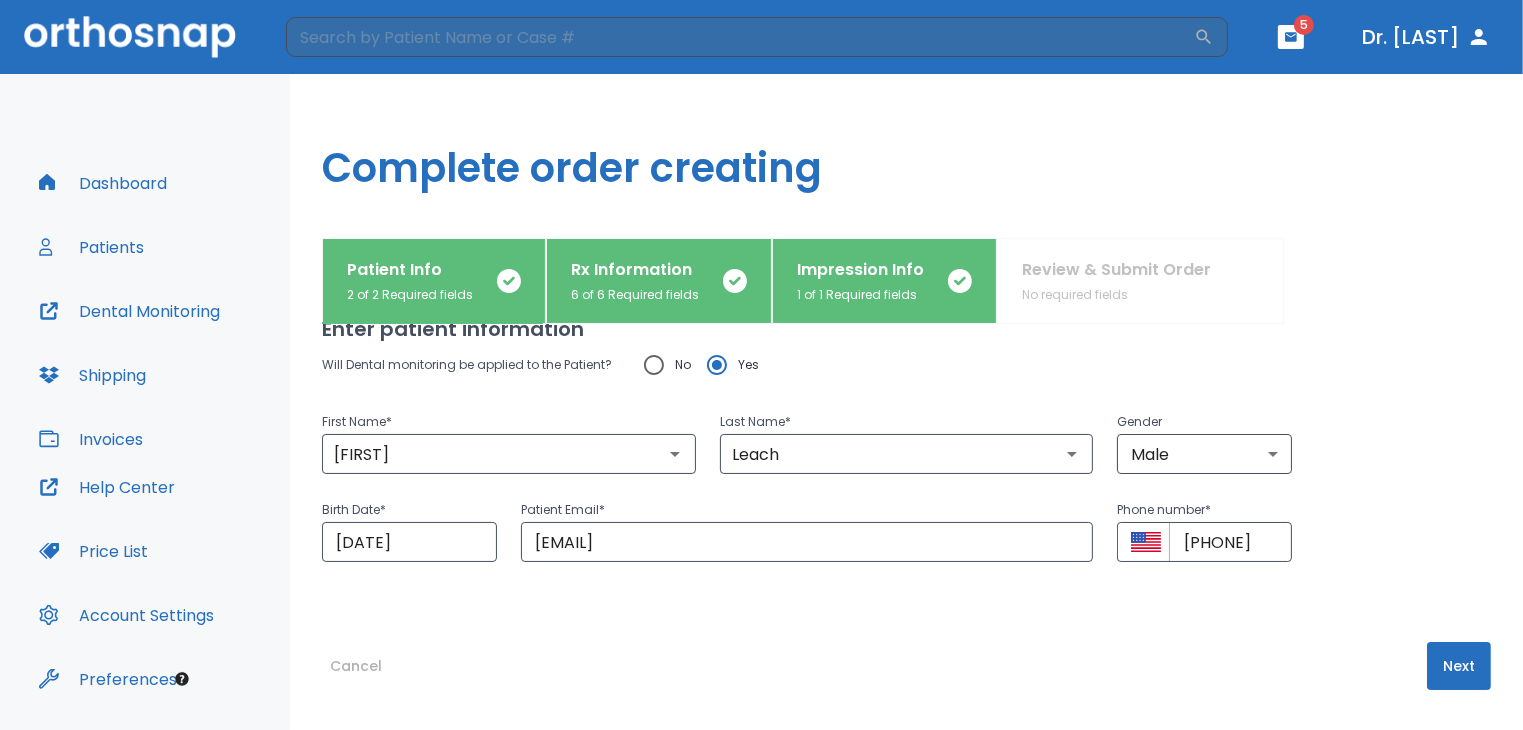 scroll, scrollTop: 50, scrollLeft: 0, axis: vertical 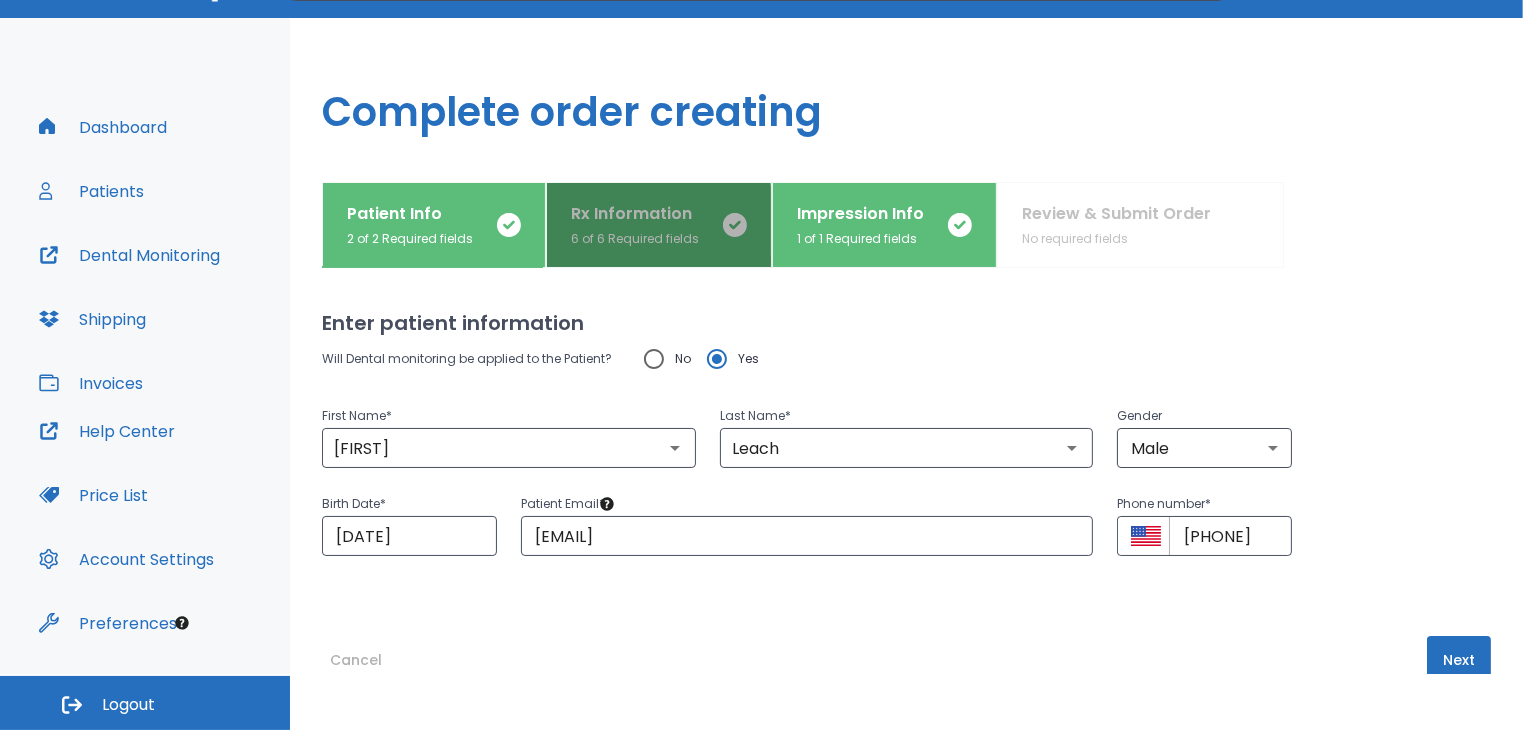 click on "6 of 6 Required fields" at bounding box center (635, 239) 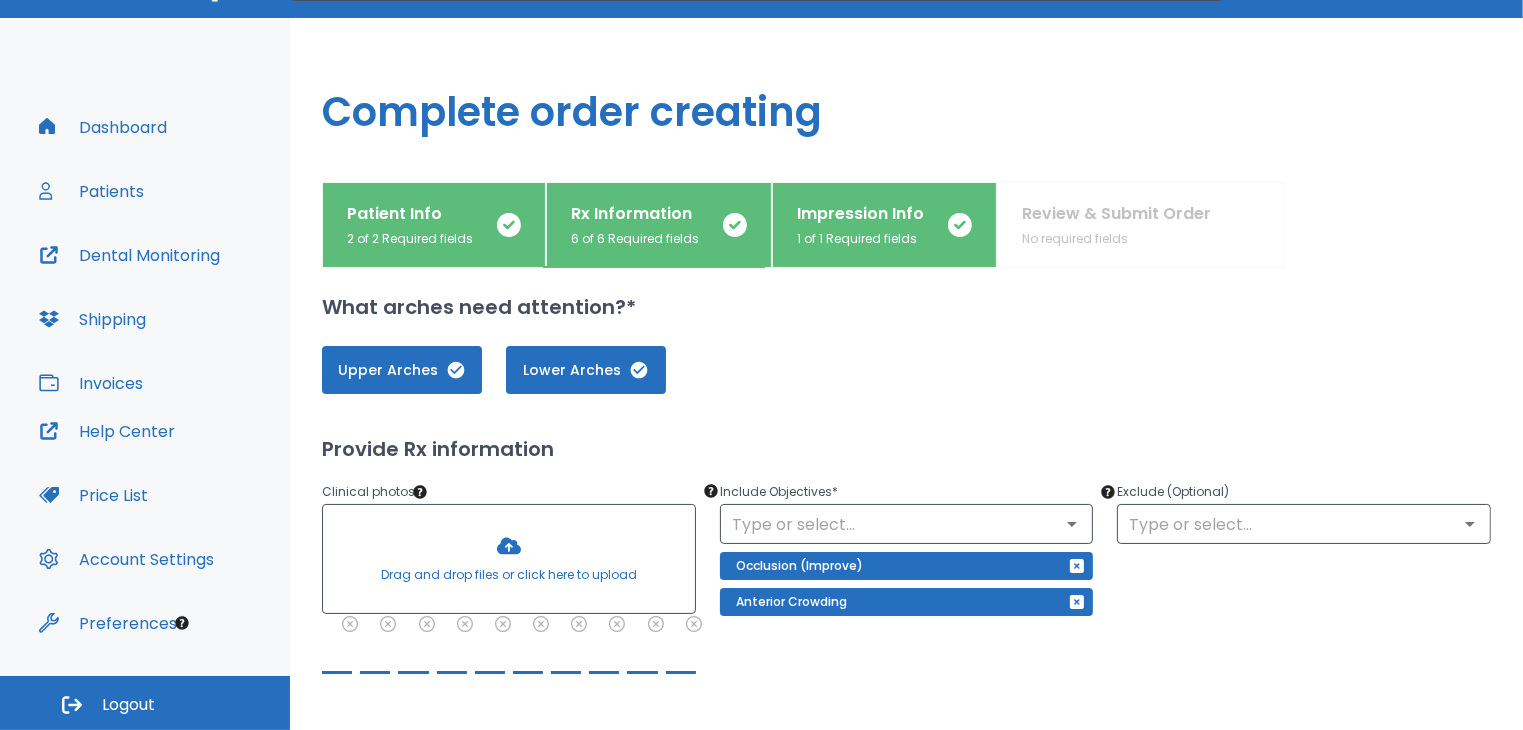 scroll, scrollTop: 0, scrollLeft: 0, axis: both 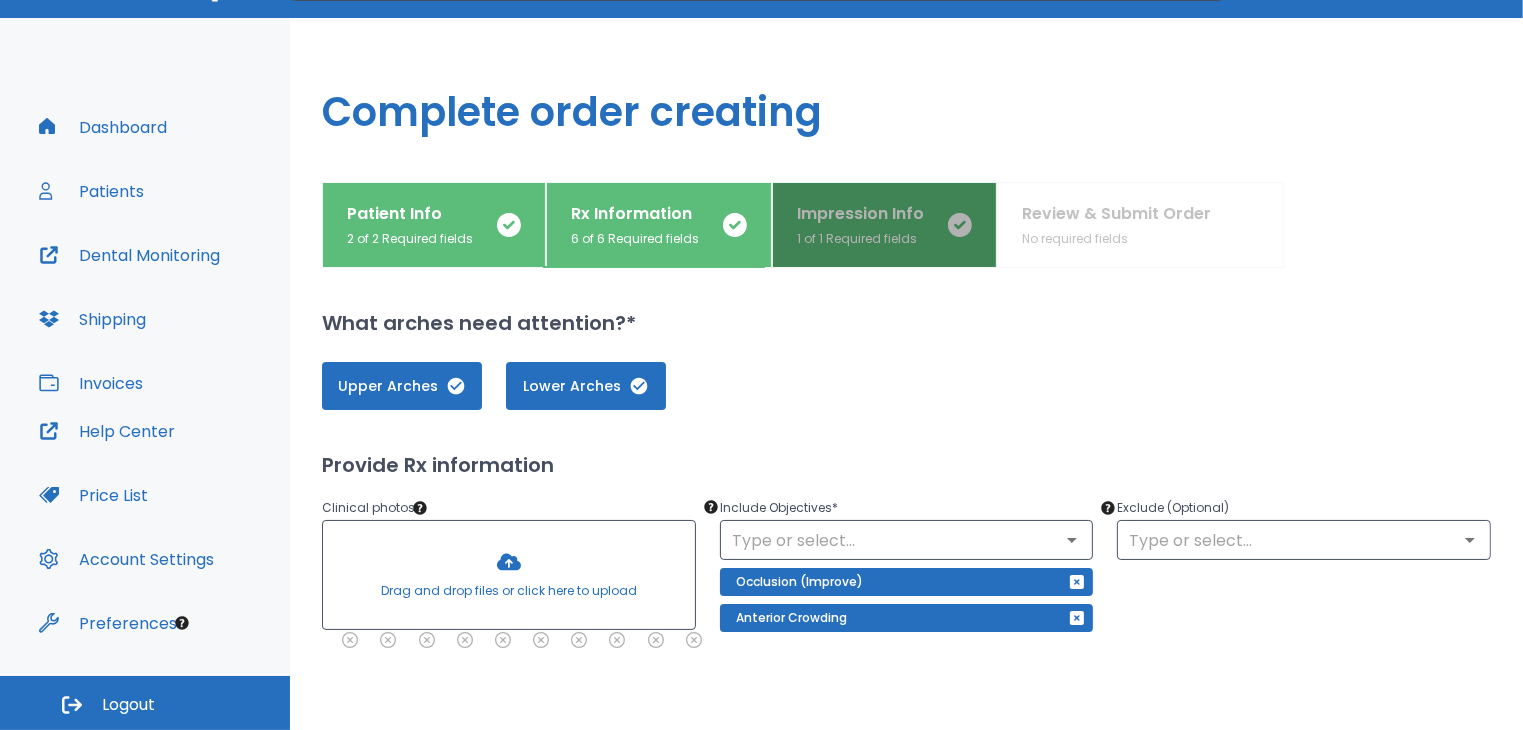 click on "Impression Info" at bounding box center (860, 214) 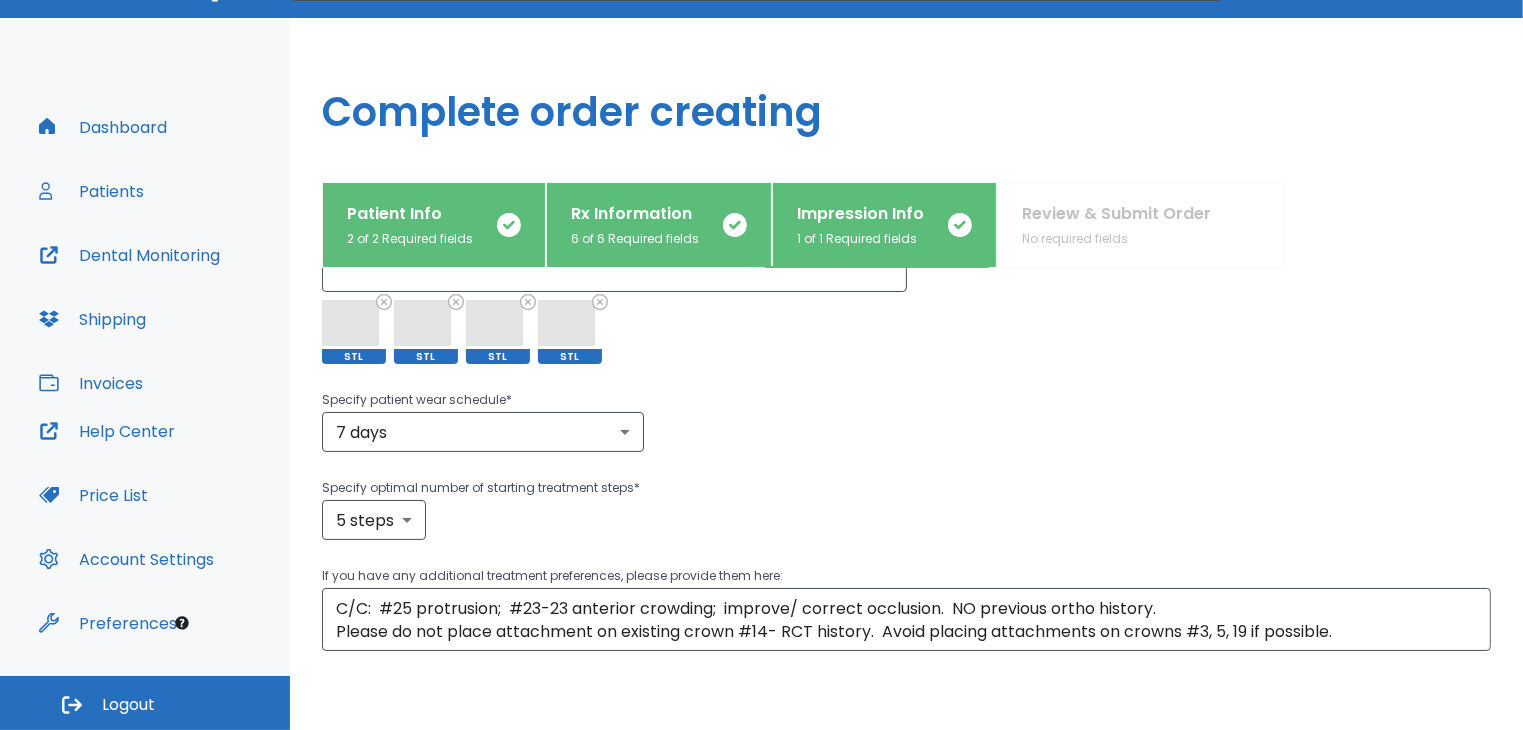 scroll, scrollTop: 316, scrollLeft: 0, axis: vertical 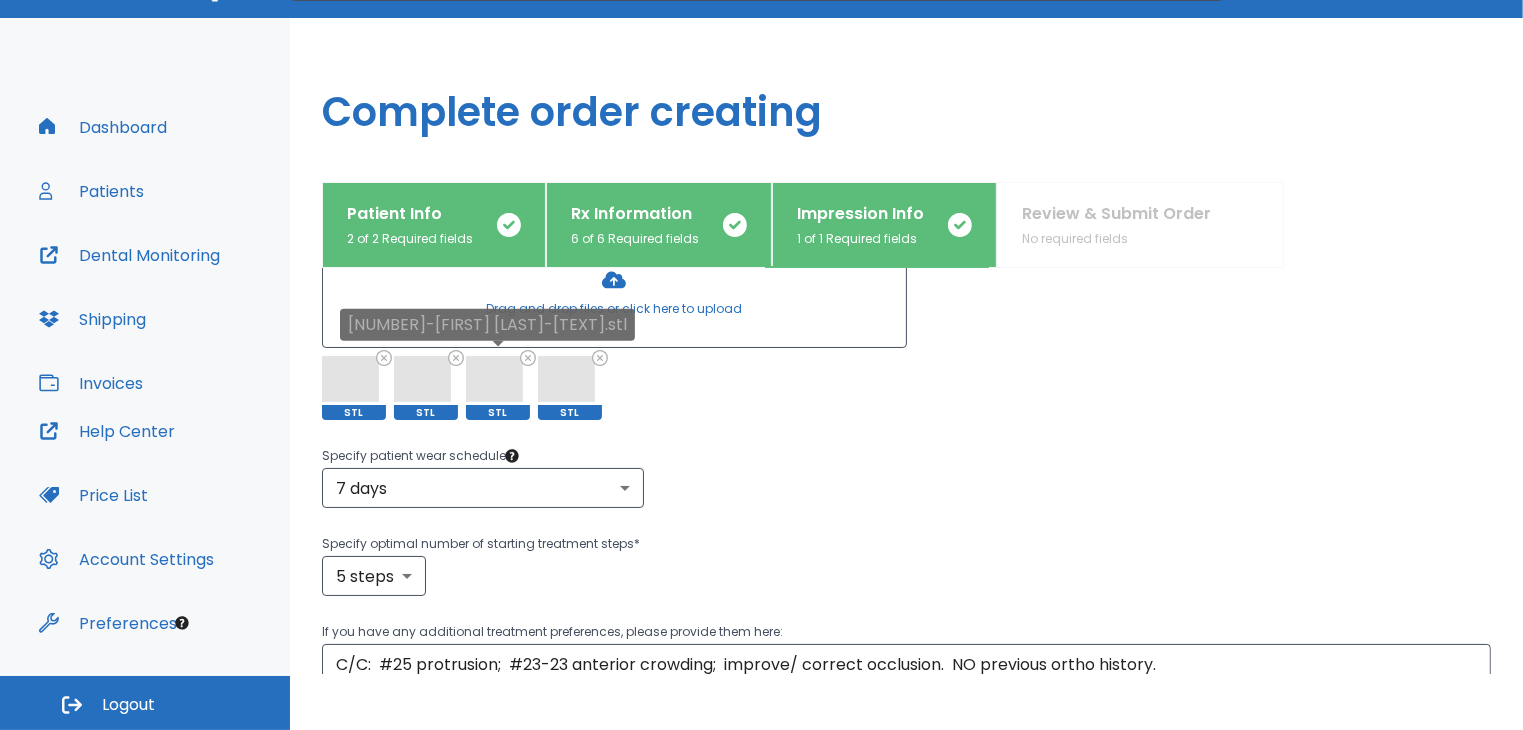 click at bounding box center [494, 379] 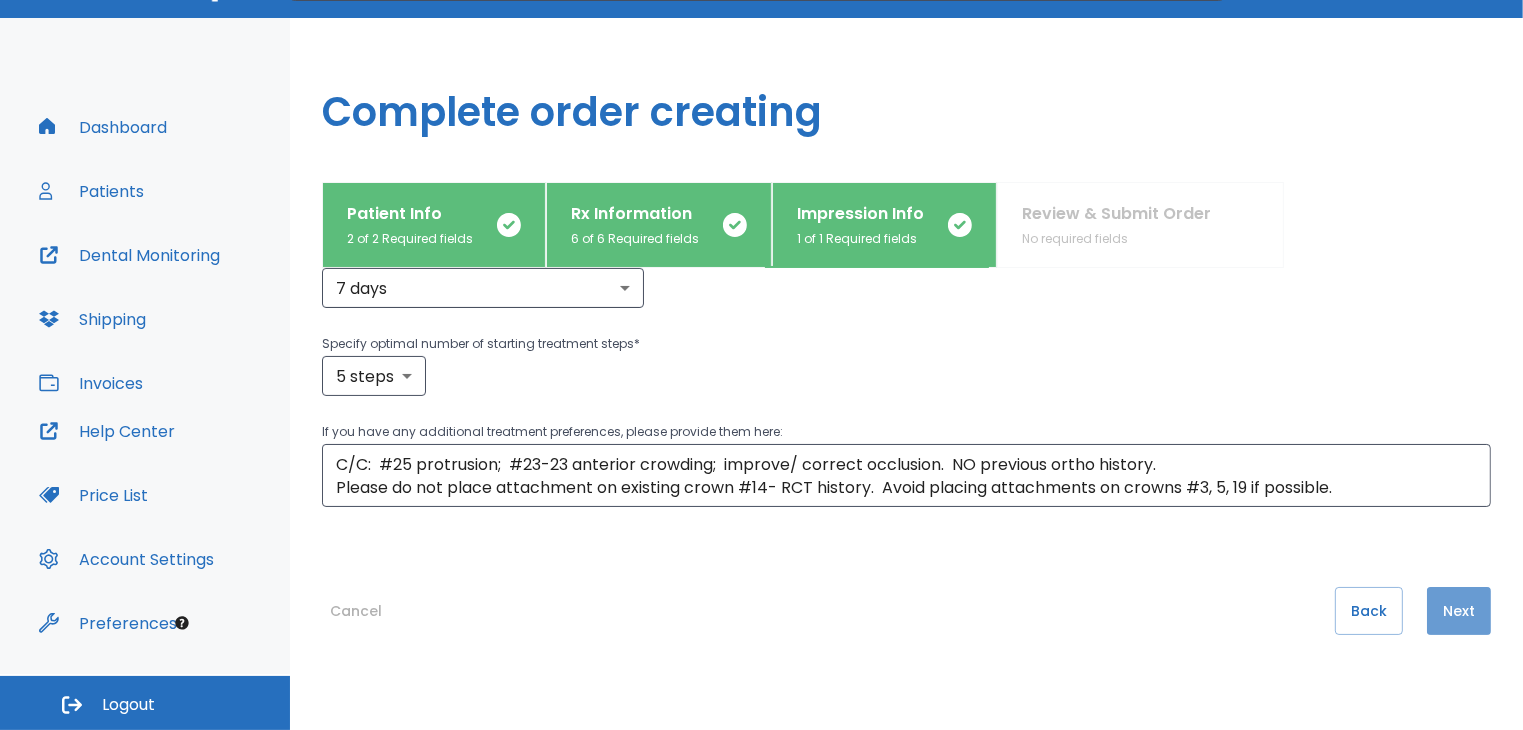 click on "Next" at bounding box center [1459, 611] 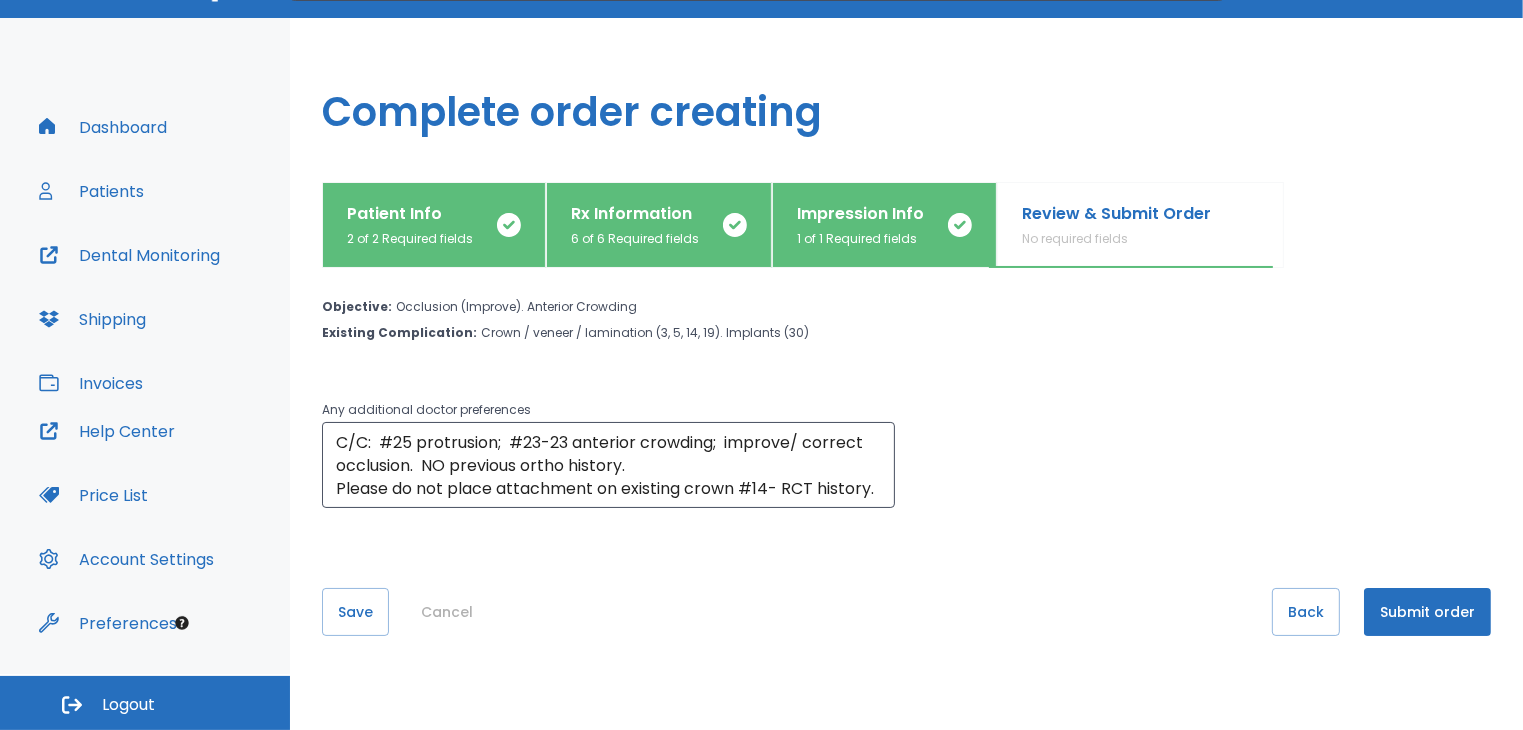 scroll, scrollTop: 58, scrollLeft: 0, axis: vertical 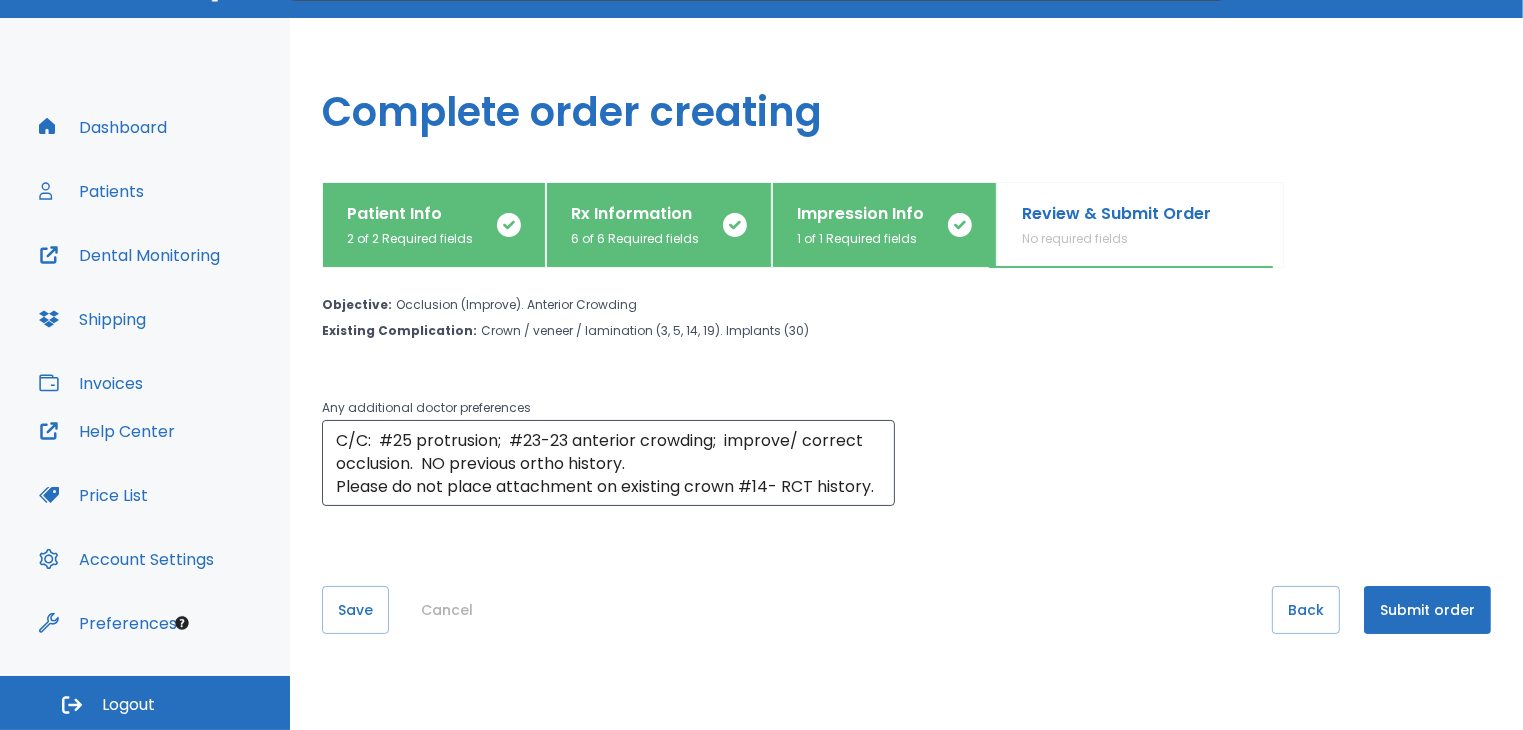 click on "Submit order" at bounding box center [1427, 610] 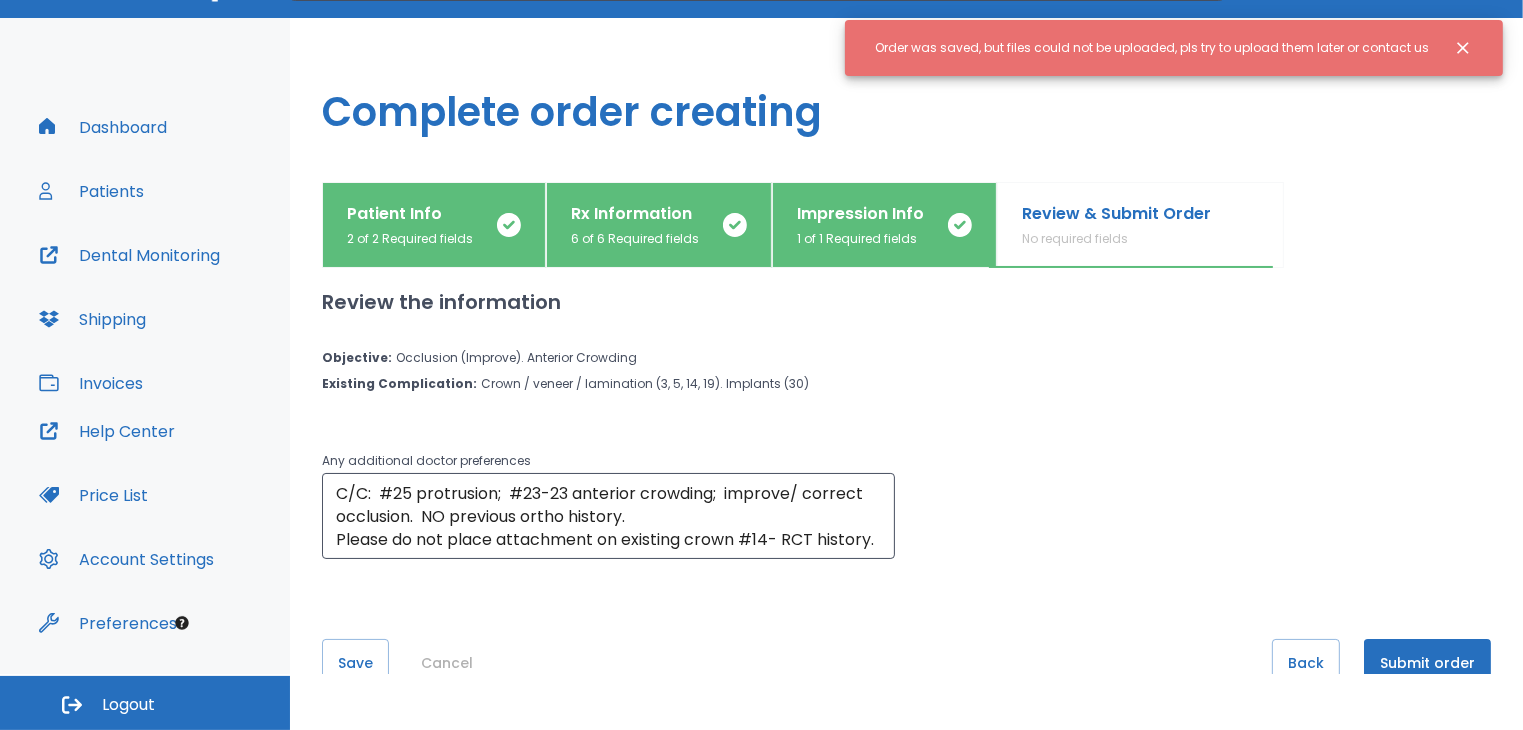 scroll, scrollTop: 0, scrollLeft: 0, axis: both 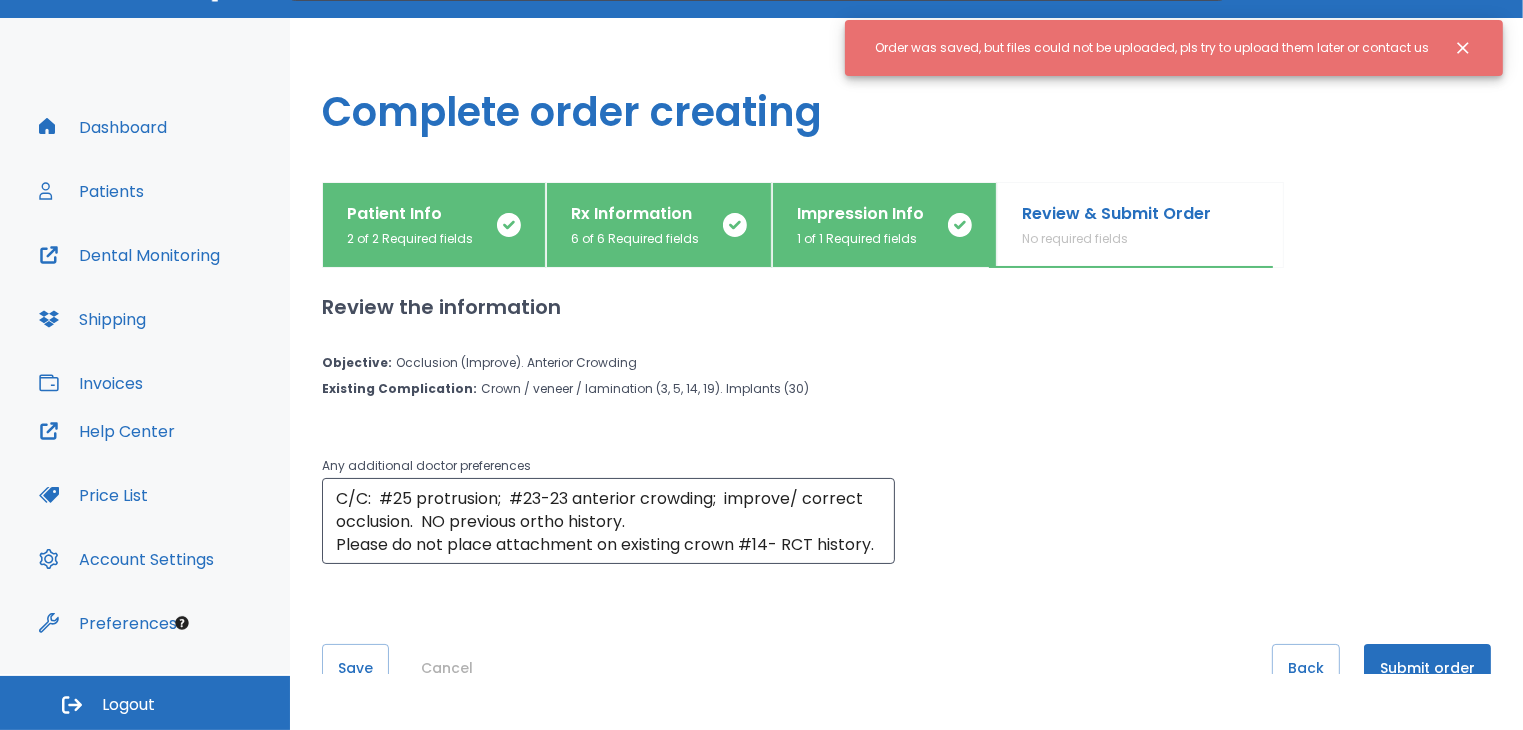 click 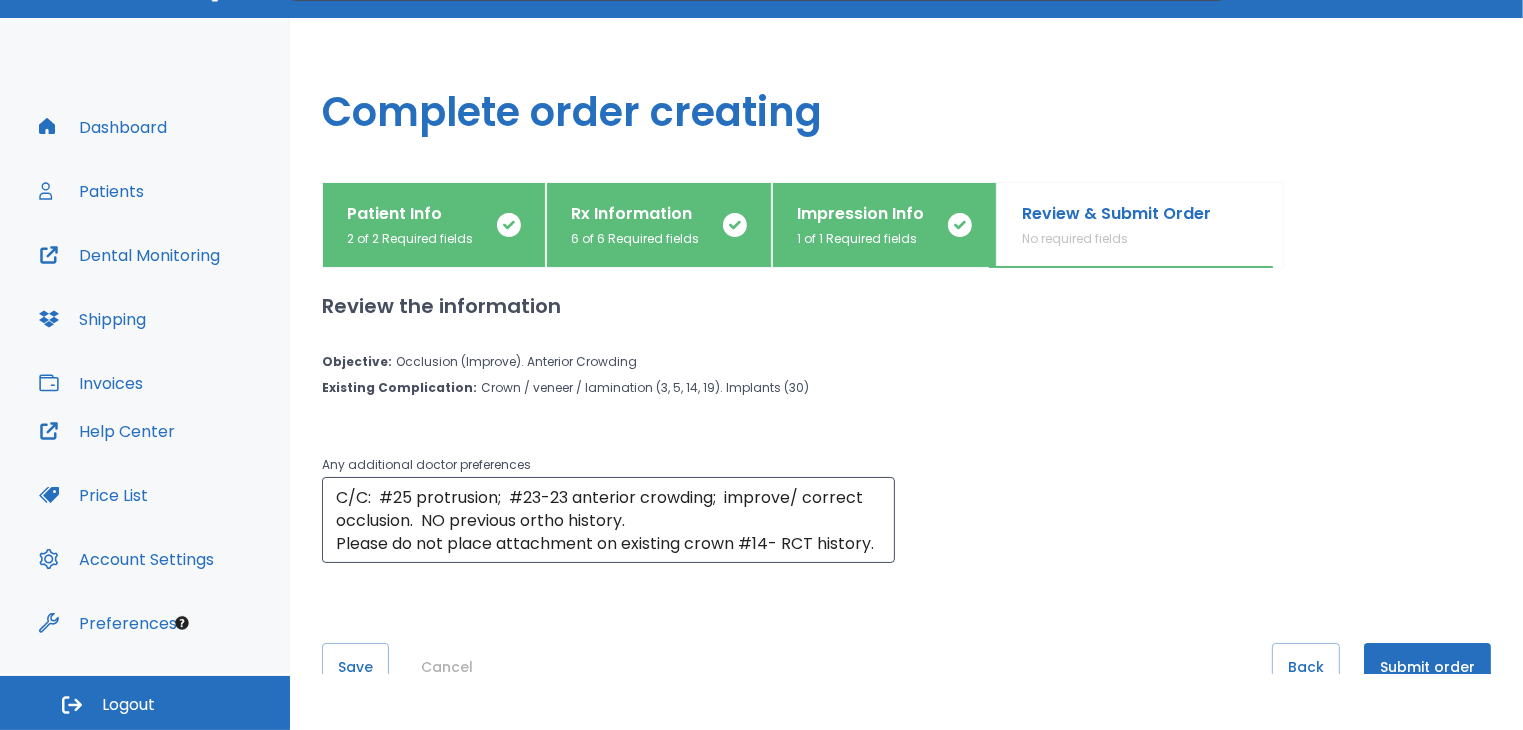 scroll, scrollTop: 0, scrollLeft: 0, axis: both 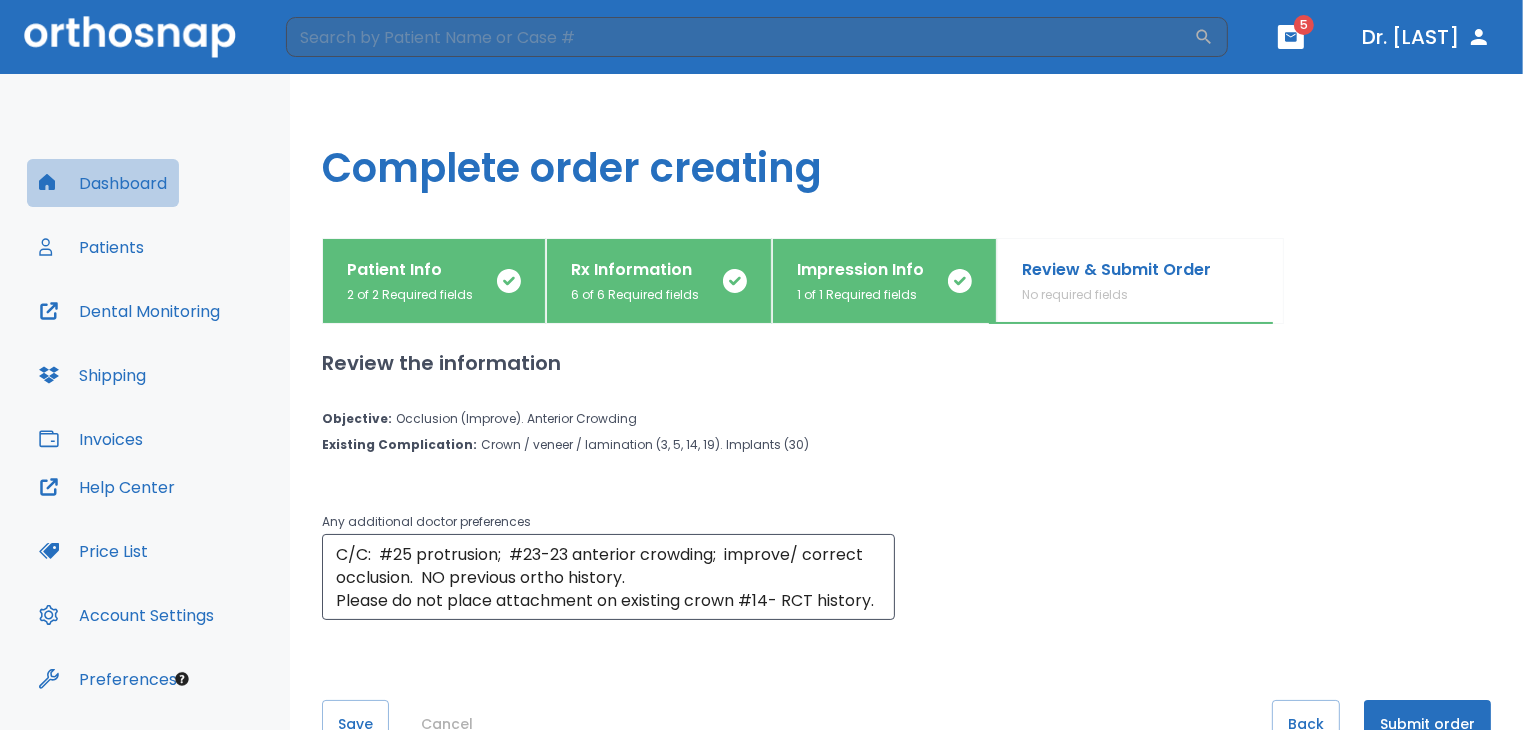 click on "Dashboard" at bounding box center (103, 183) 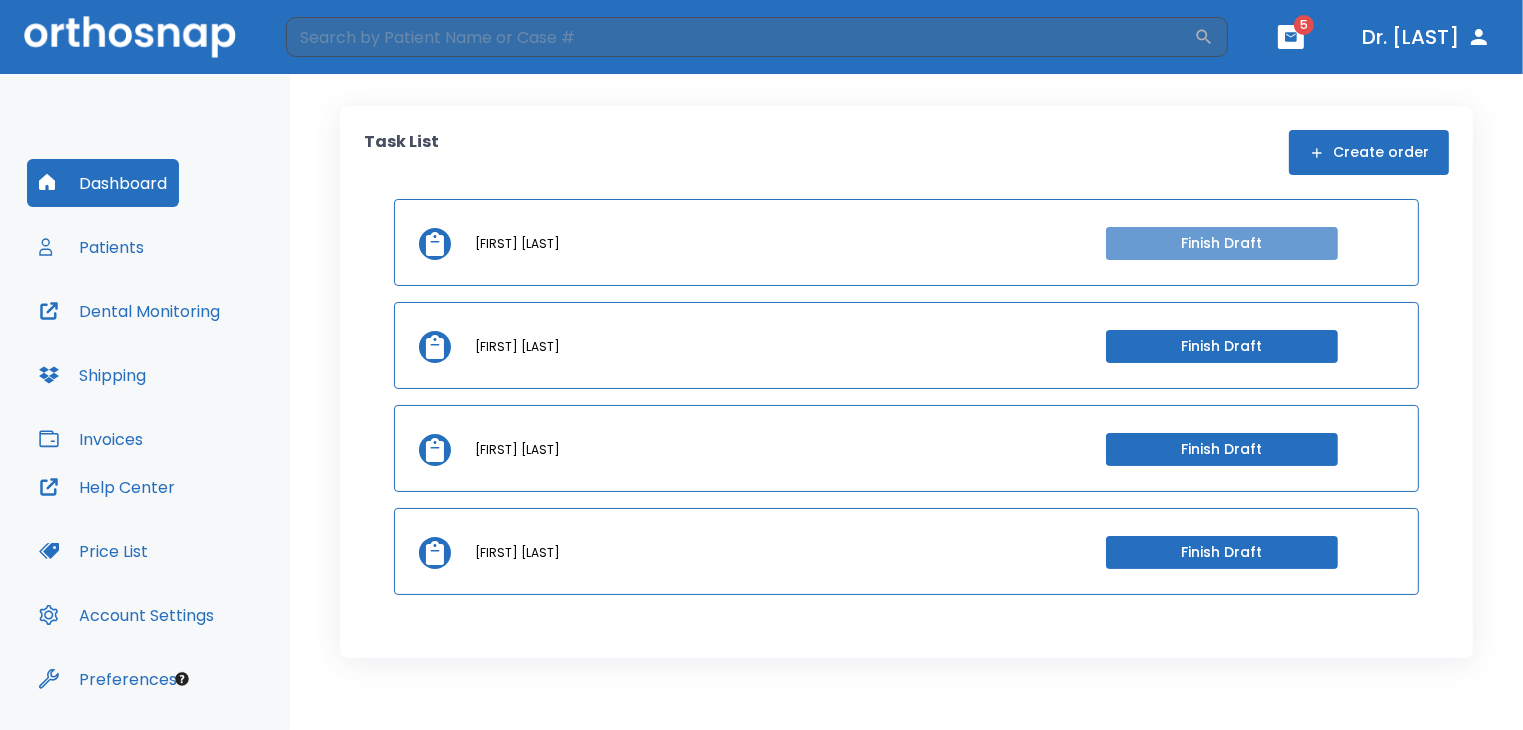 click on "Finish Draft" at bounding box center [1222, 243] 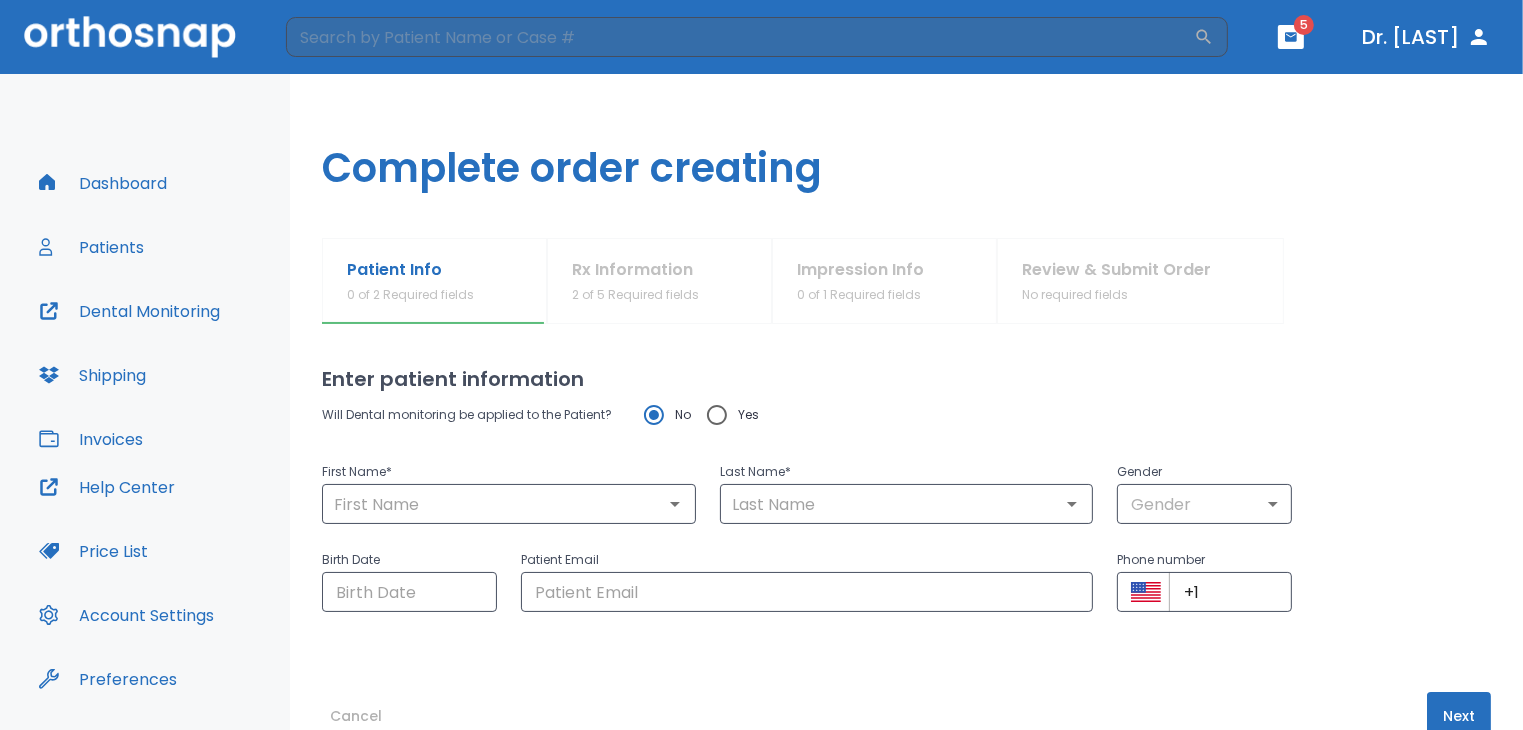 type on "[FIRST]" 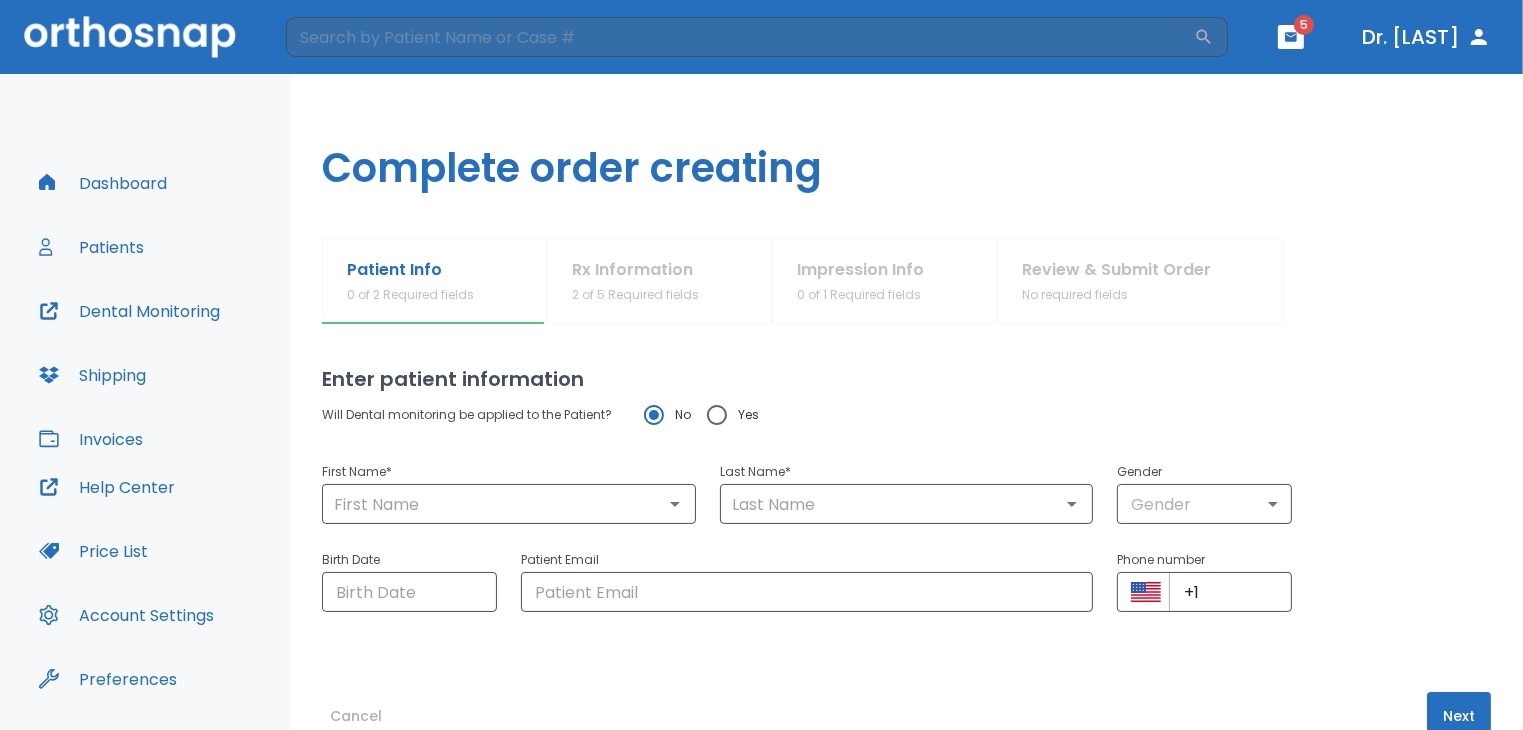 type on "Leach" 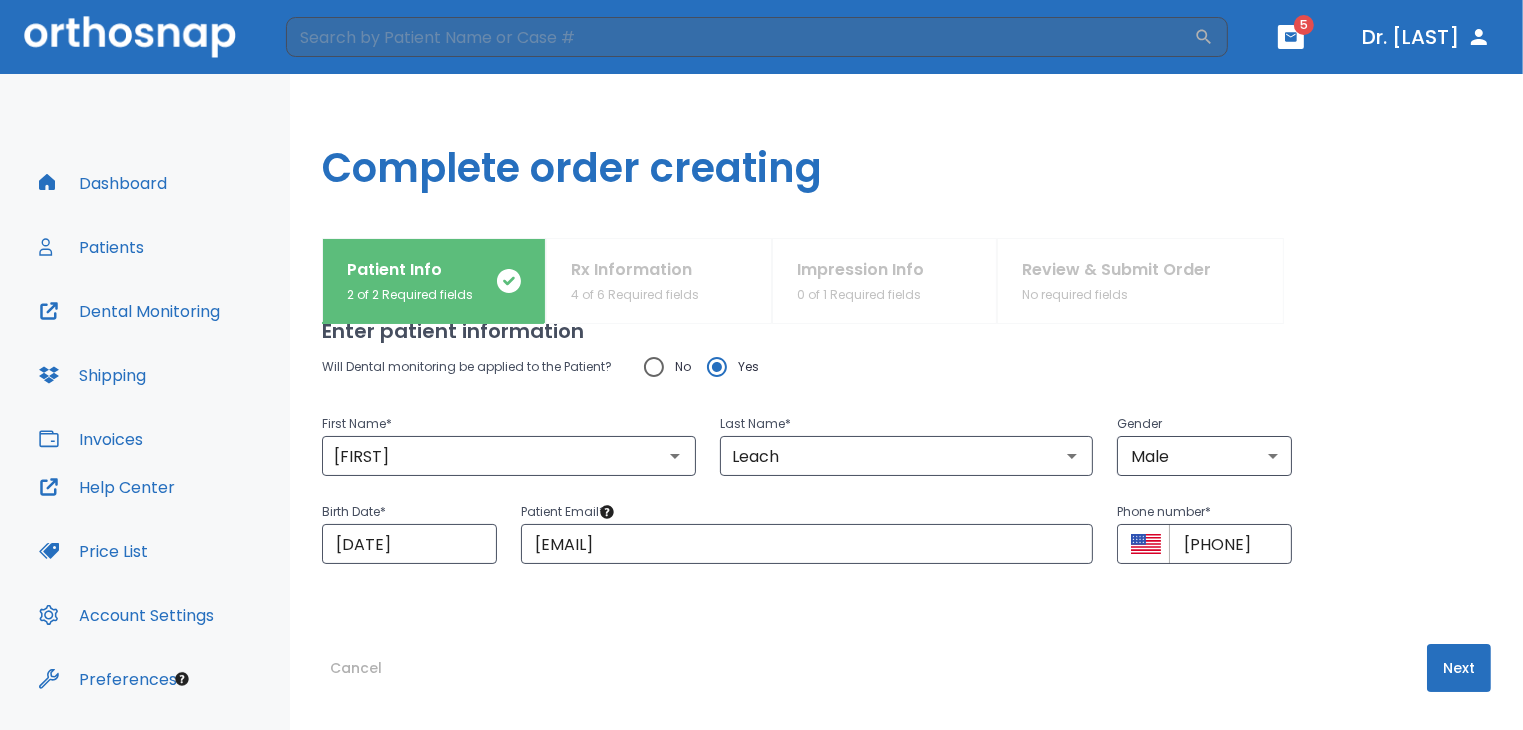scroll, scrollTop: 50, scrollLeft: 0, axis: vertical 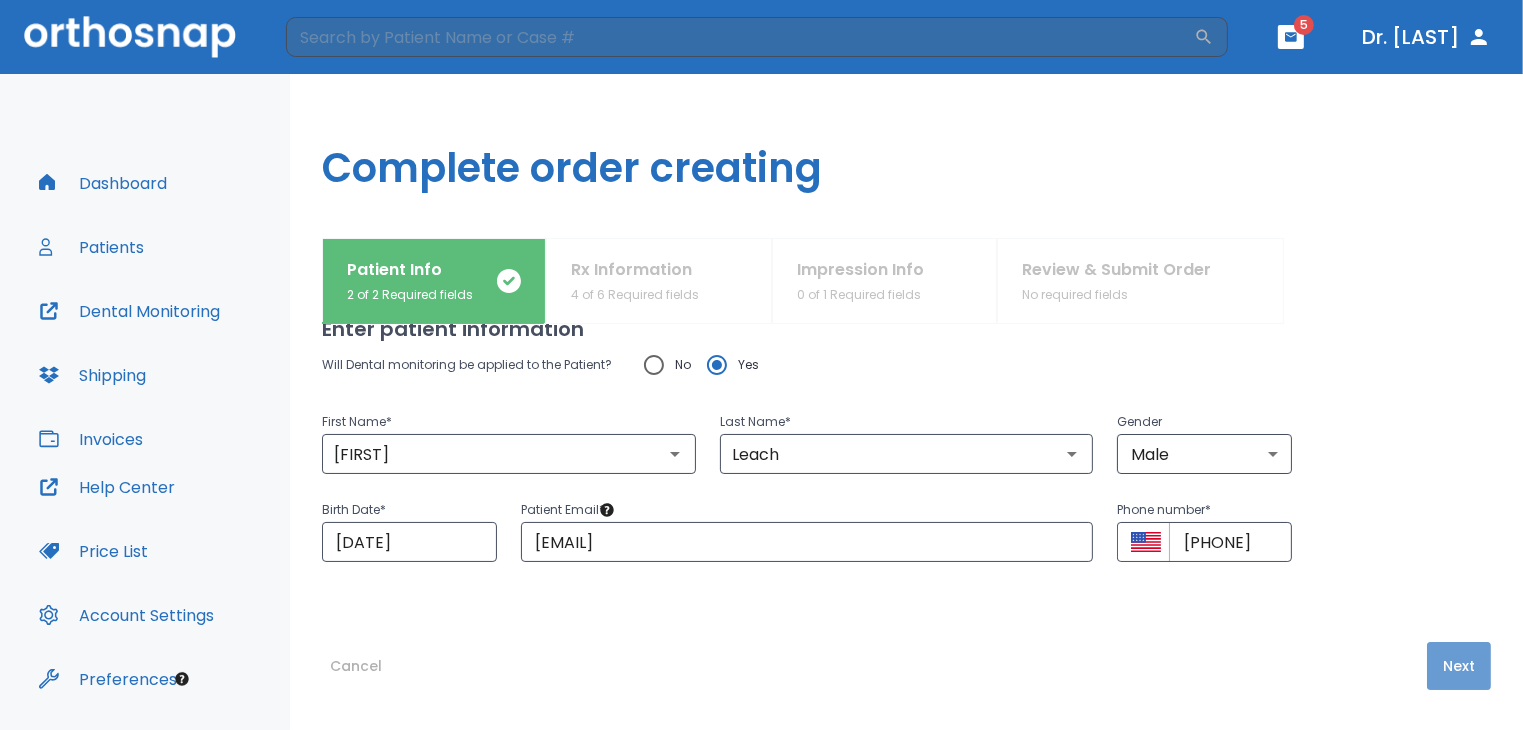 click on "Next" at bounding box center (1459, 666) 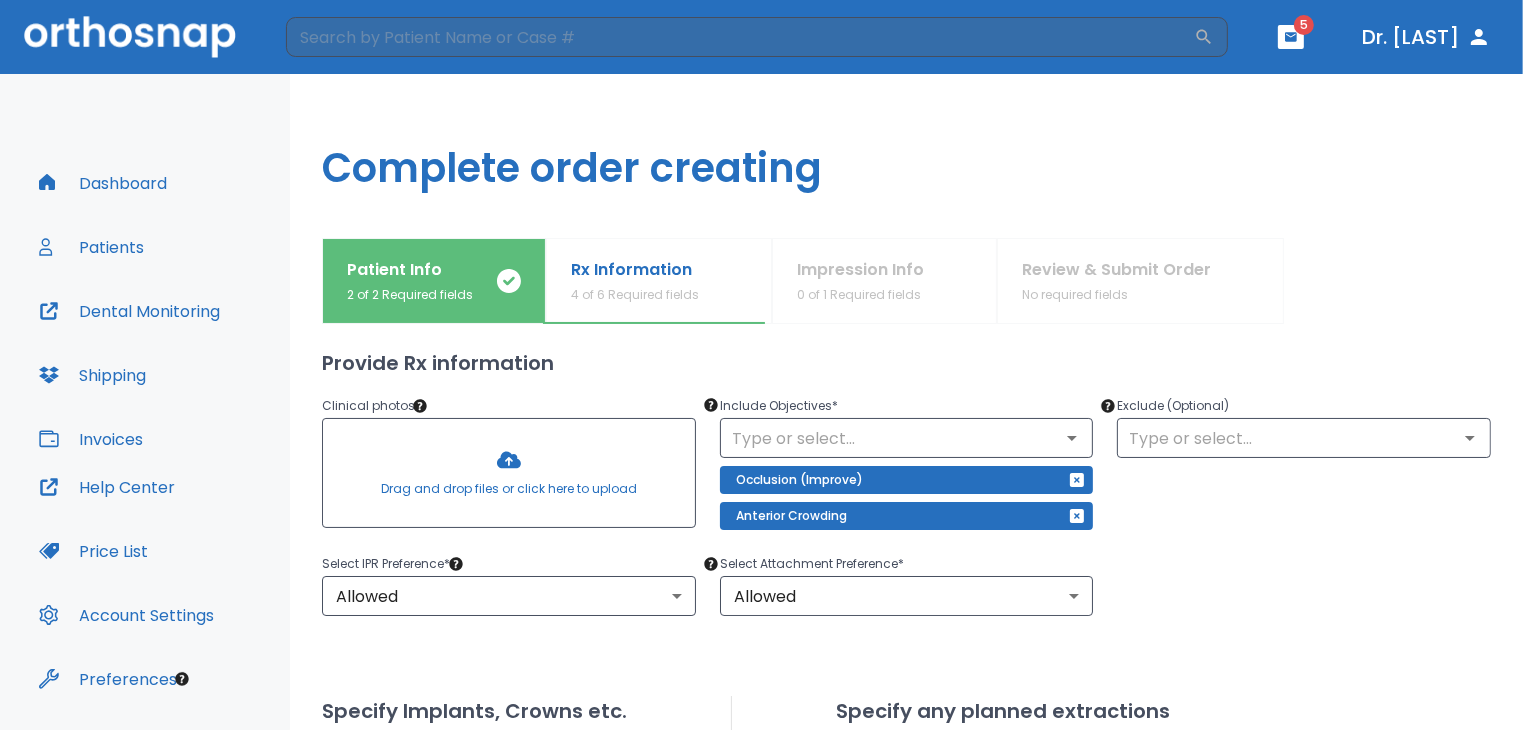 scroll, scrollTop: 100, scrollLeft: 0, axis: vertical 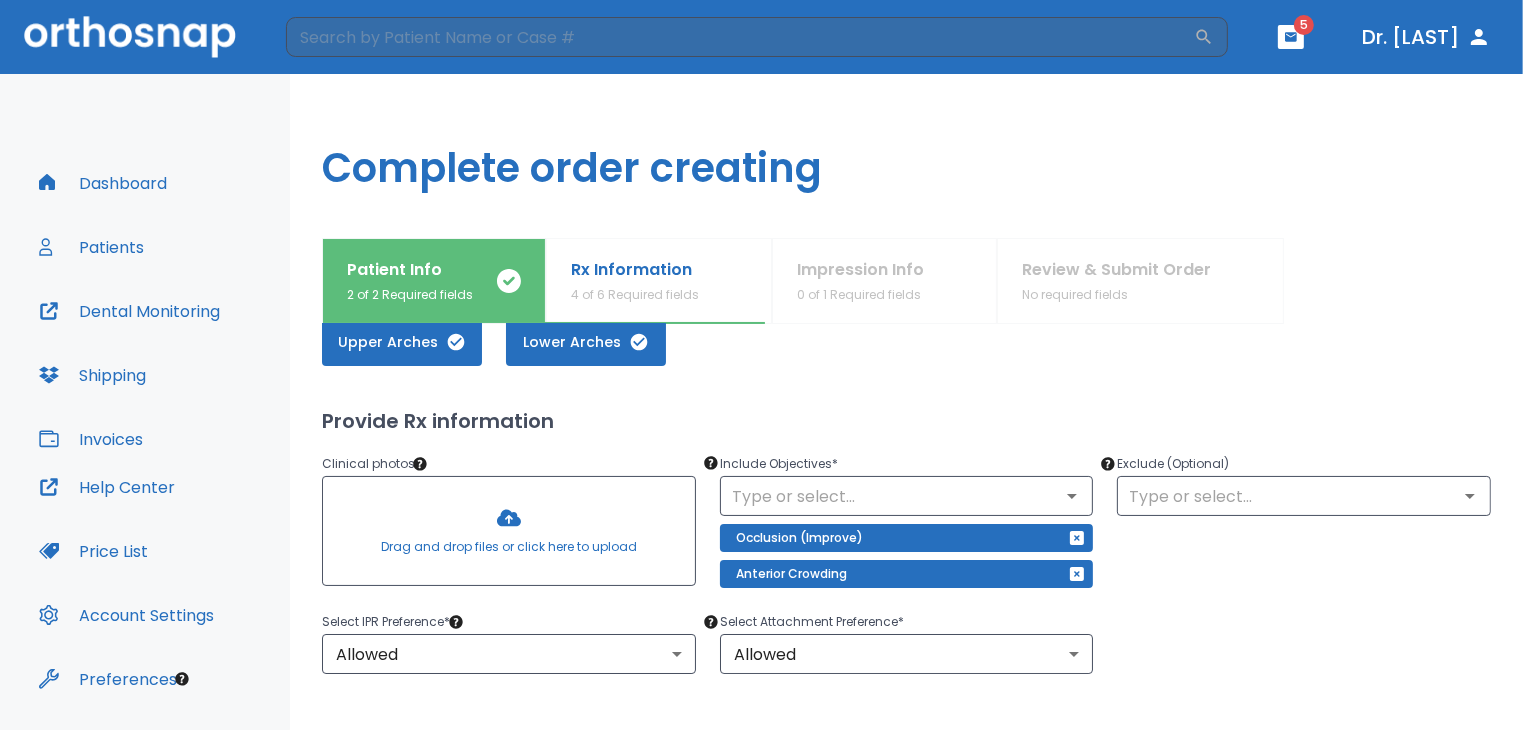 click at bounding box center [509, 531] 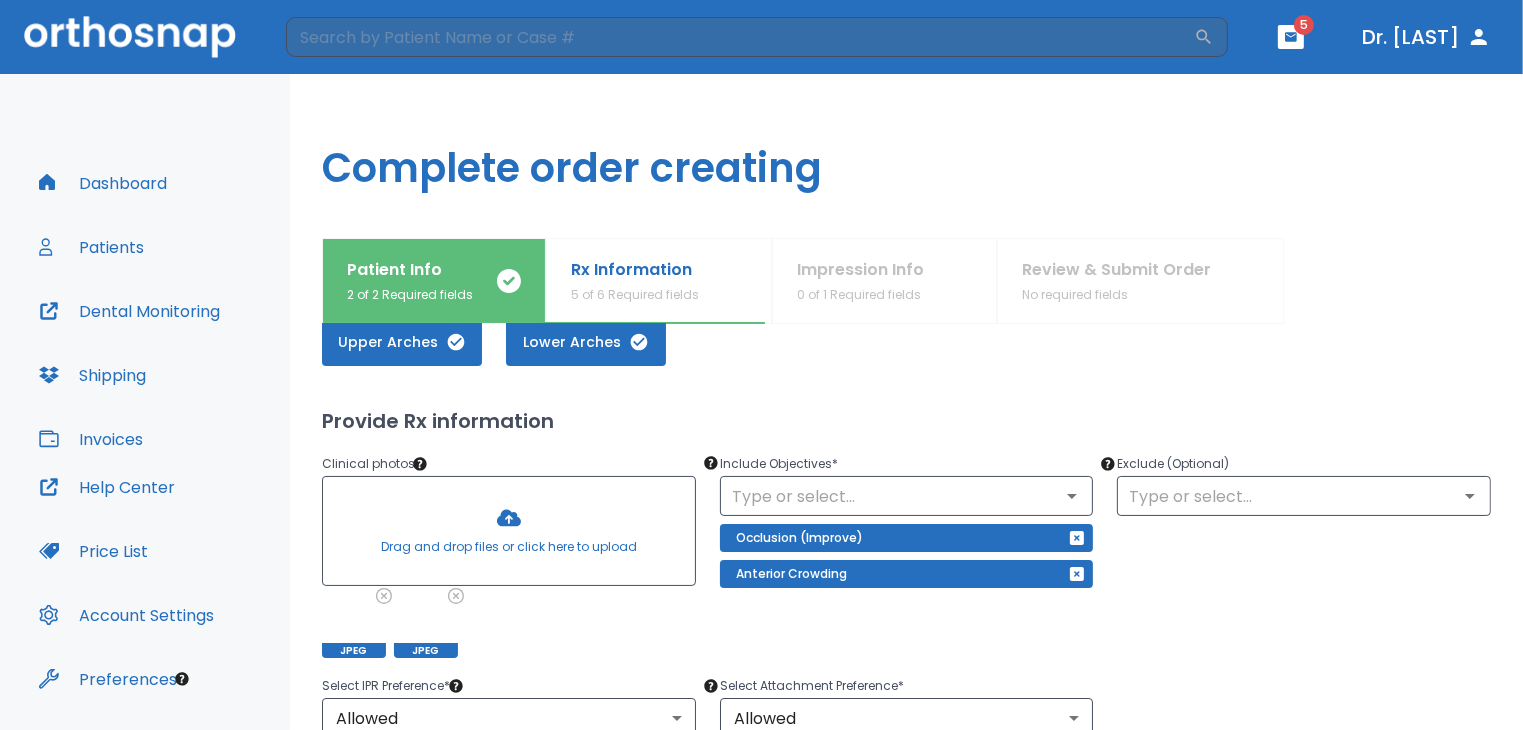 click at bounding box center (509, 531) 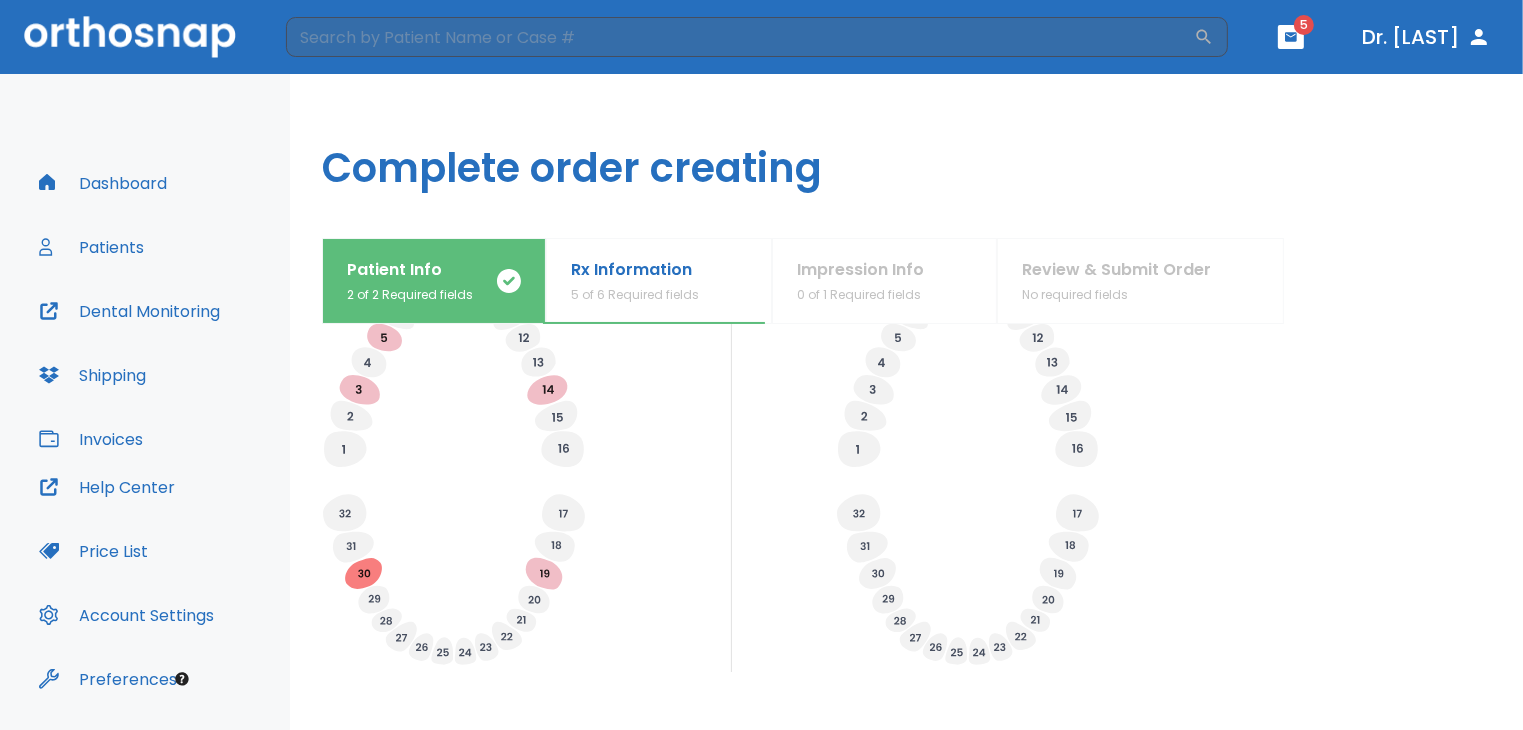 scroll, scrollTop: 816, scrollLeft: 0, axis: vertical 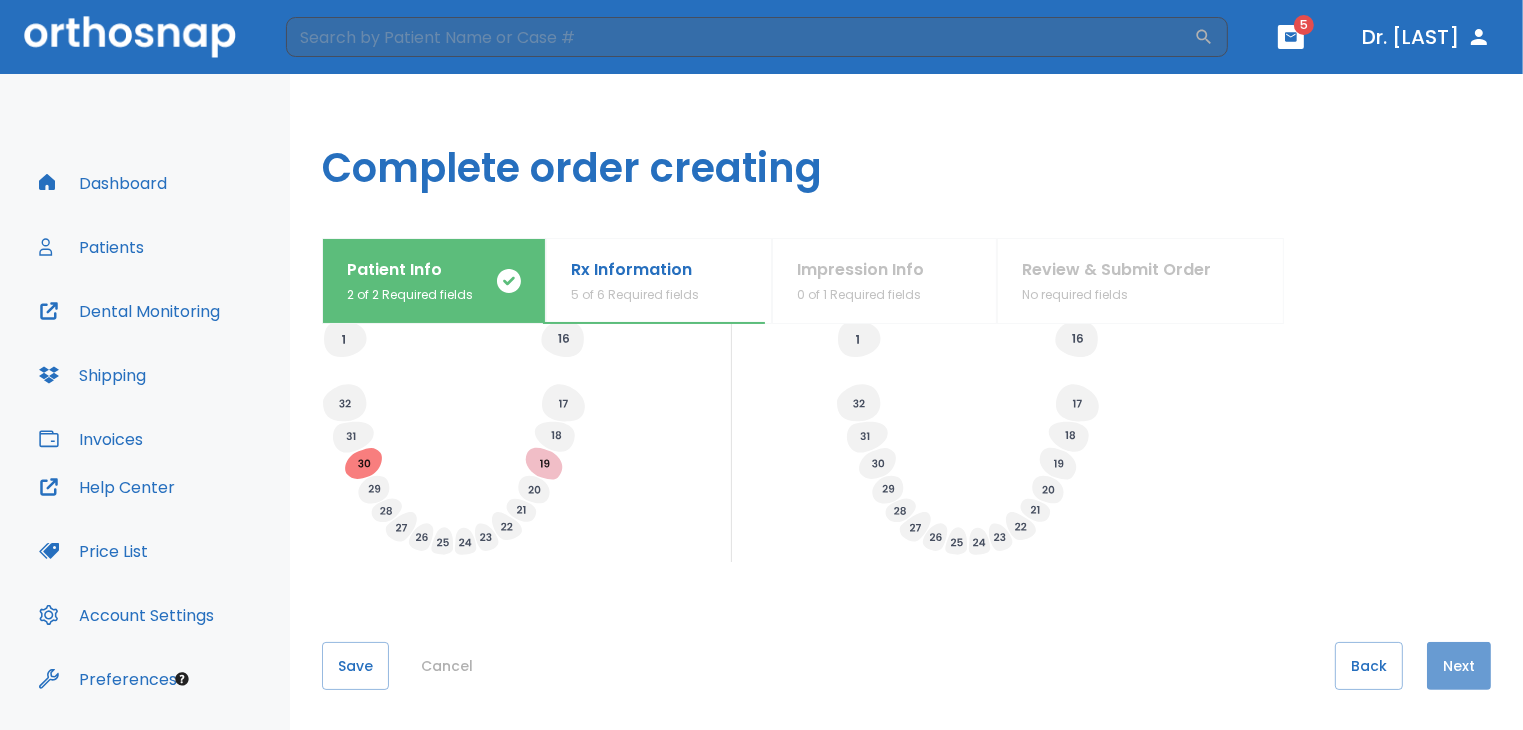 click on "Next" at bounding box center [1459, 666] 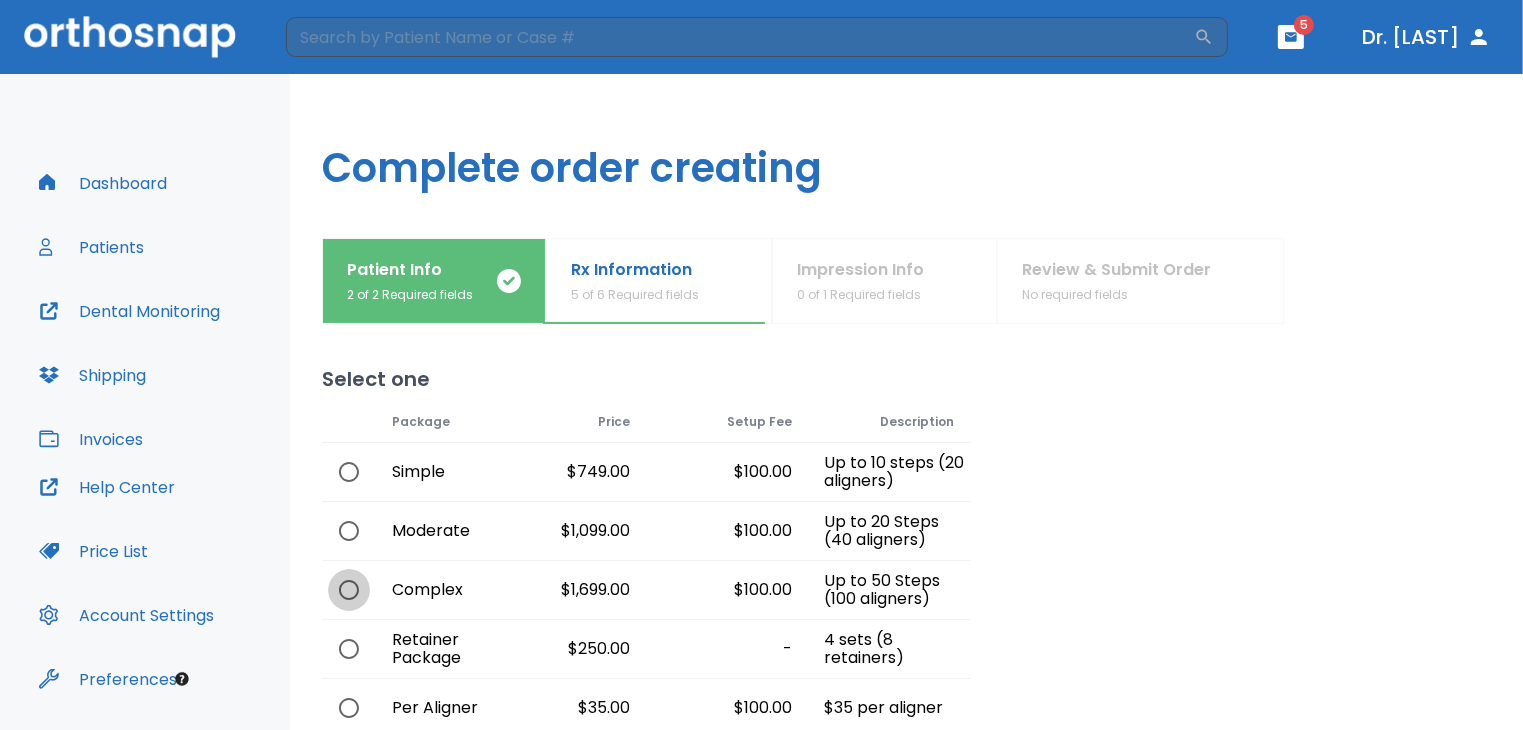 click at bounding box center [349, 590] 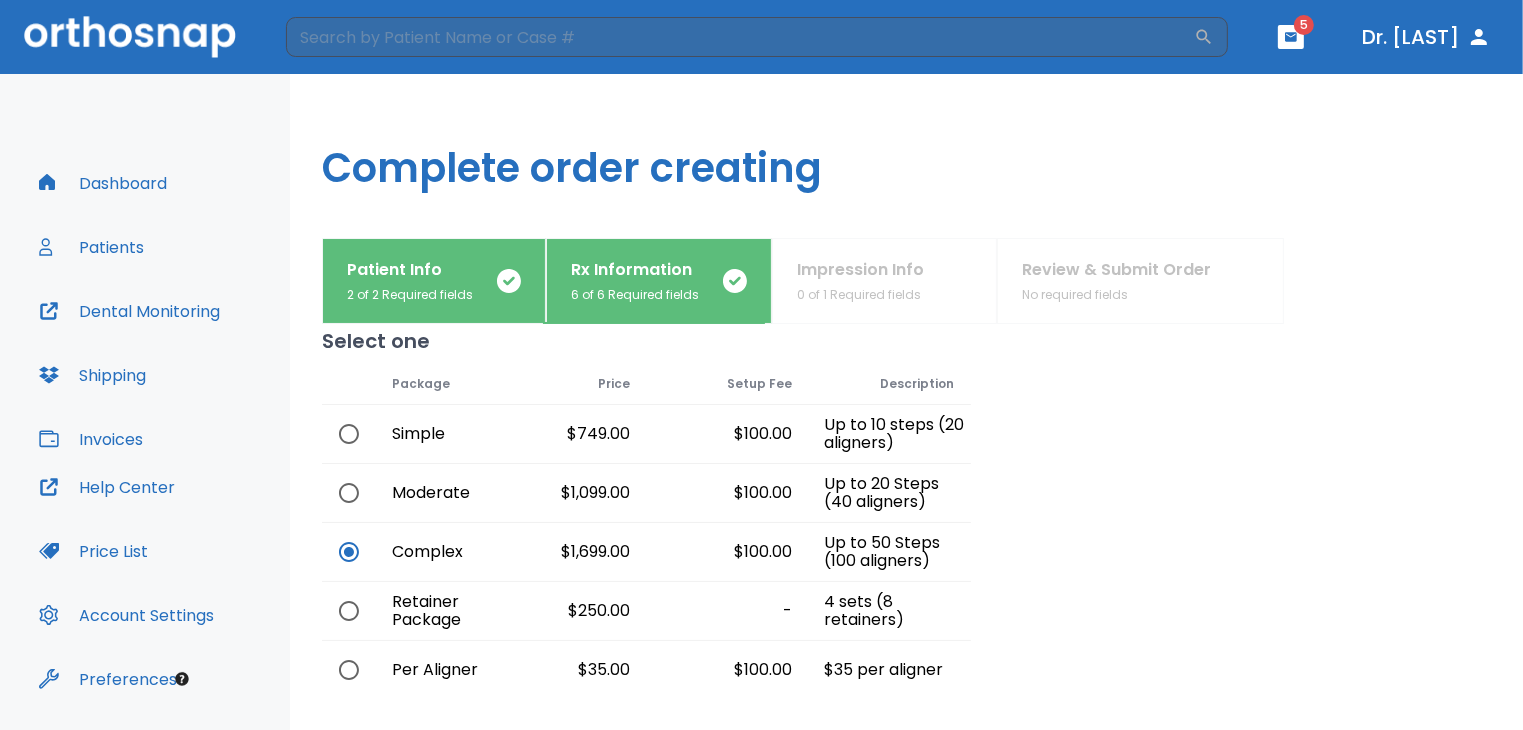 scroll, scrollTop: 174, scrollLeft: 0, axis: vertical 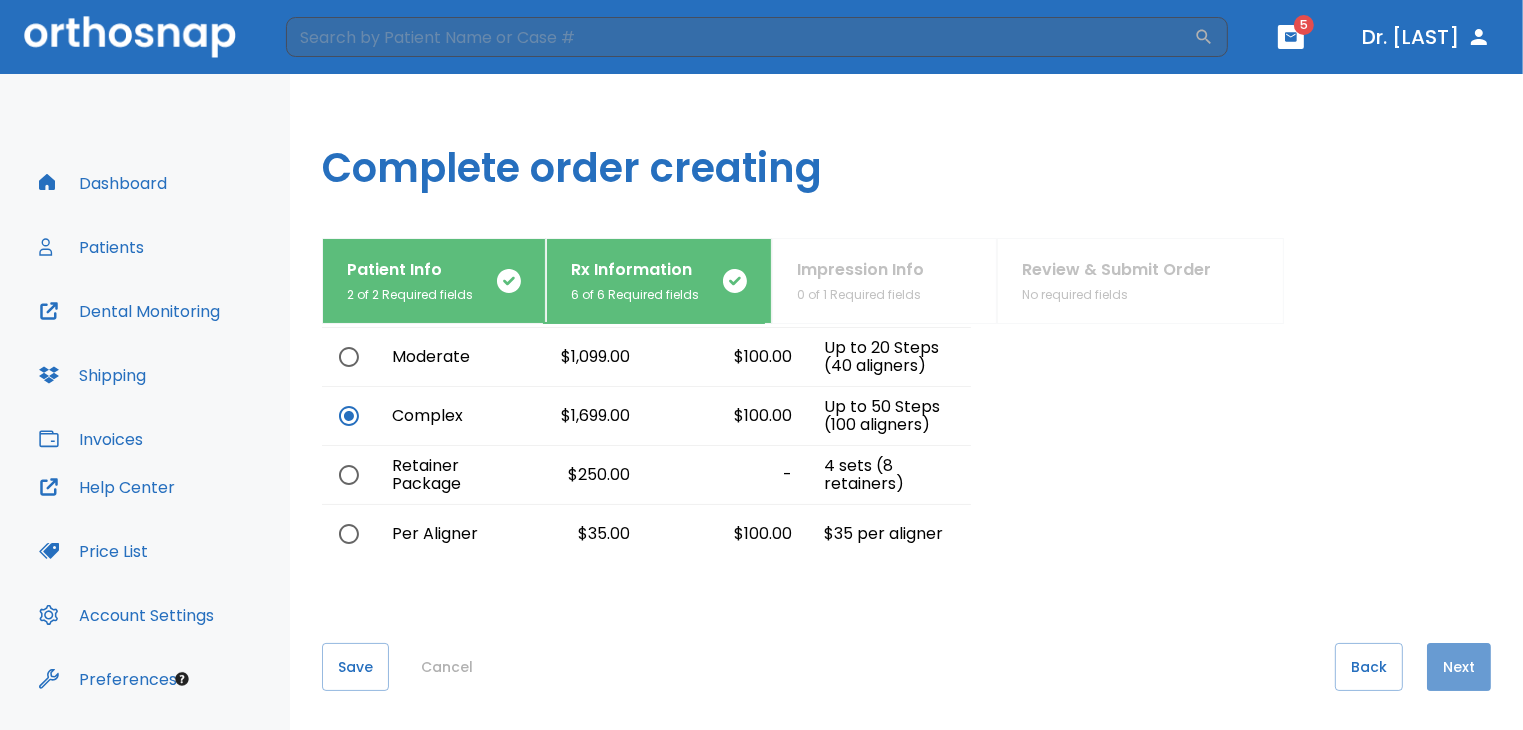 click on "Next" at bounding box center [1459, 667] 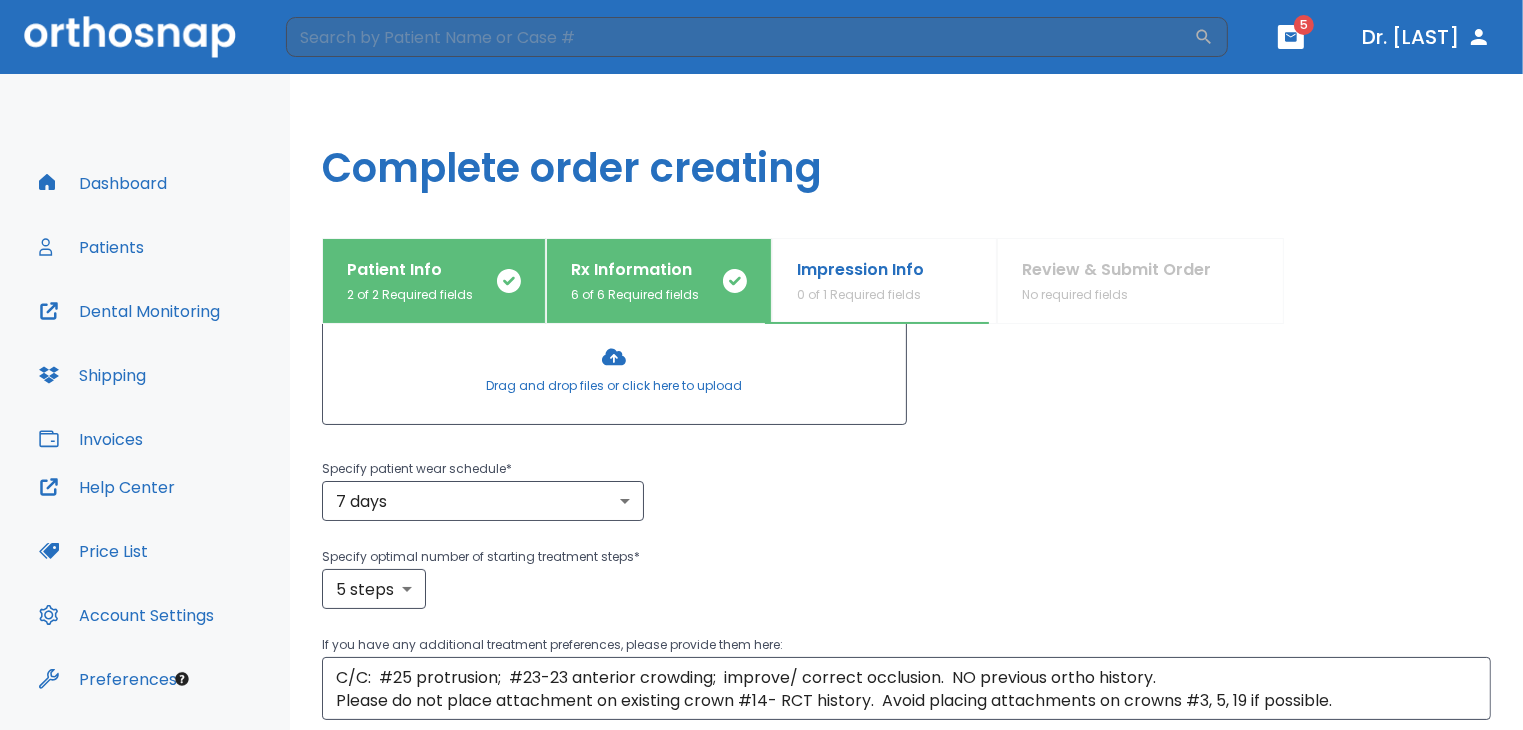 scroll, scrollTop: 300, scrollLeft: 0, axis: vertical 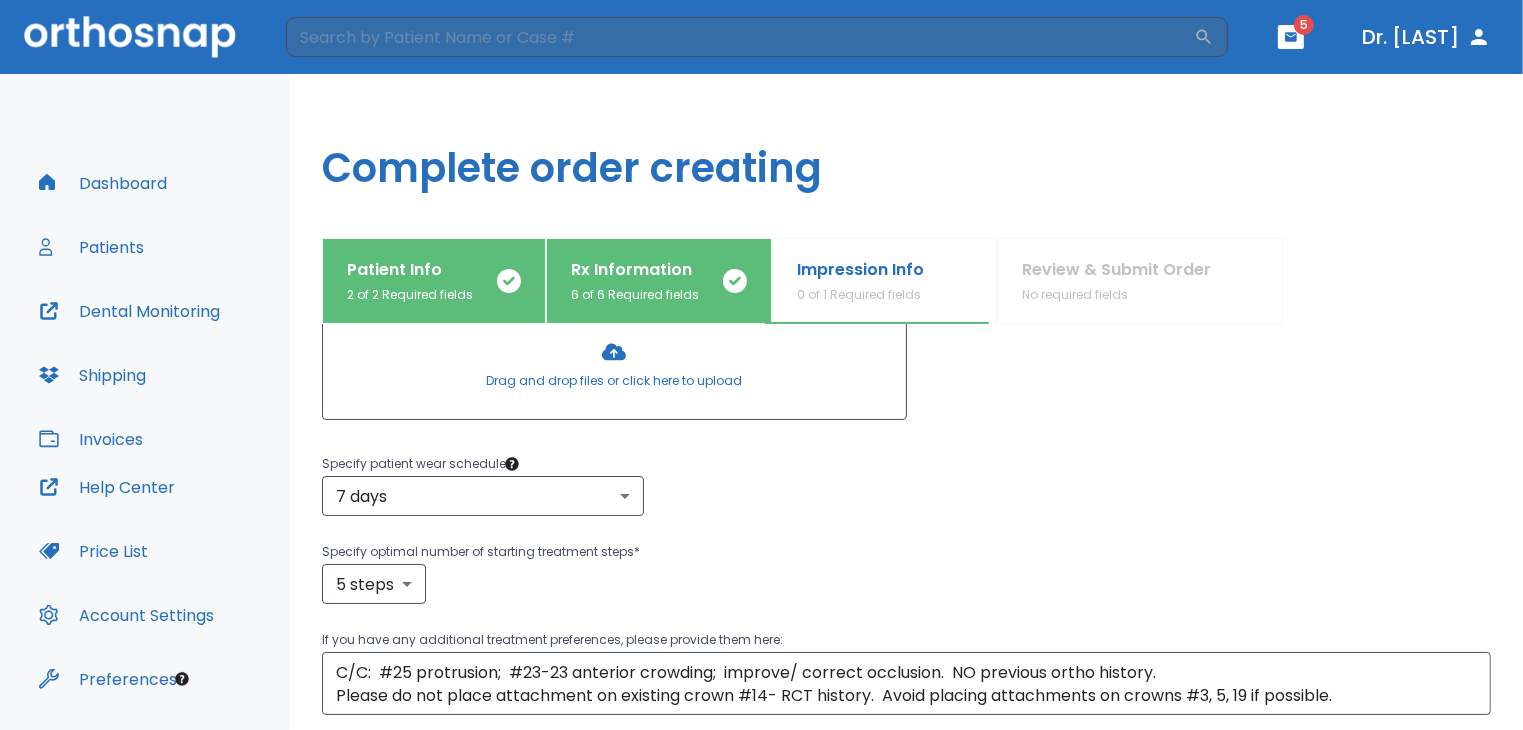 click at bounding box center [614, 365] 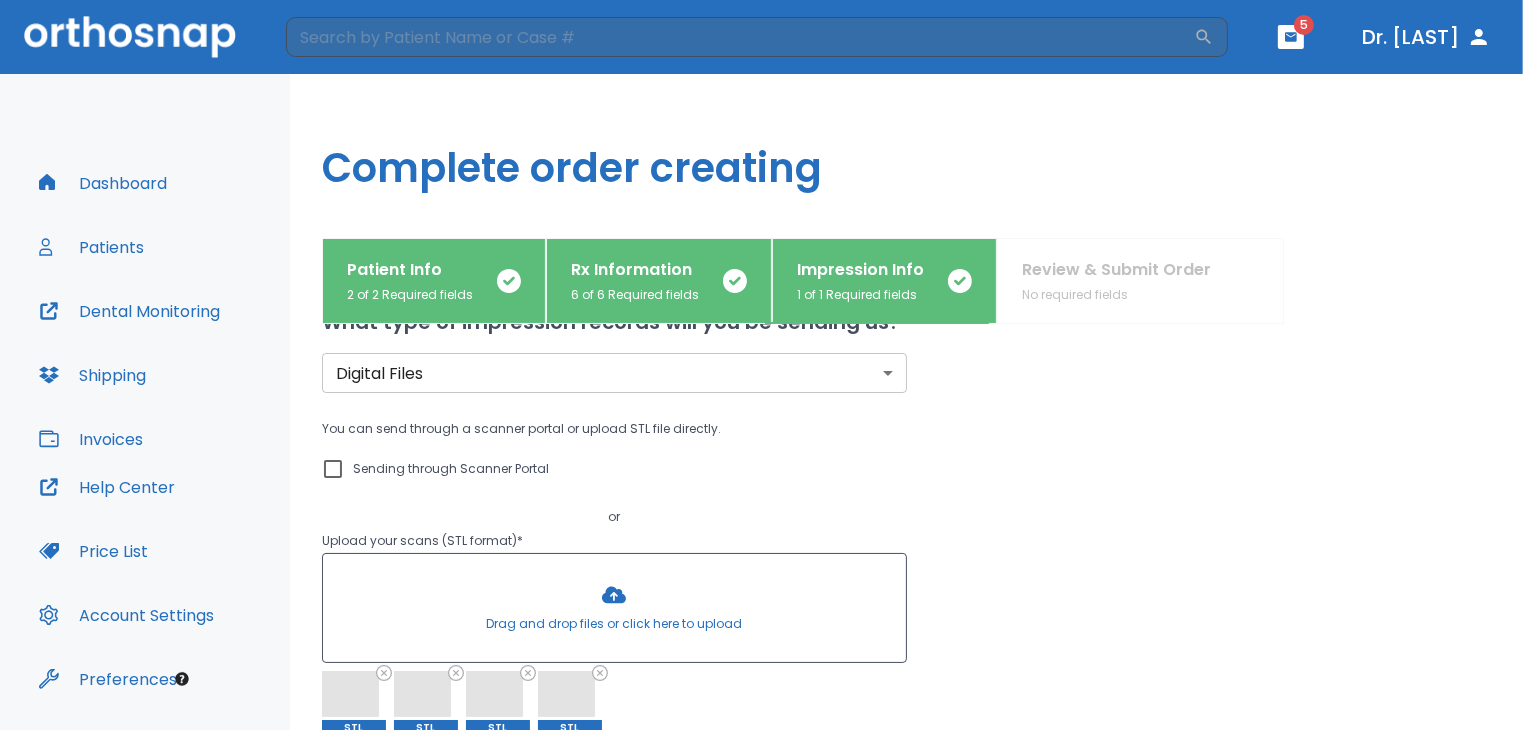 scroll, scrollTop: 200, scrollLeft: 0, axis: vertical 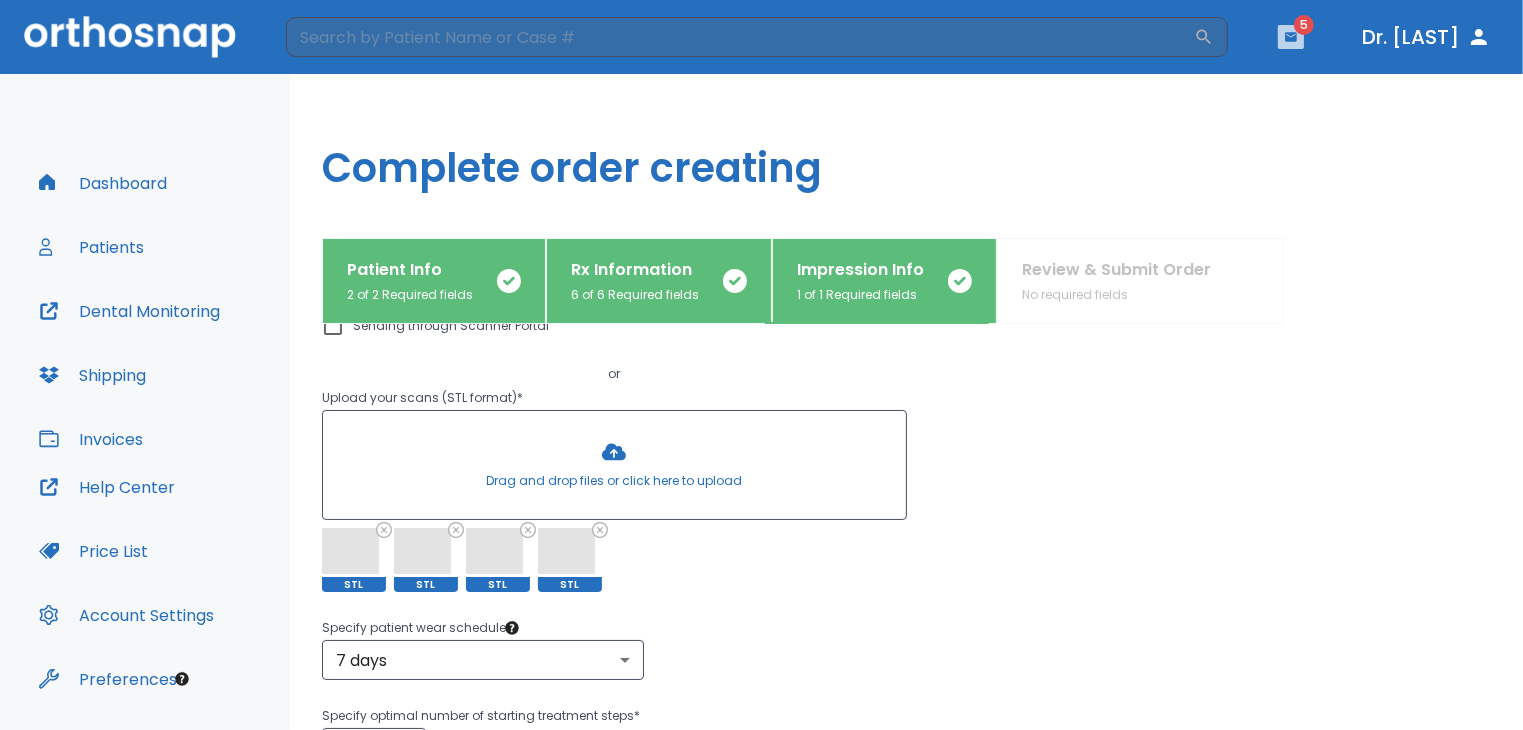 click 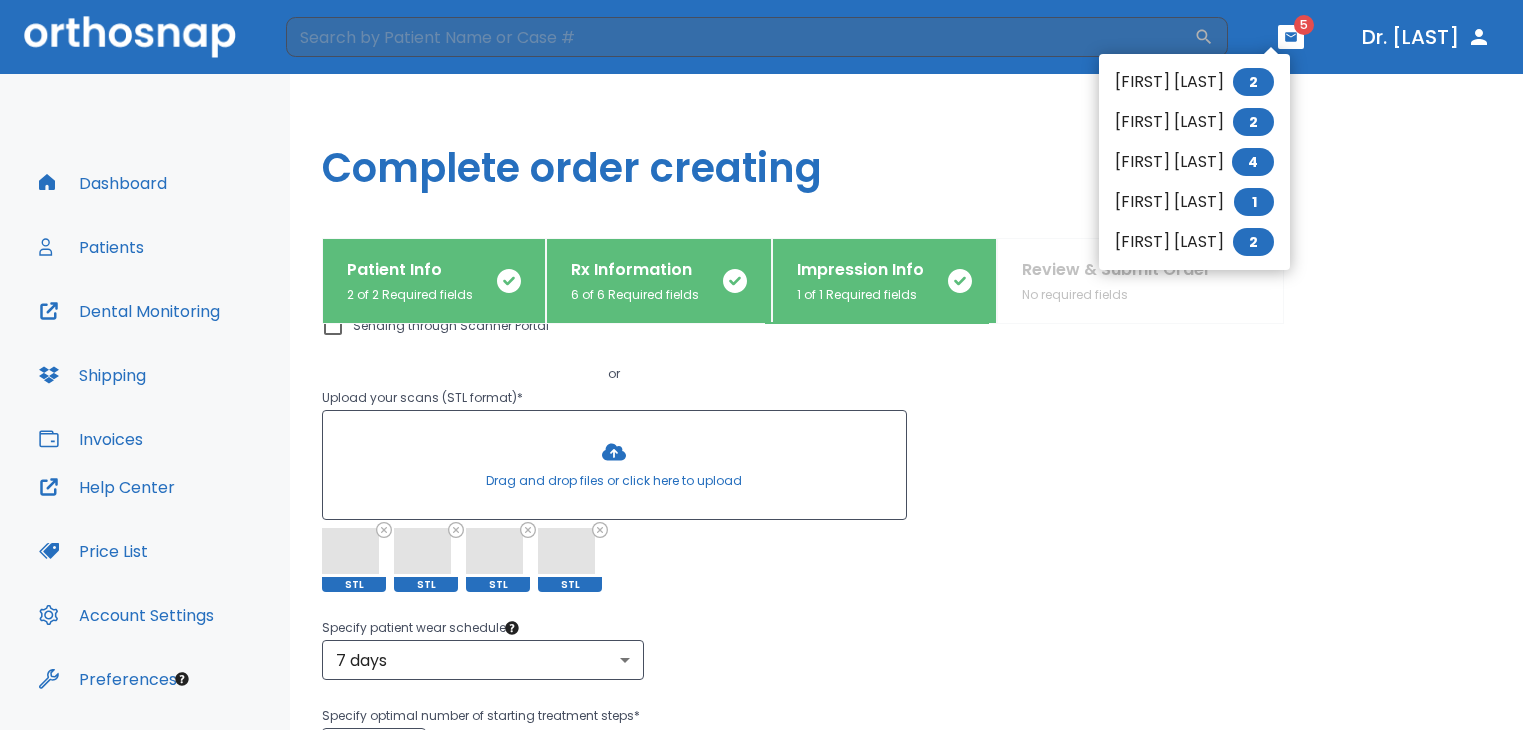 click at bounding box center [768, 365] 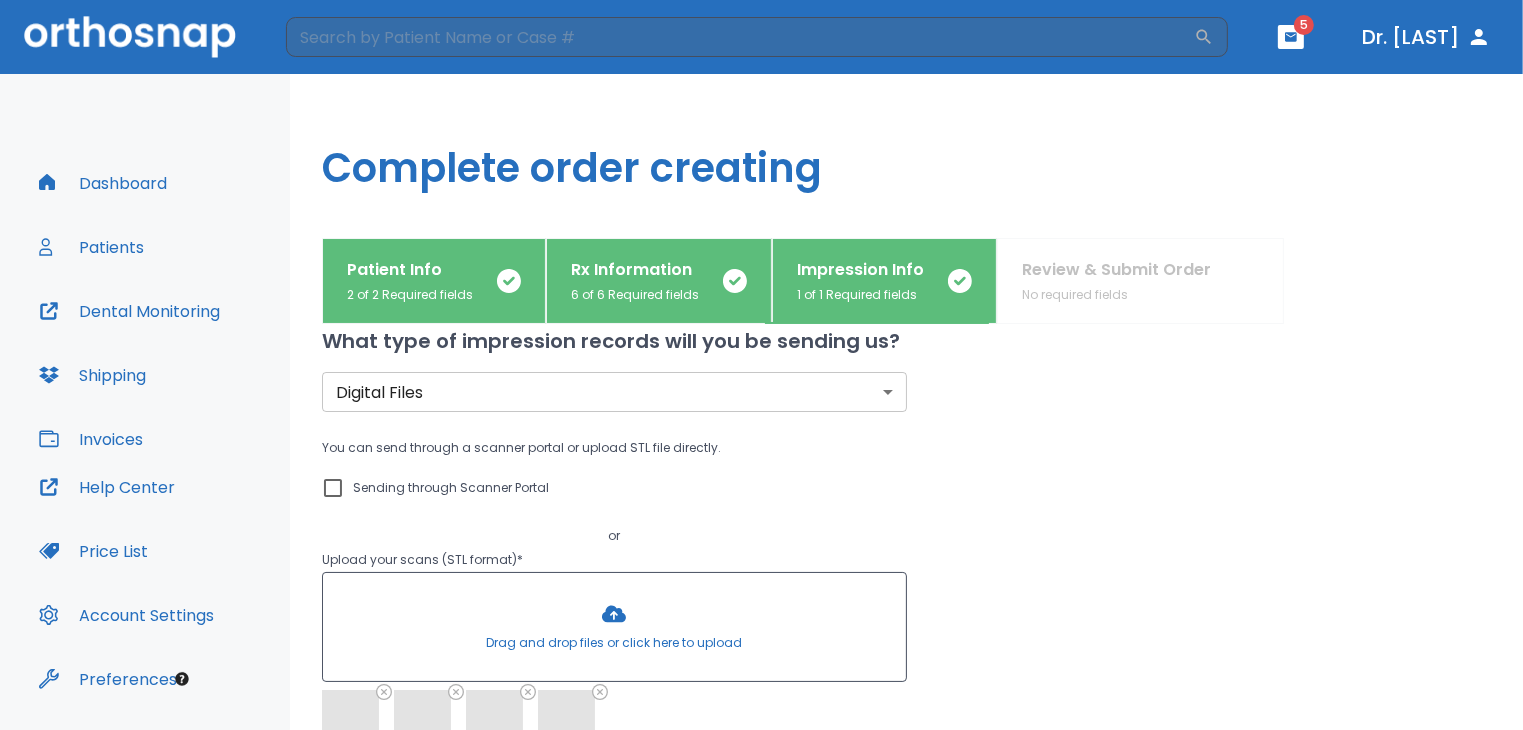 scroll, scrollTop: 200, scrollLeft: 0, axis: vertical 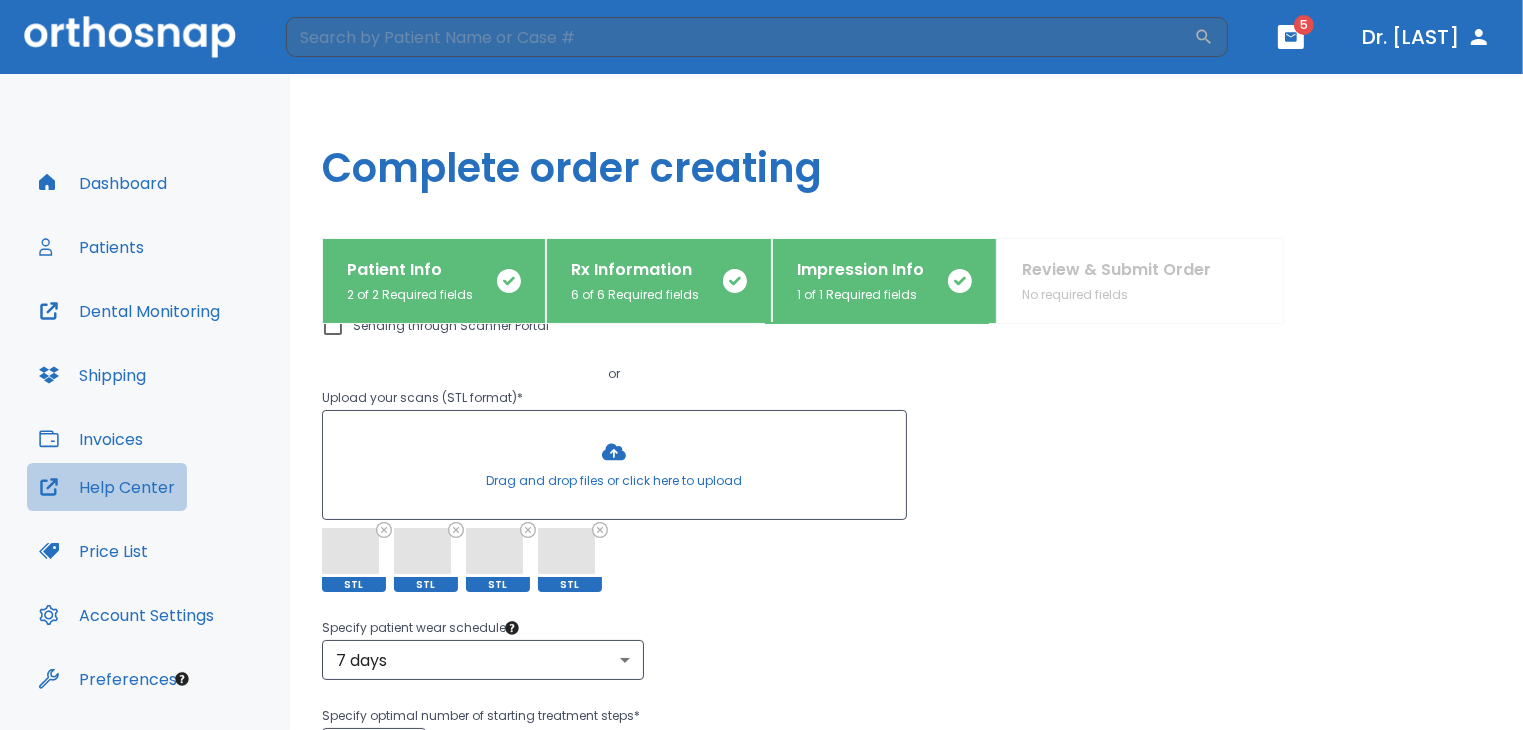 click on "Help Center" at bounding box center [107, 487] 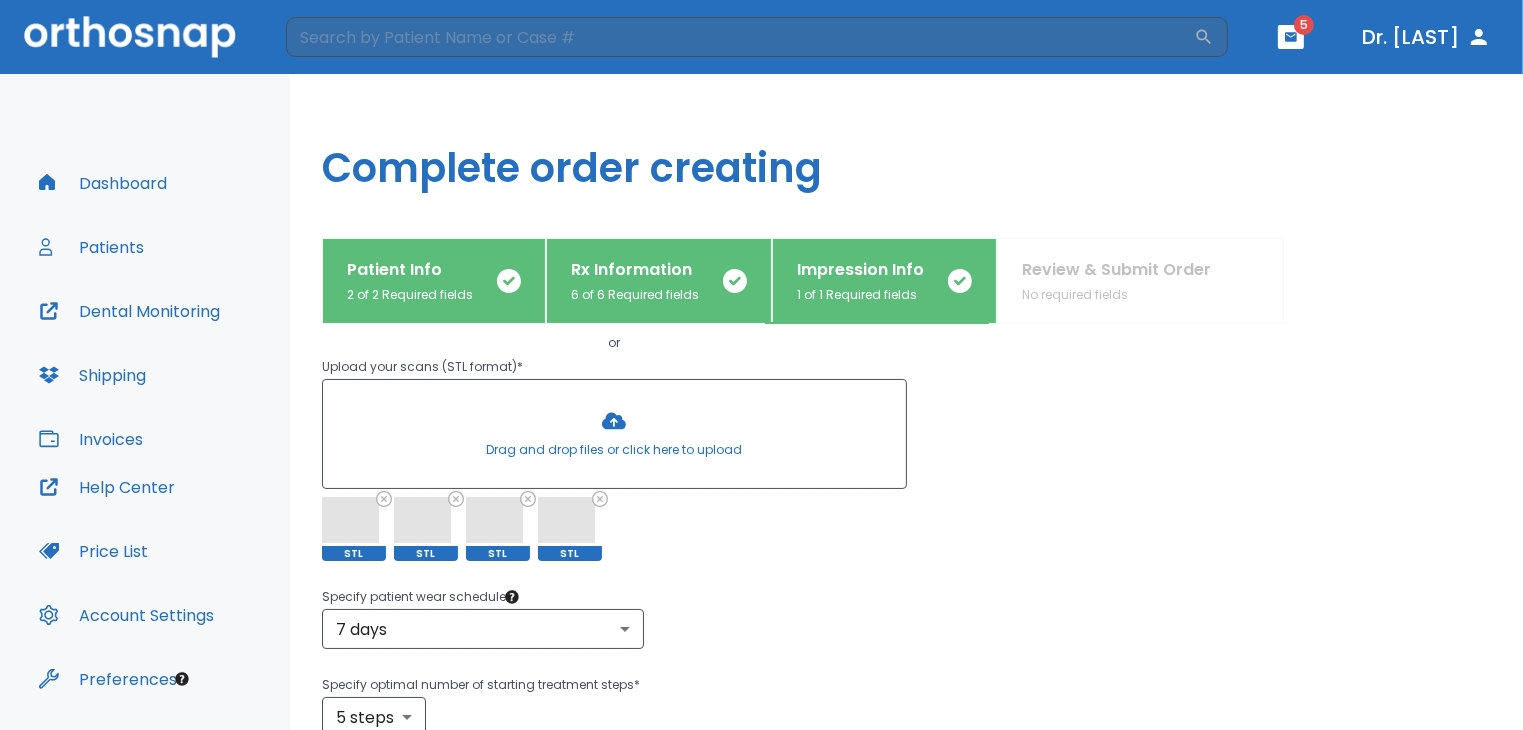 scroll, scrollTop: 300, scrollLeft: 0, axis: vertical 